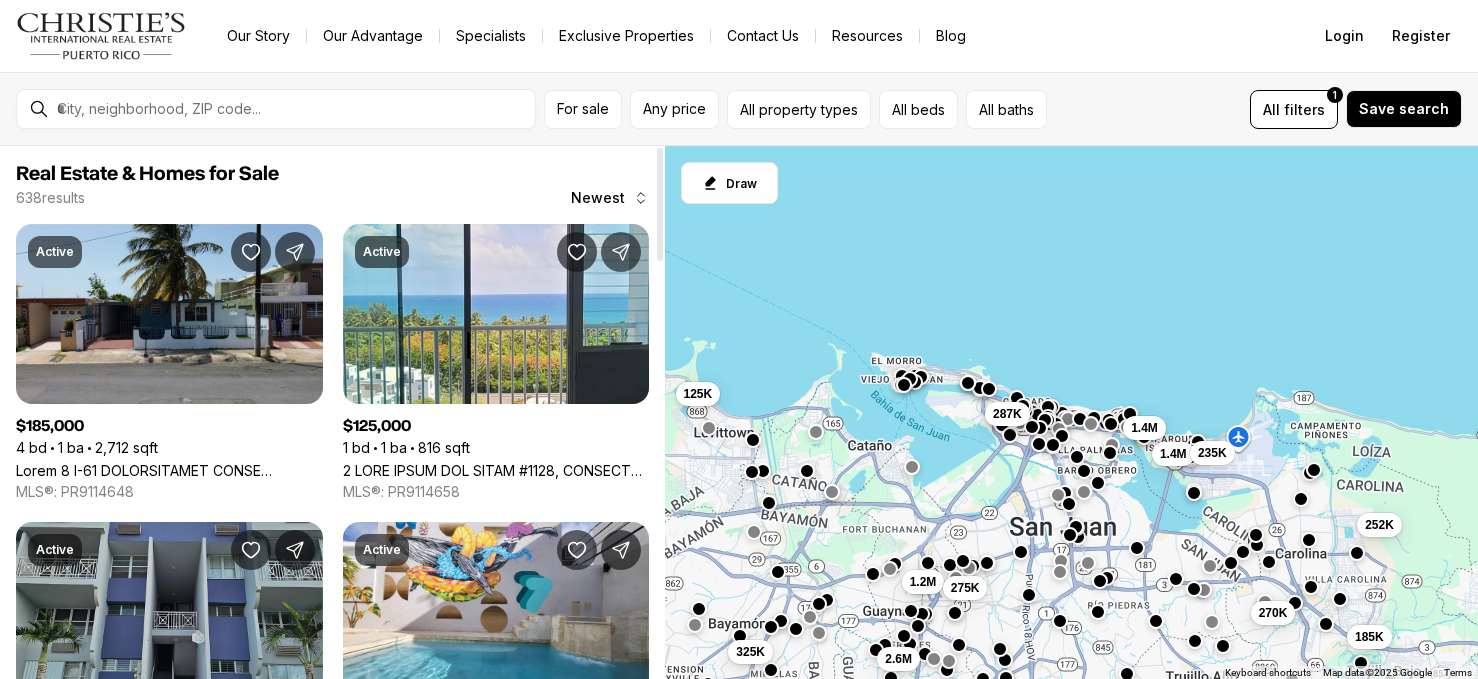 scroll, scrollTop: 0, scrollLeft: 0, axis: both 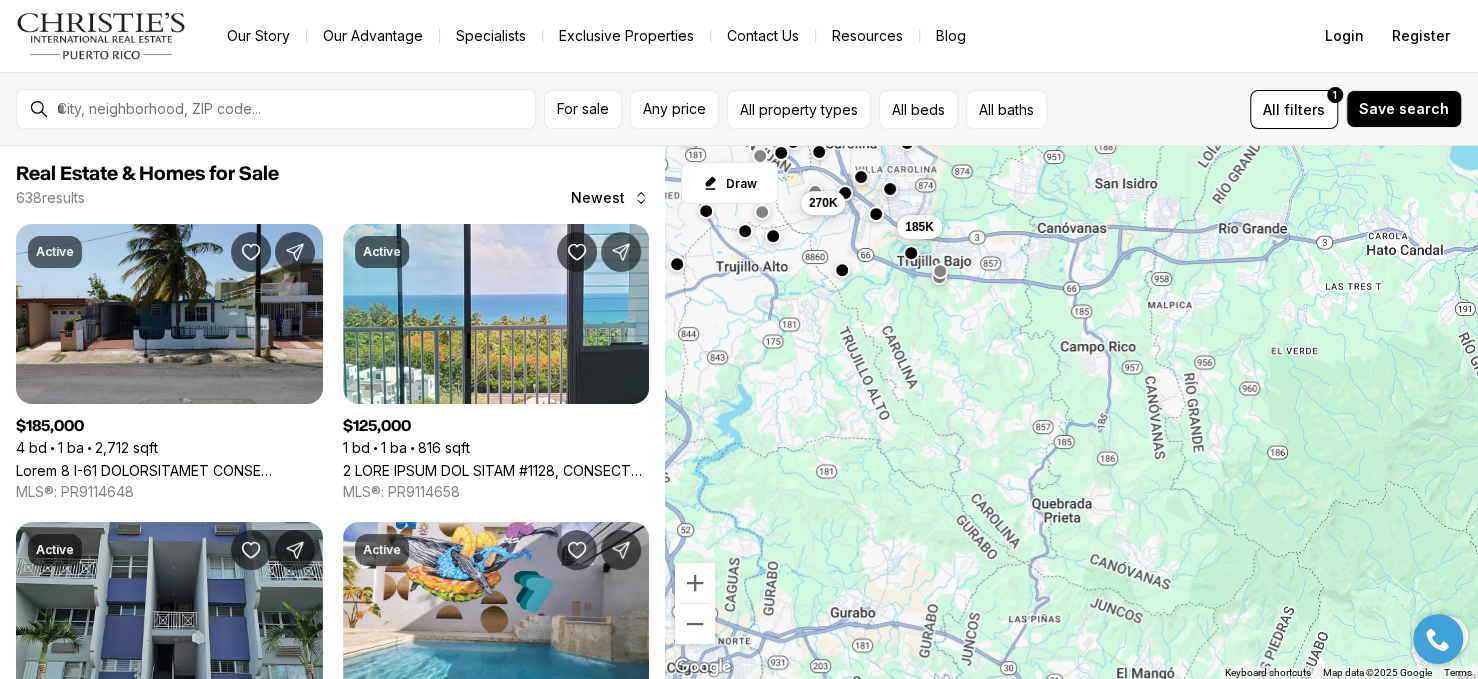 drag, startPoint x: 1351, startPoint y: 568, endPoint x: 896, endPoint y: 152, distance: 616.5071 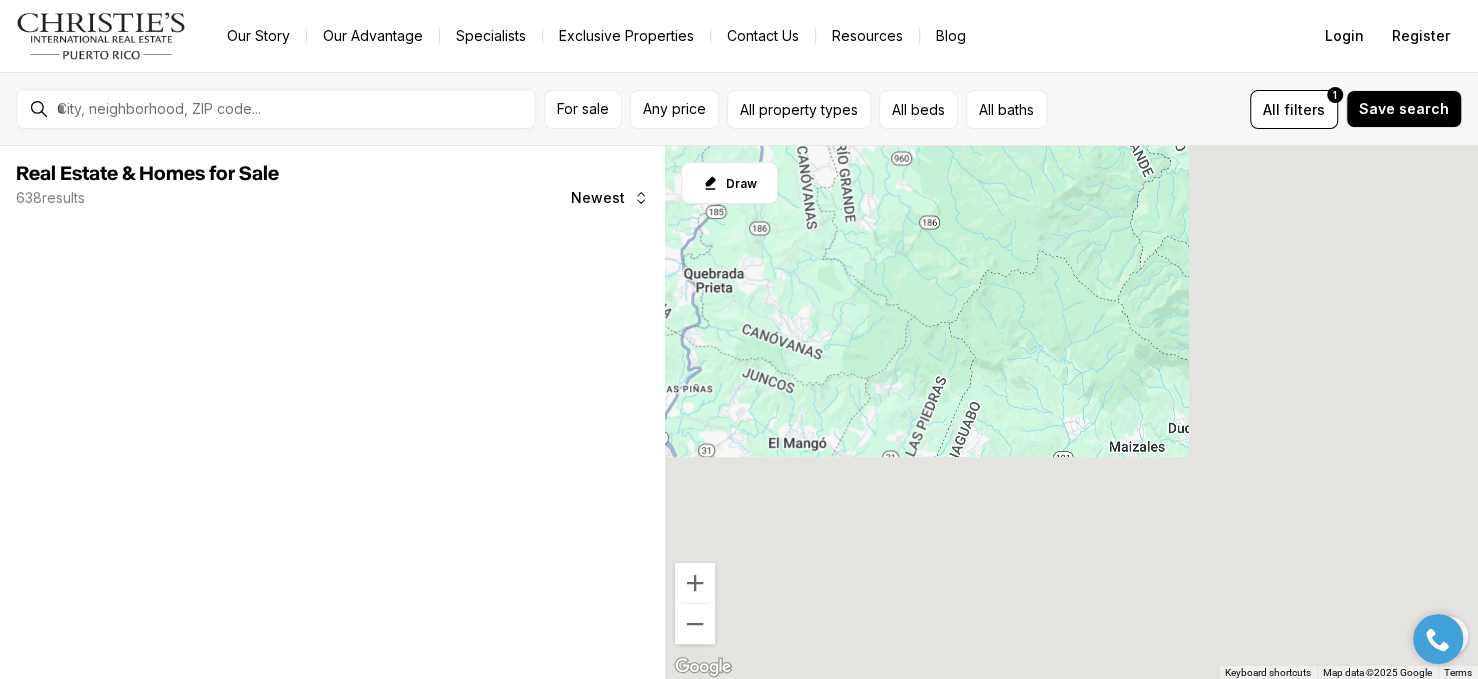 drag, startPoint x: 1319, startPoint y: 536, endPoint x: 864, endPoint y: 226, distance: 550.5679 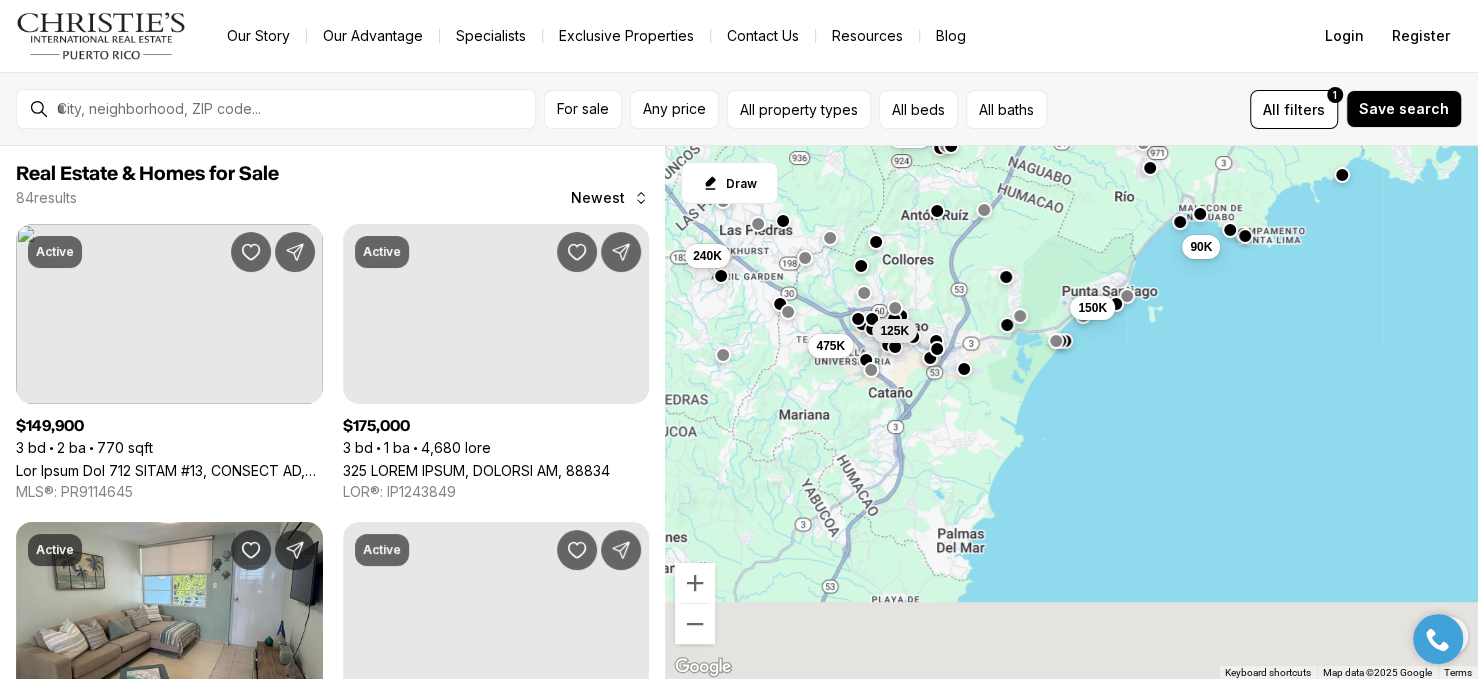drag, startPoint x: 1024, startPoint y: 504, endPoint x: 1174, endPoint y: 232, distance: 310.61874 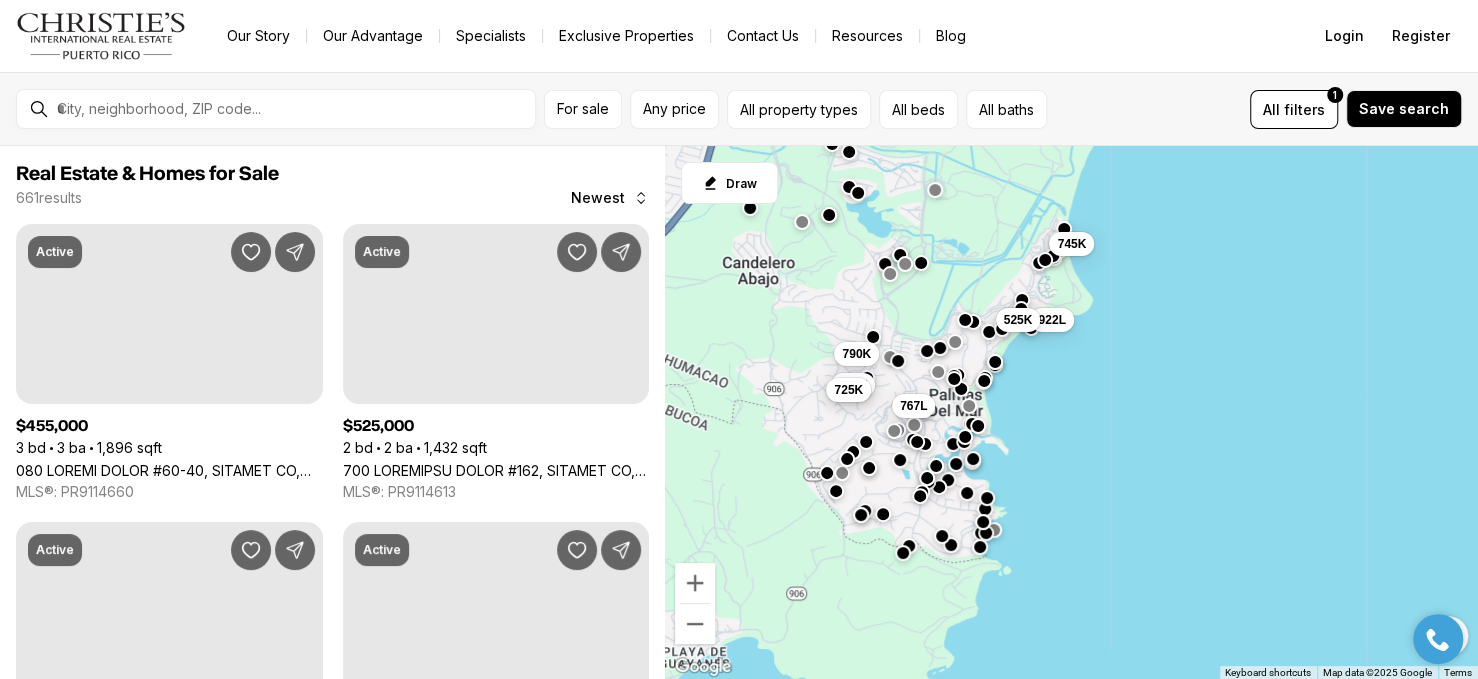 drag, startPoint x: 934, startPoint y: 544, endPoint x: 854, endPoint y: 400, distance: 164.73009 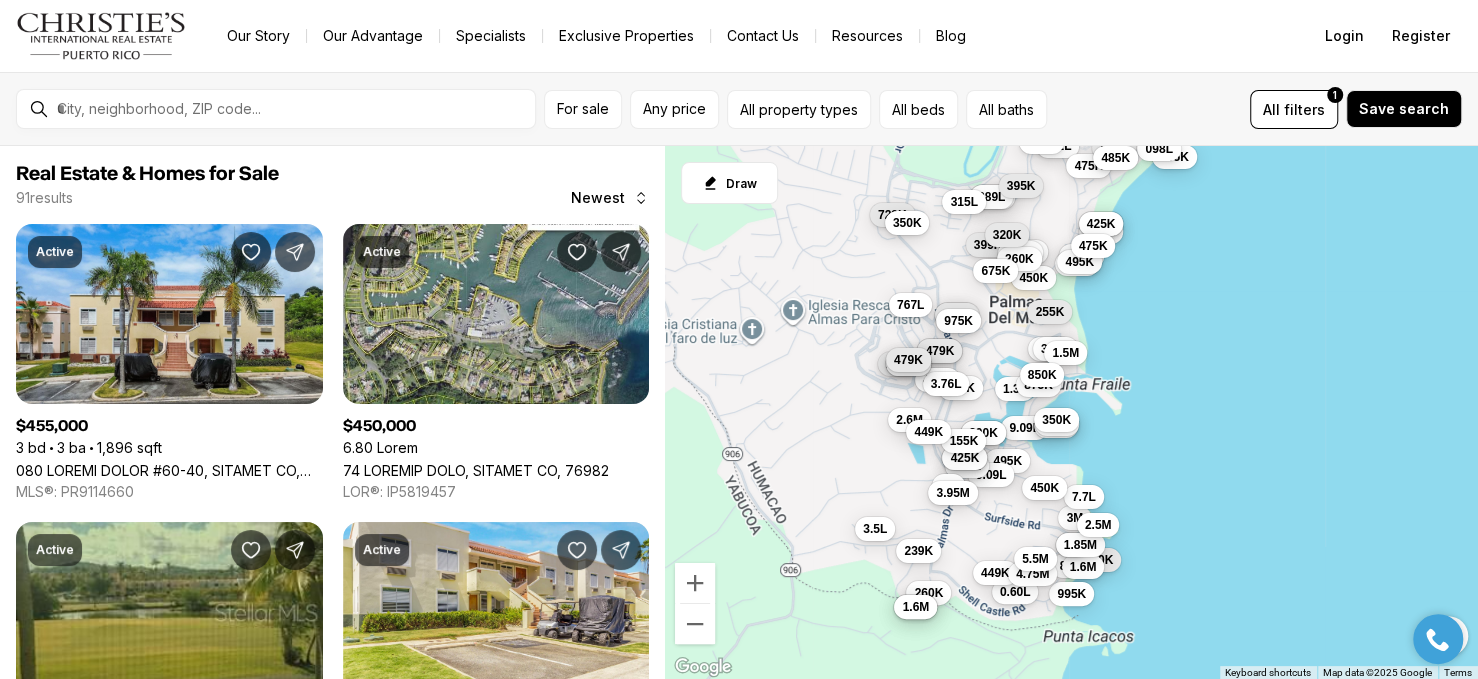 drag, startPoint x: 1063, startPoint y: 475, endPoint x: 1280, endPoint y: 443, distance: 219.34676 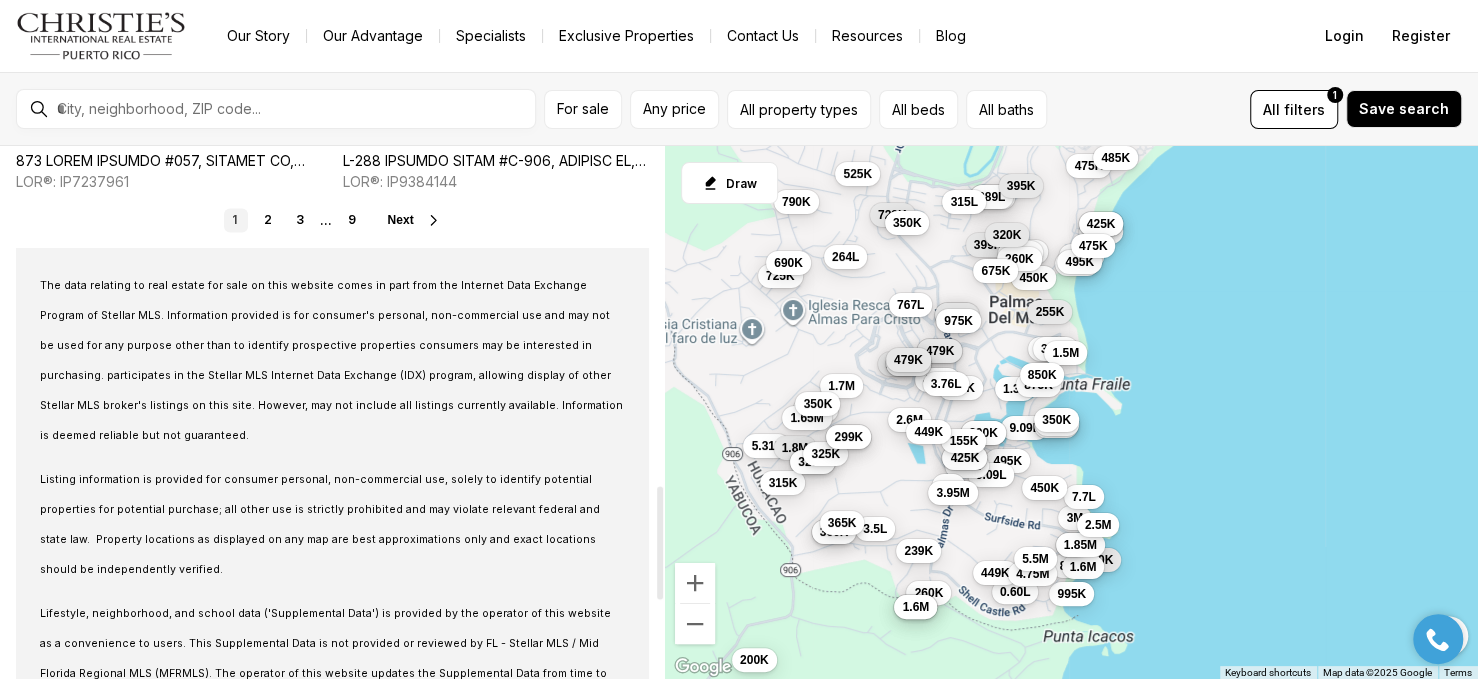 scroll, scrollTop: 1533, scrollLeft: 0, axis: vertical 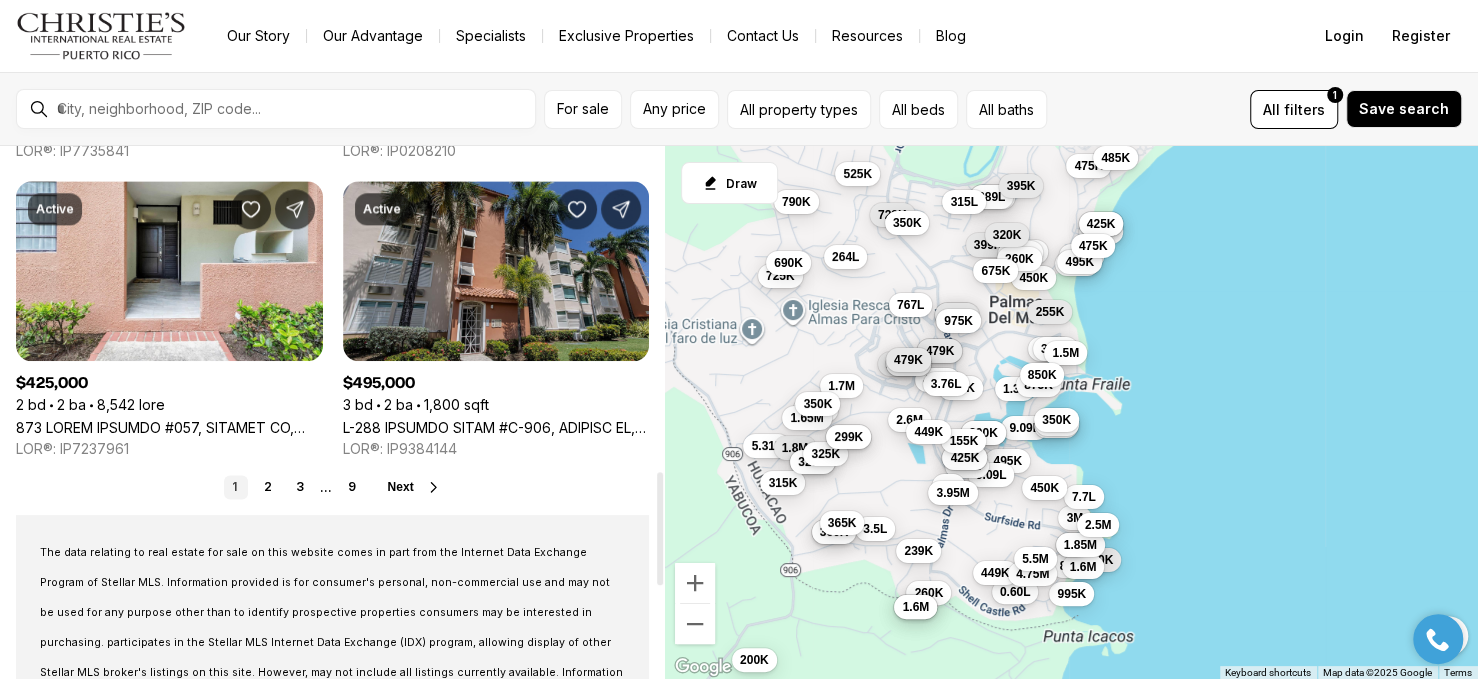 click on "Next" at bounding box center (415, 487) 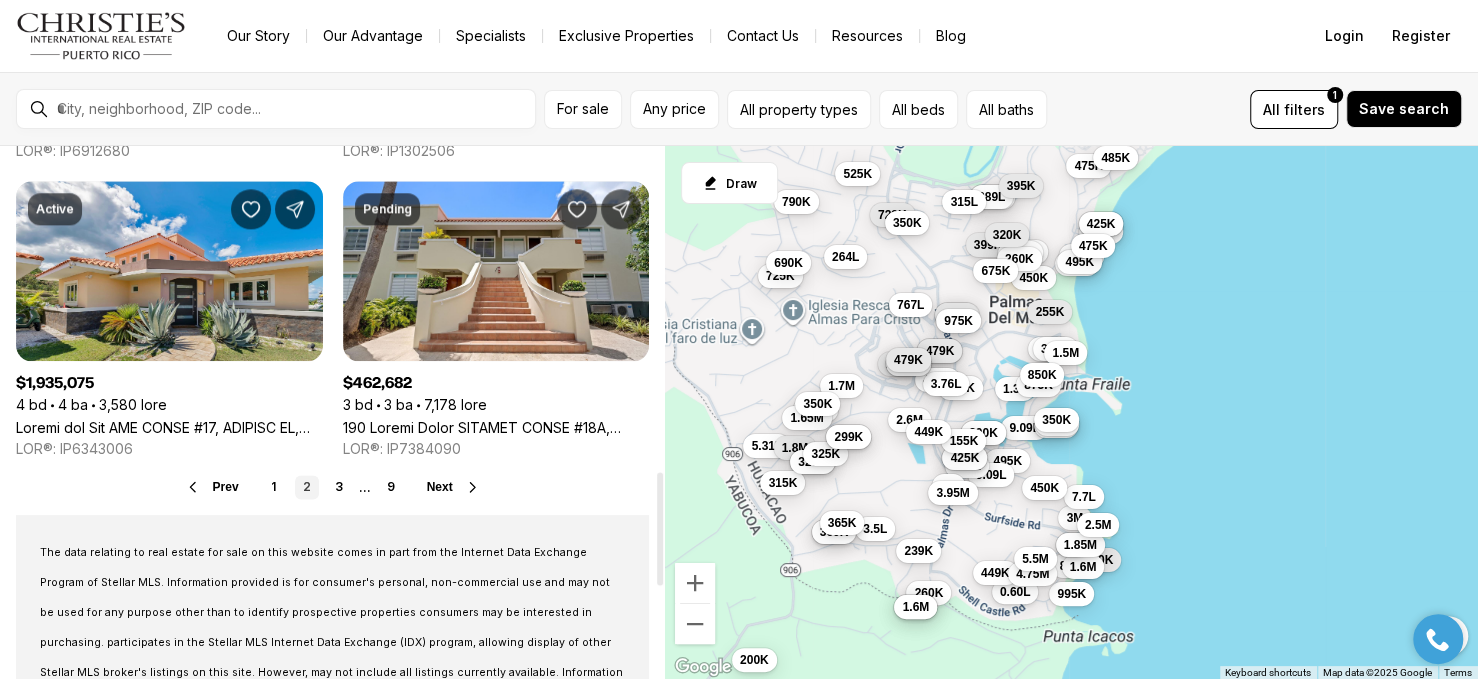 scroll, scrollTop: 1666, scrollLeft: 0, axis: vertical 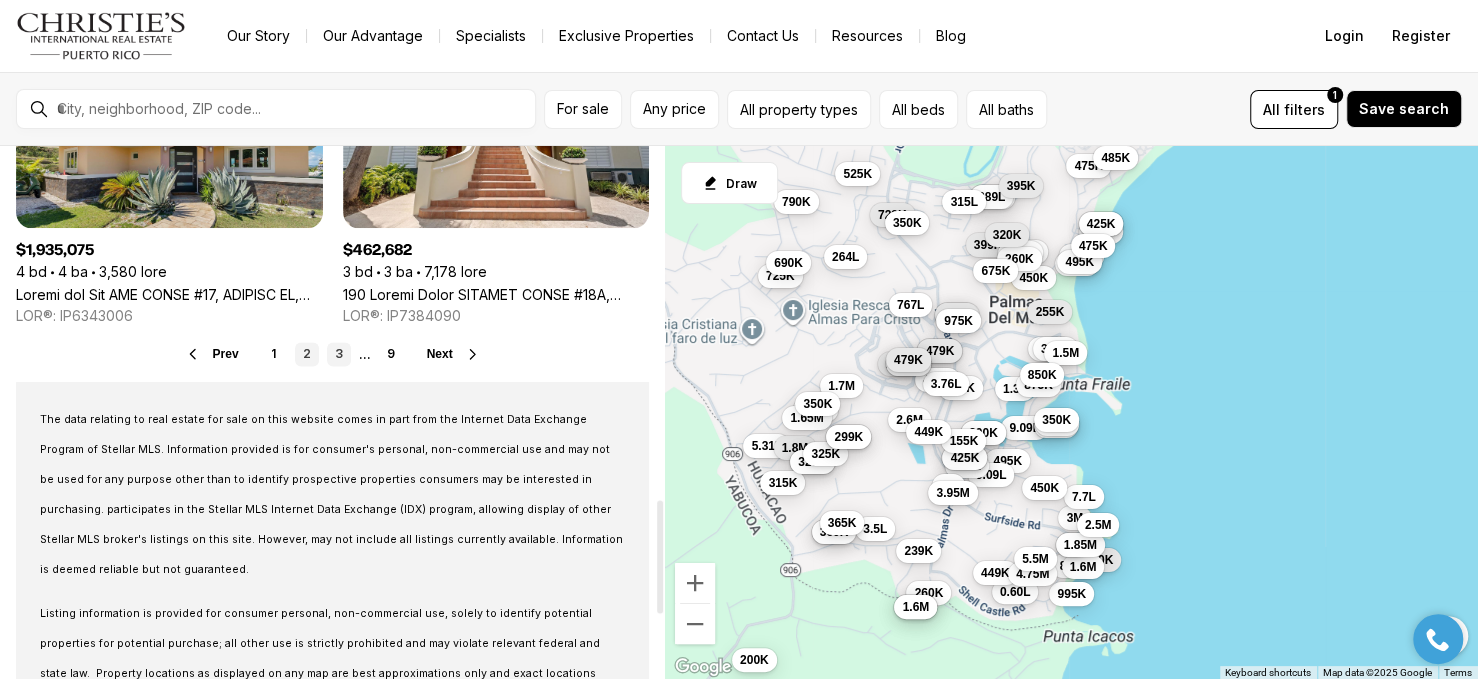 click on "3" at bounding box center (339, 354) 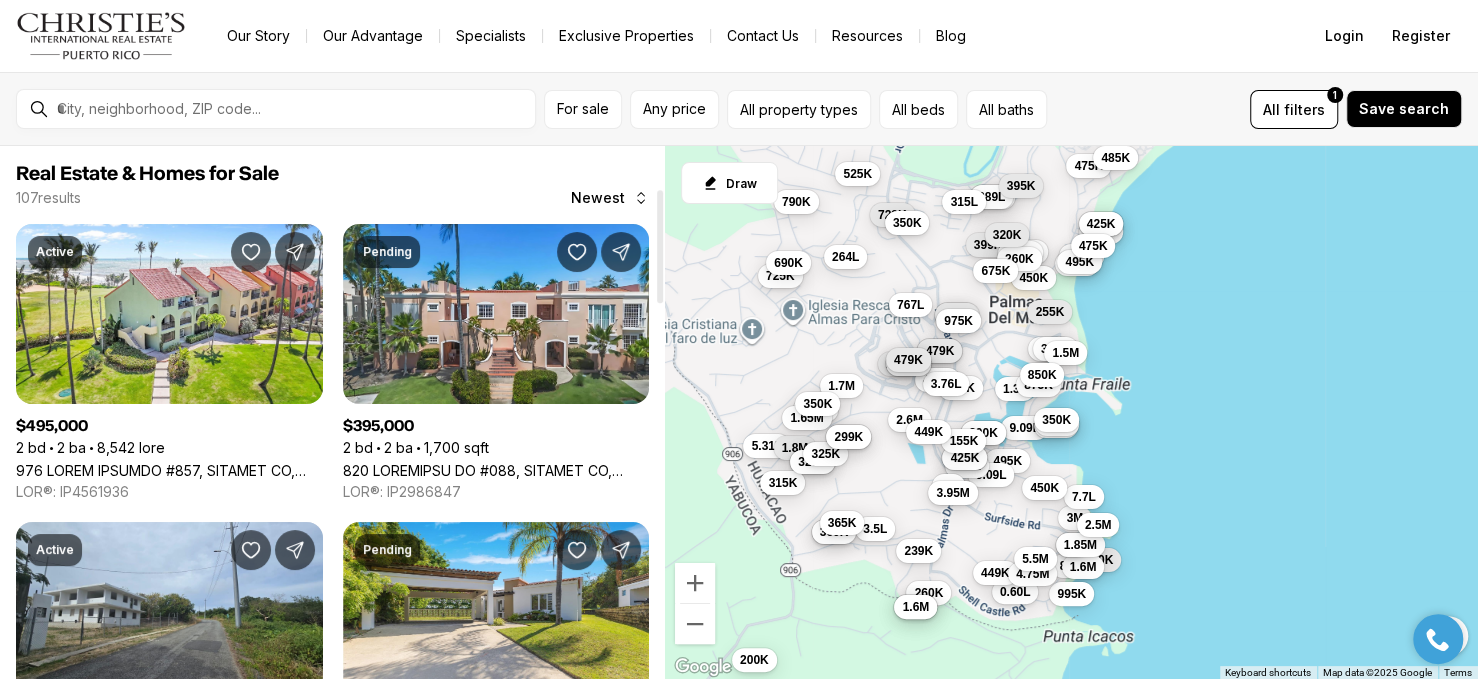 scroll, scrollTop: 266, scrollLeft: 0, axis: vertical 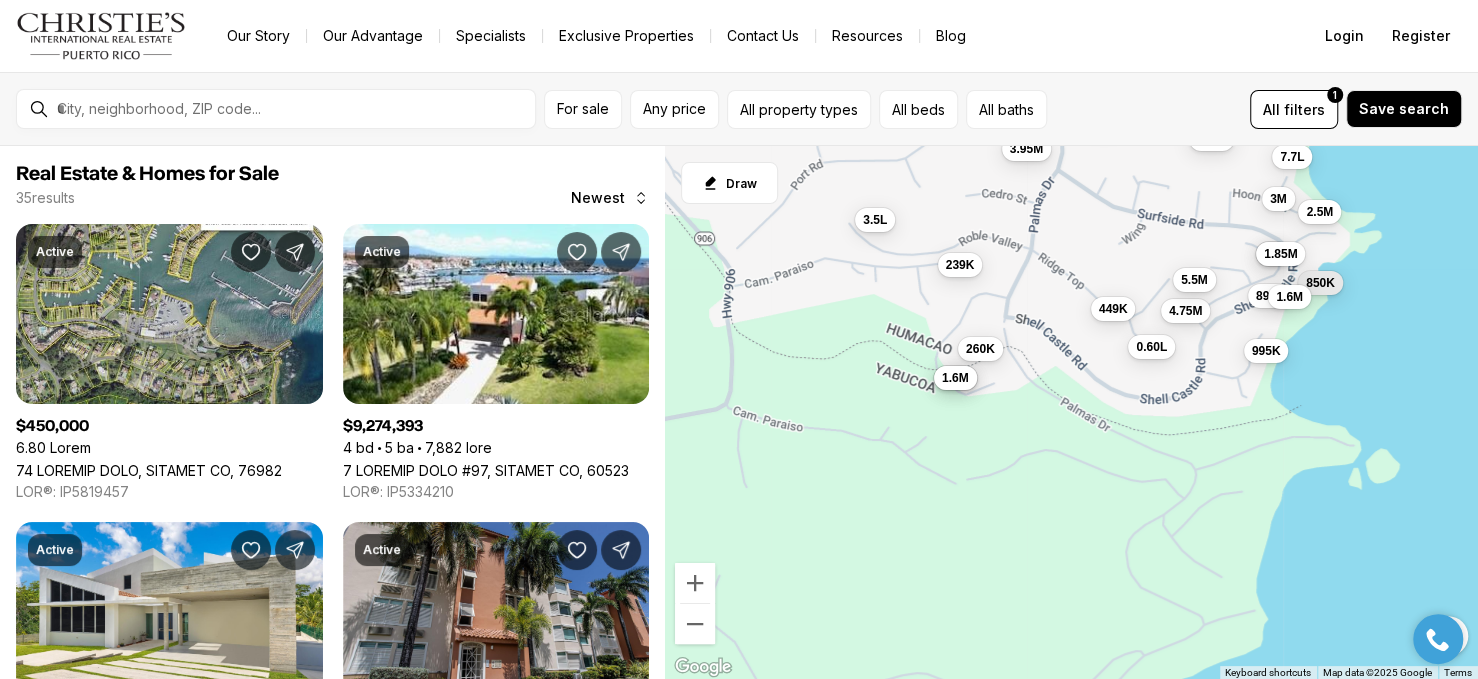 drag, startPoint x: 953, startPoint y: 599, endPoint x: 1089, endPoint y: 395, distance: 245.17749 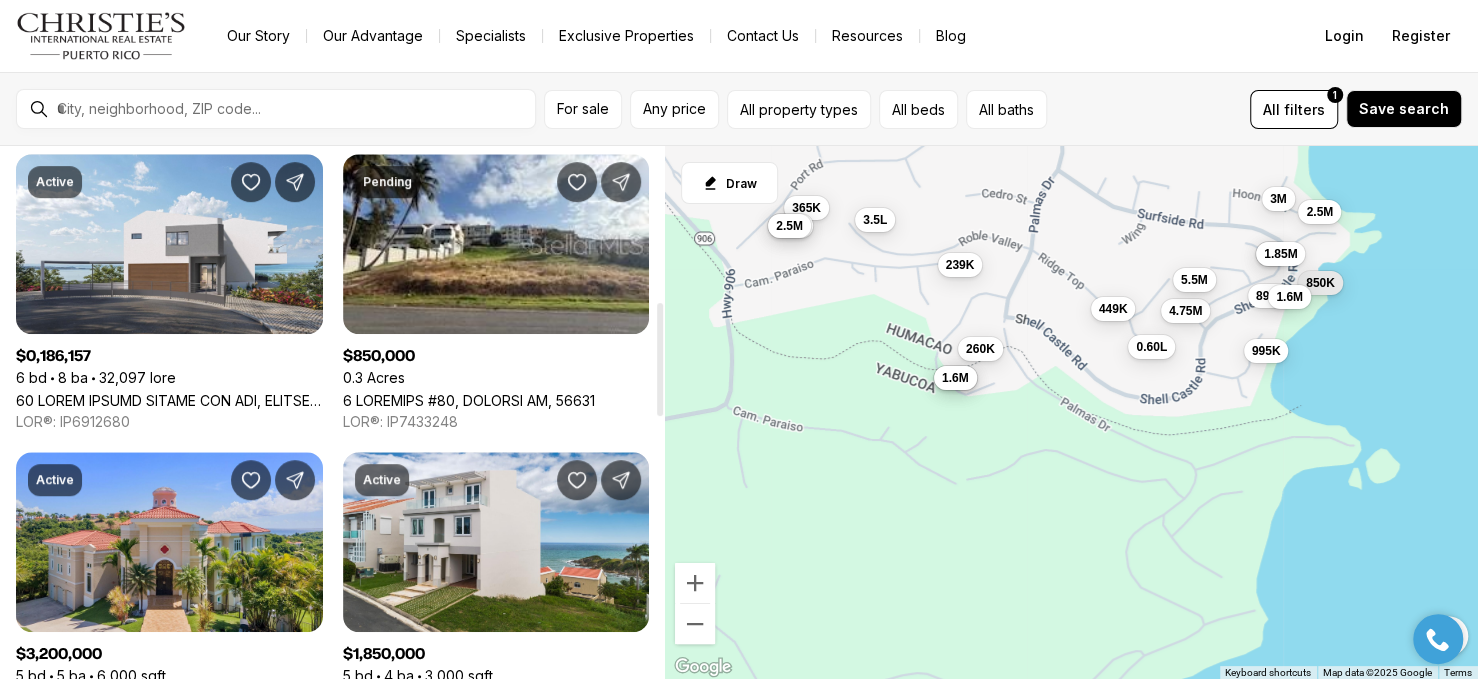 scroll, scrollTop: 733, scrollLeft: 0, axis: vertical 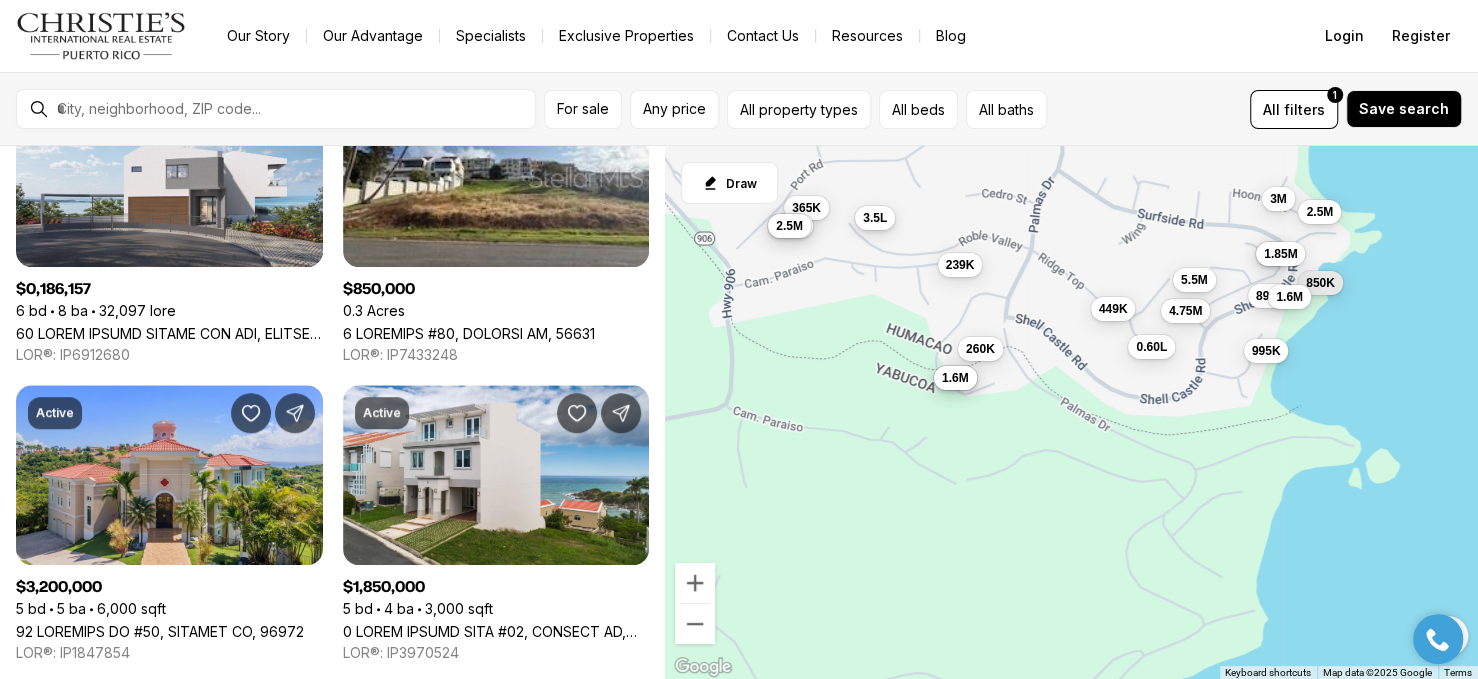 click on "3.5L" at bounding box center (875, 218) 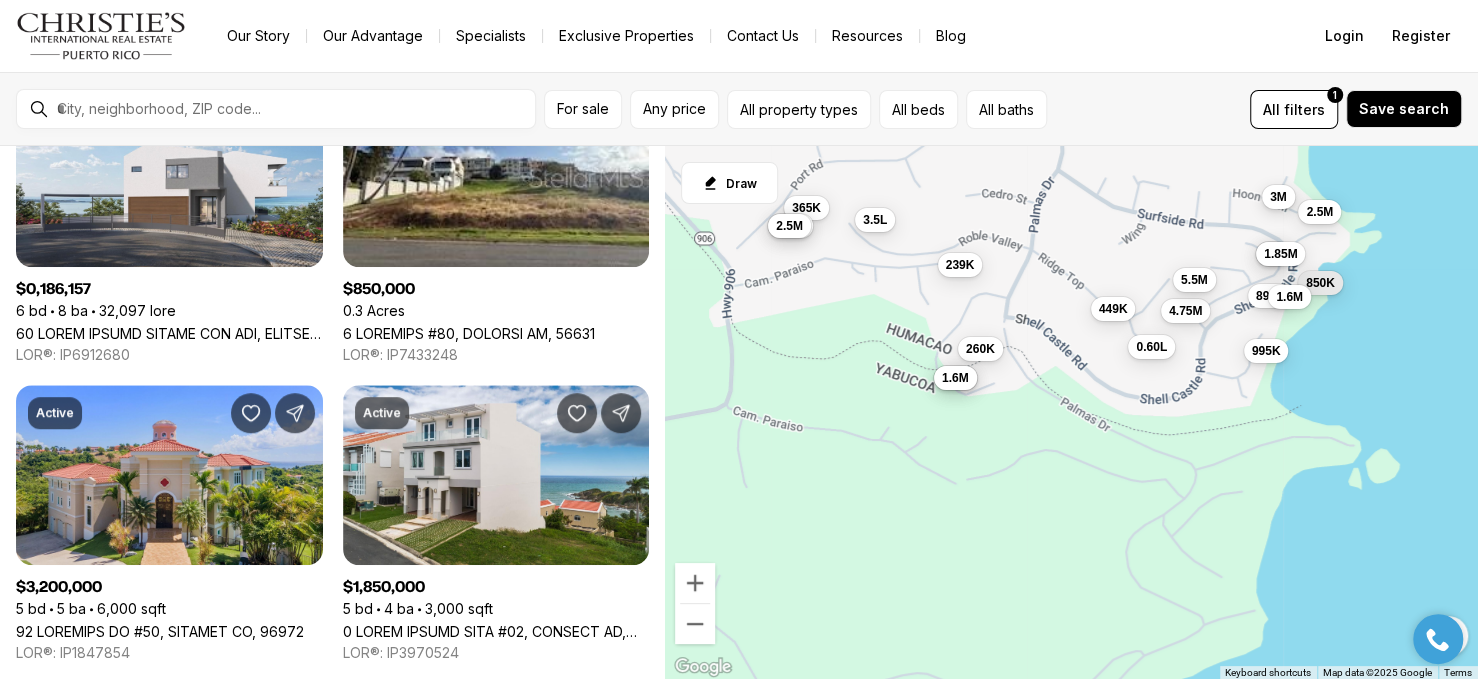 click on "3M" at bounding box center [1277, 197] 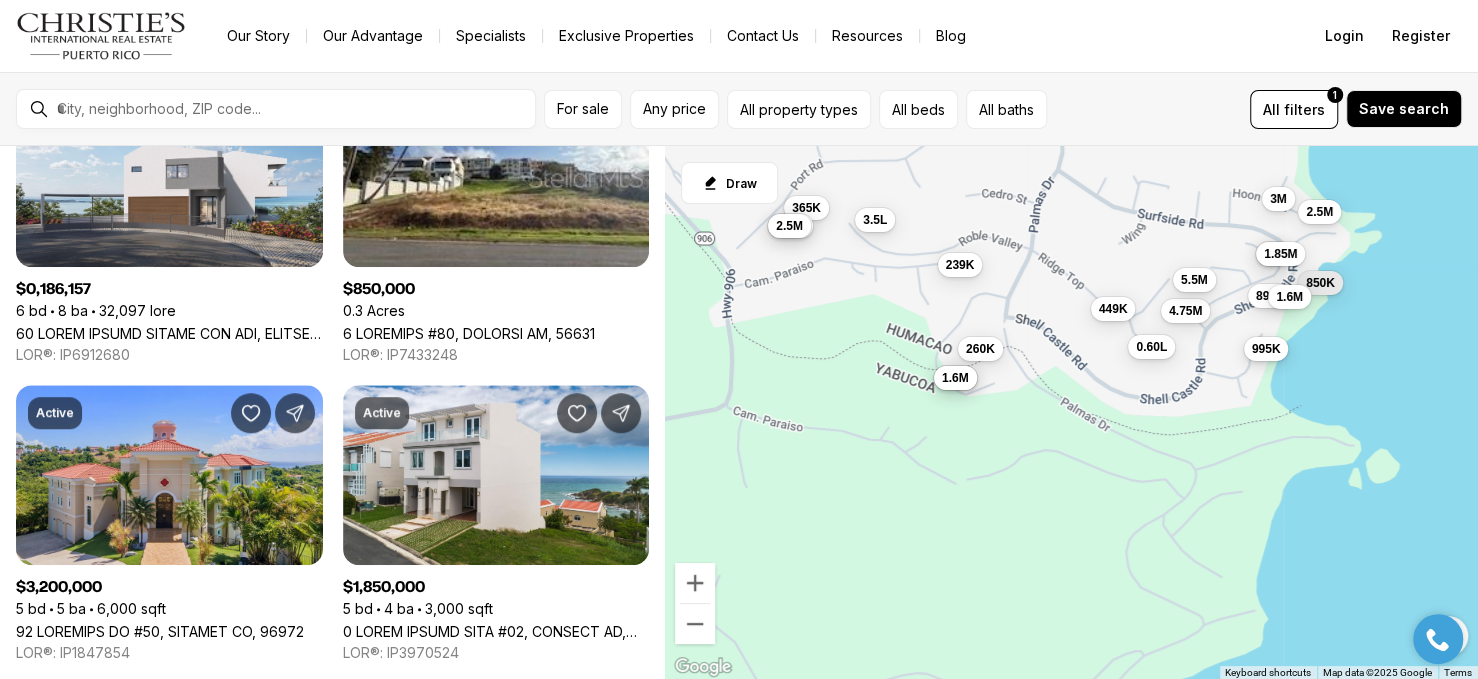 click on "995K" at bounding box center (1265, 349) 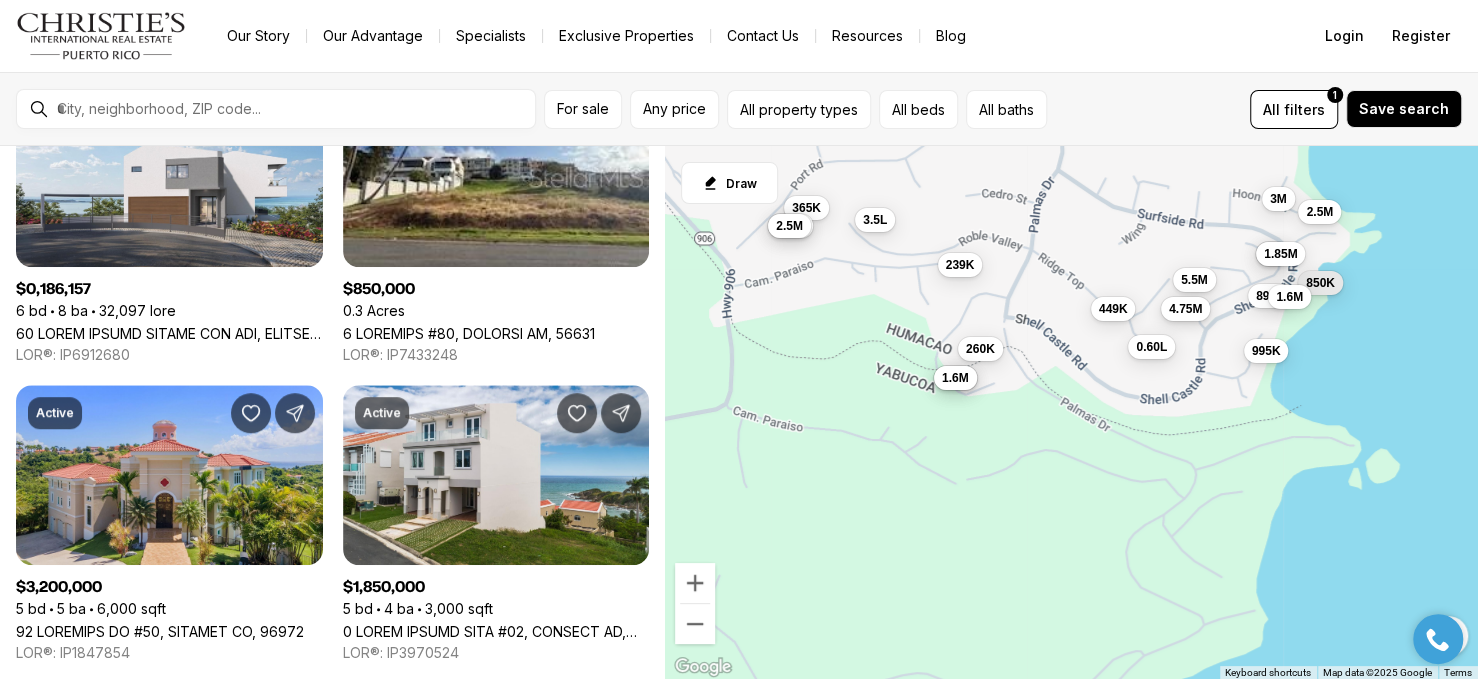 click on "4.75M" at bounding box center (1184, 309) 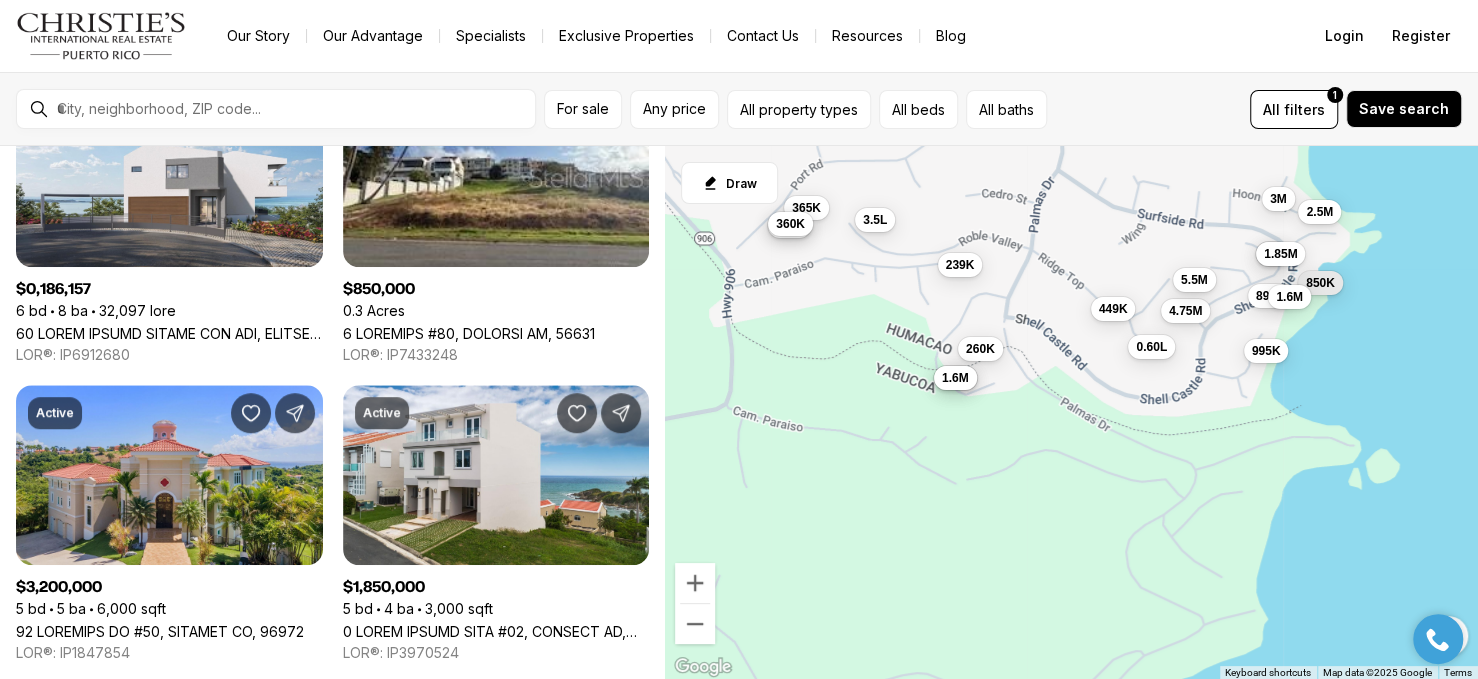 click on "360K" at bounding box center (790, 224) 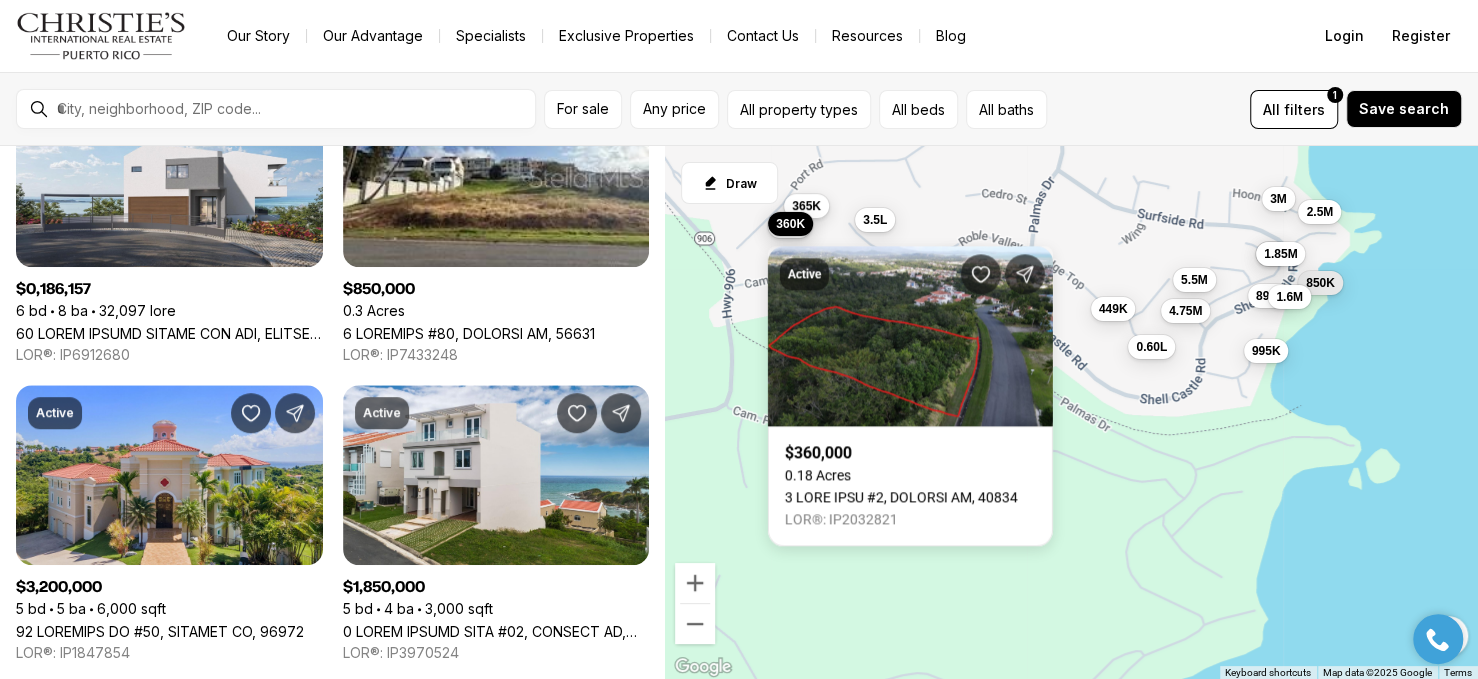 click on "365K" at bounding box center [806, 206] 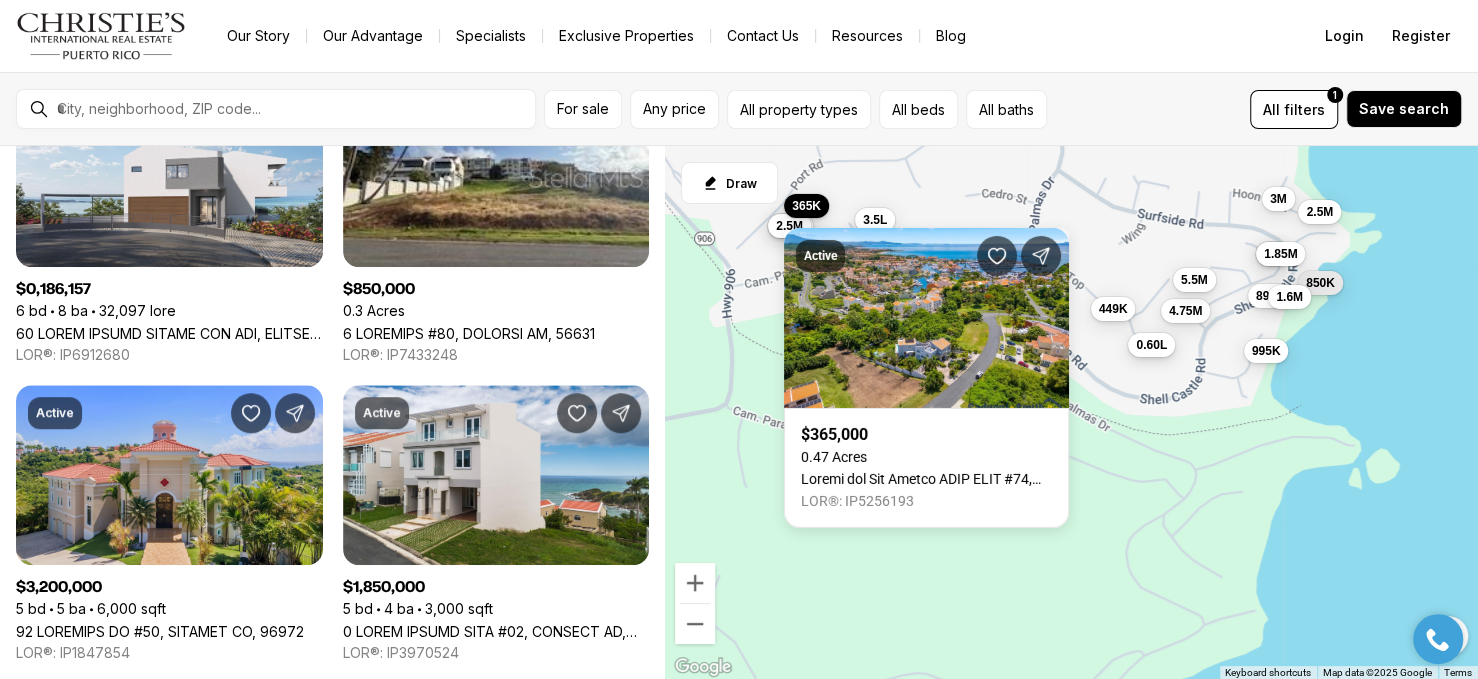 click on "0.60L" at bounding box center [1151, 345] 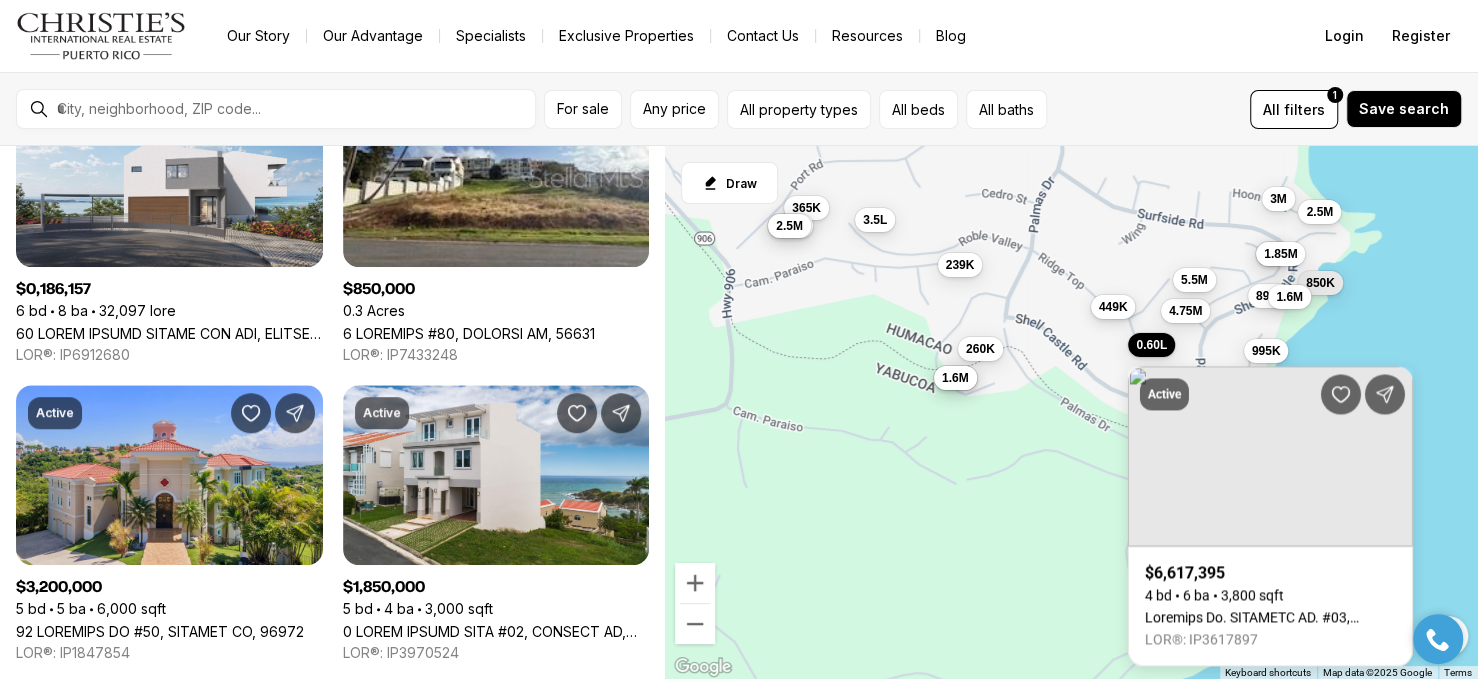 click on "449K" at bounding box center [1112, 307] 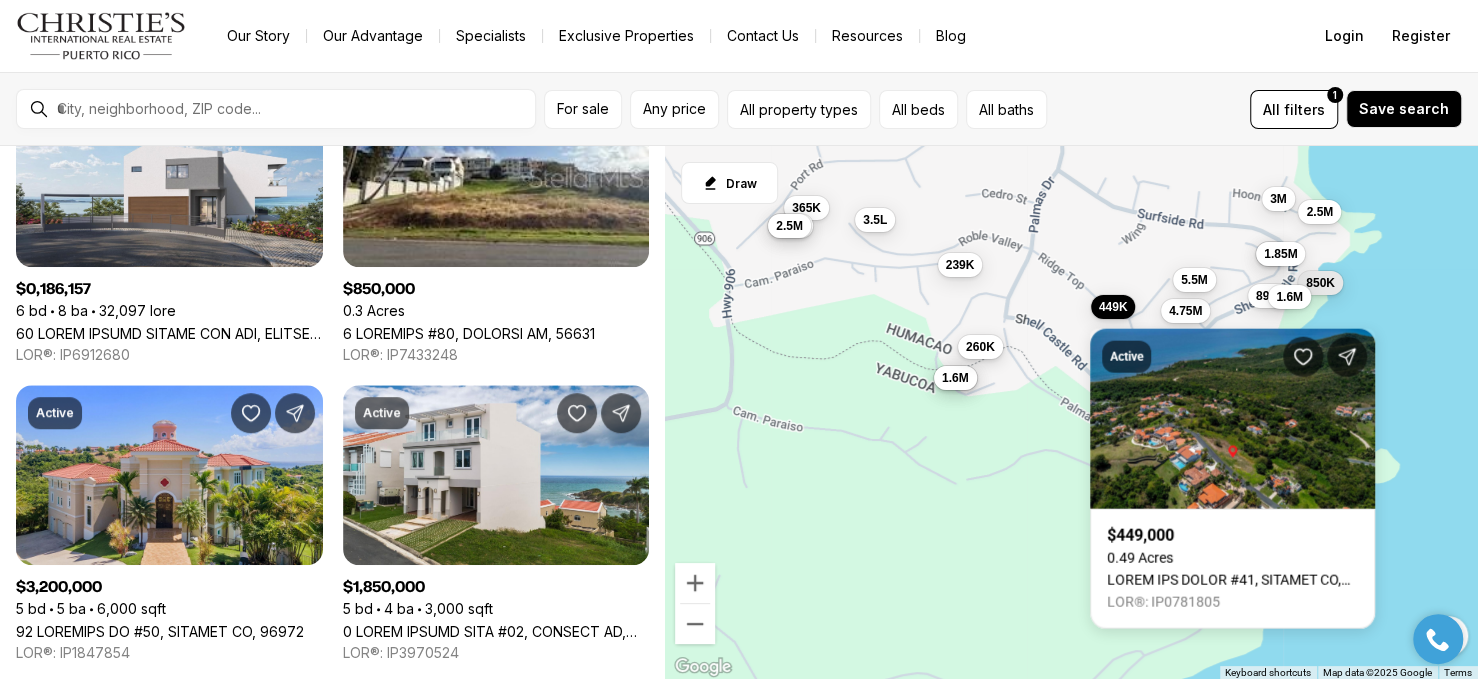 click on "260K" at bounding box center (979, 347) 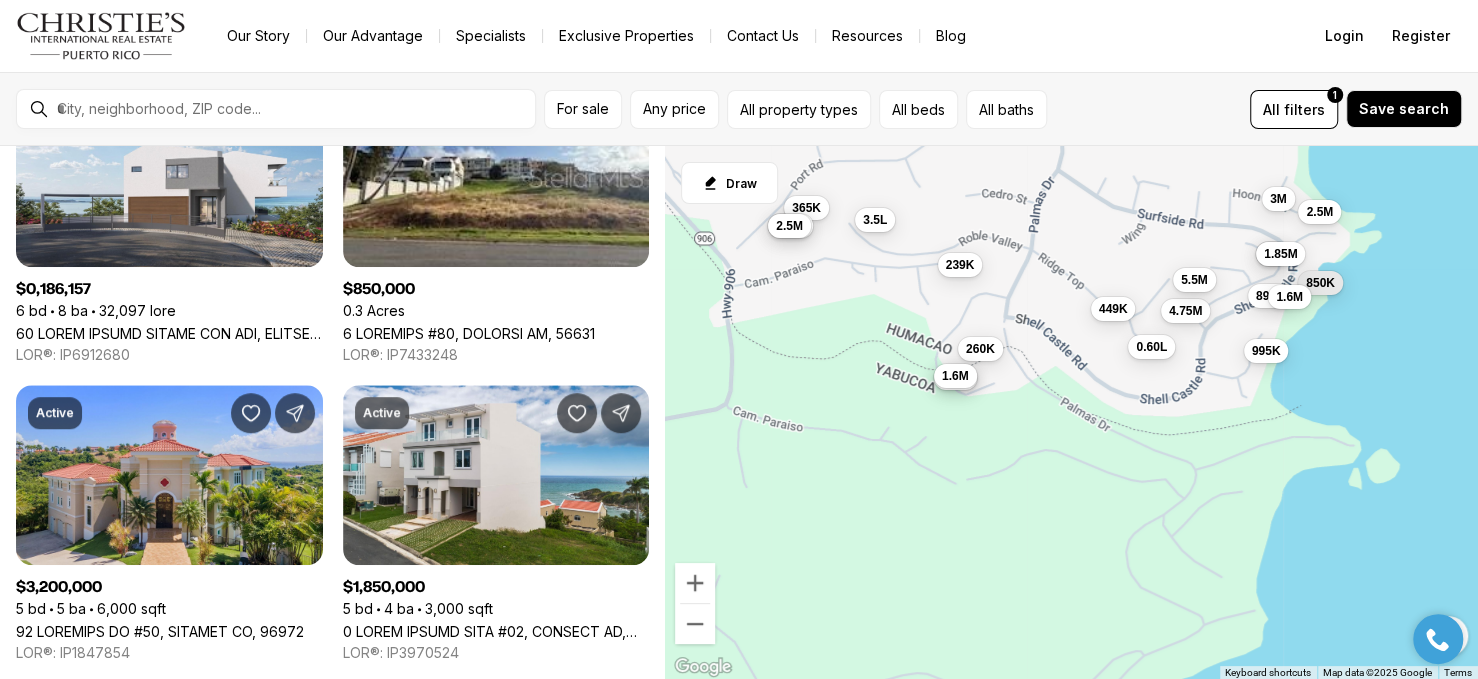 click on "1.6M" at bounding box center (954, 376) 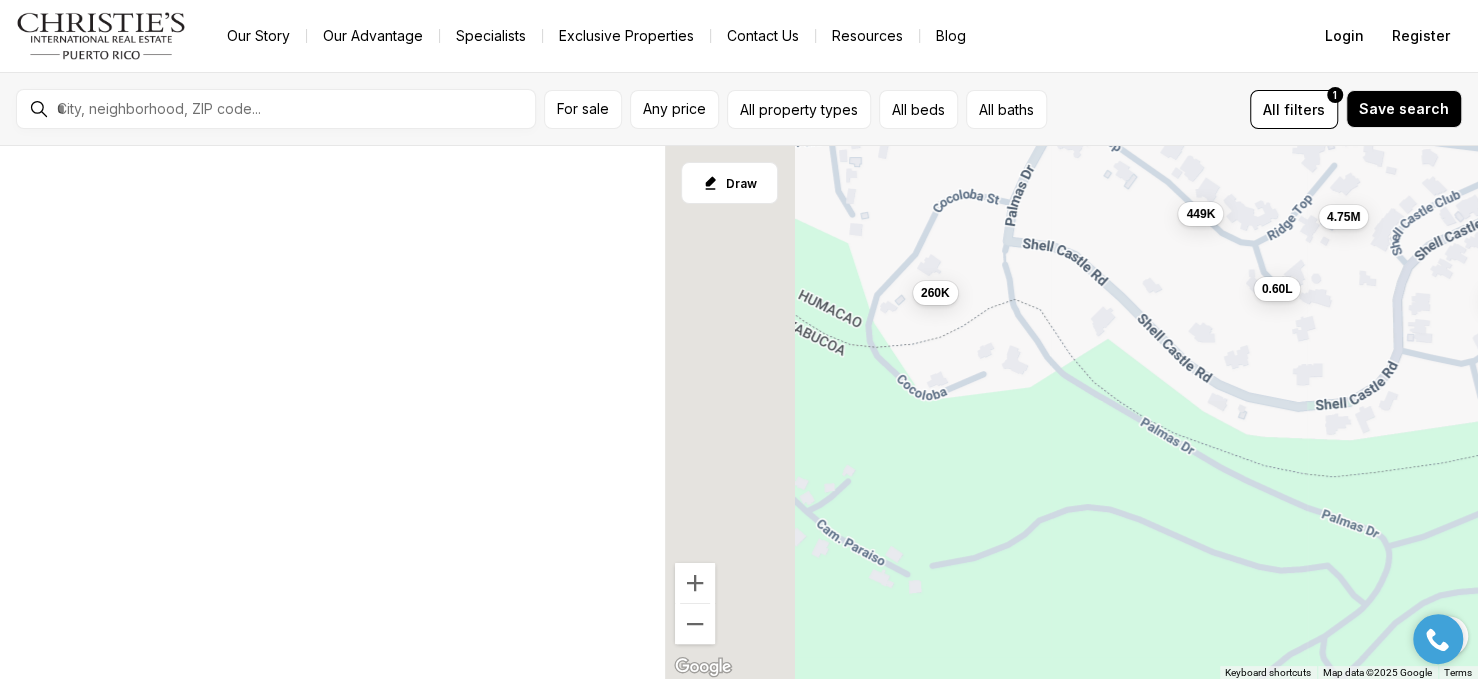 scroll, scrollTop: 0, scrollLeft: 0, axis: both 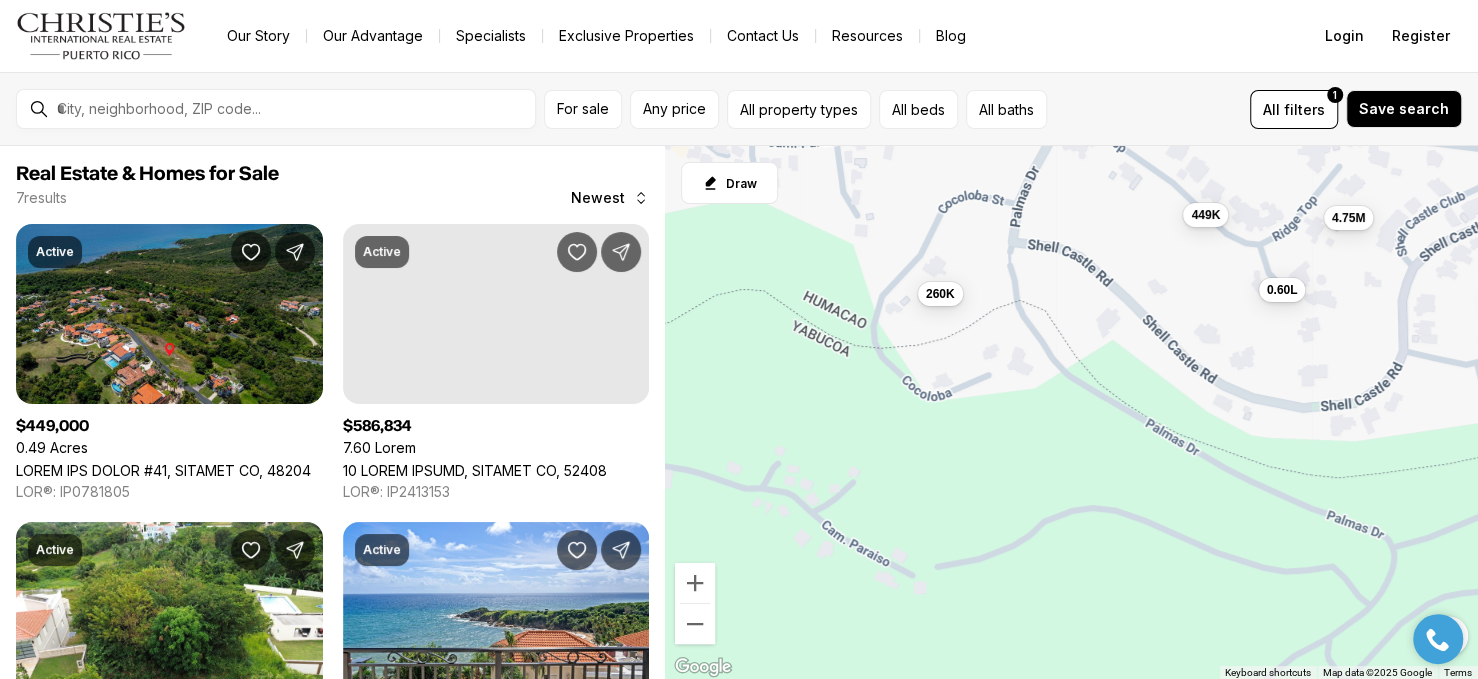 drag, startPoint x: 1010, startPoint y: 395, endPoint x: 1256, endPoint y: 403, distance: 246.13005 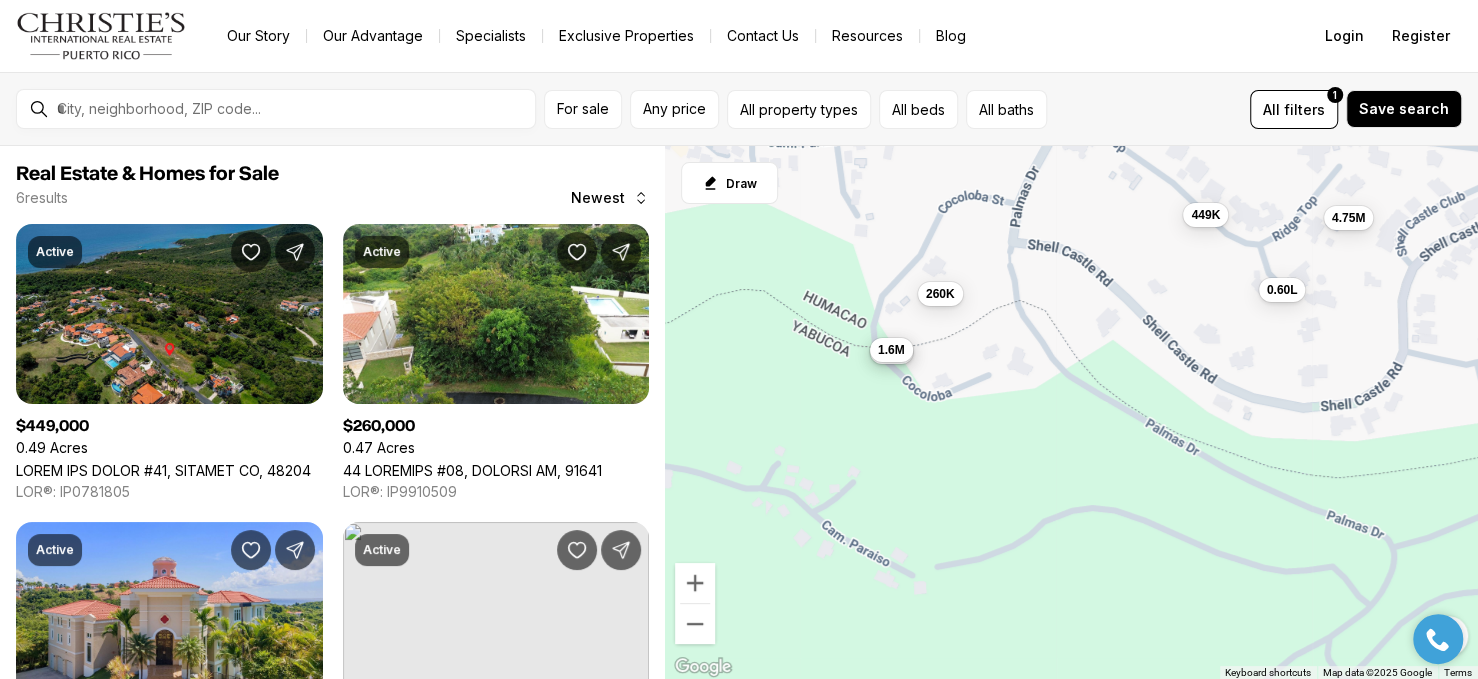 click on "1.6M" at bounding box center (890, 350) 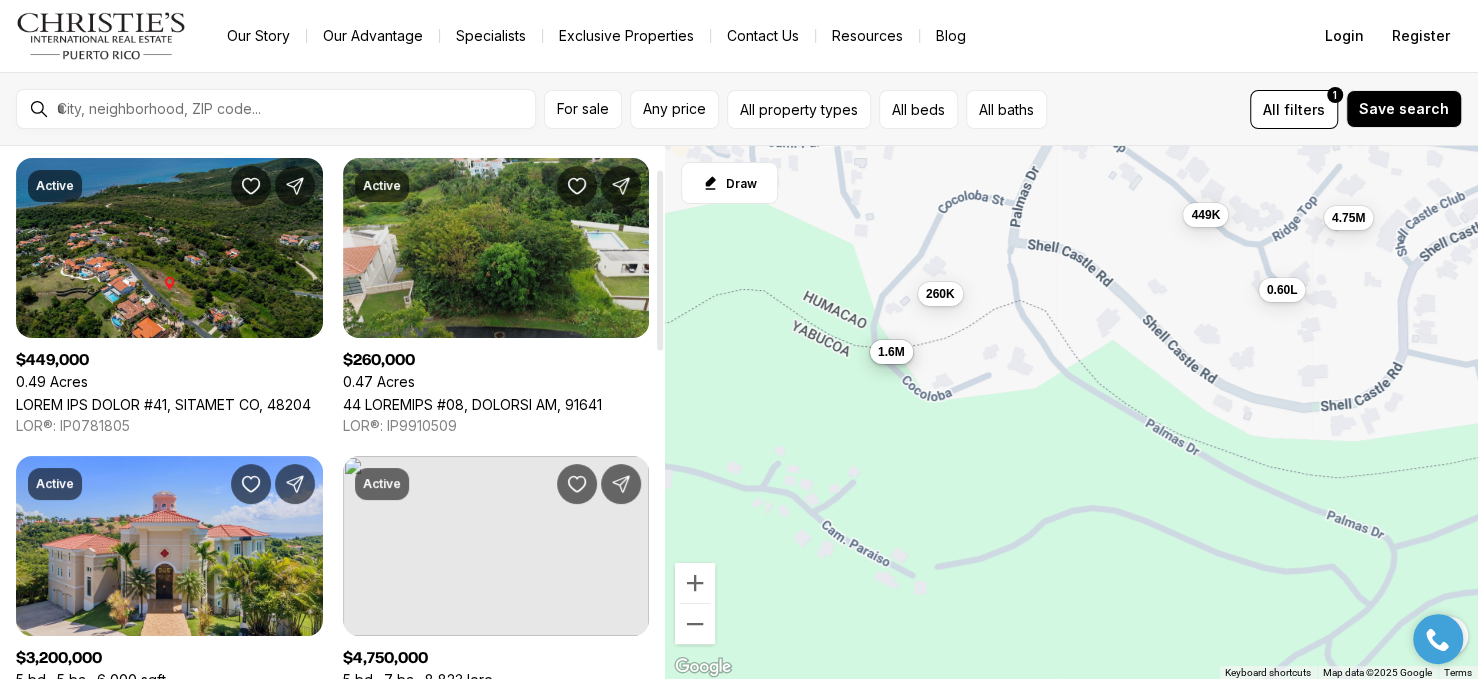 scroll, scrollTop: 0, scrollLeft: 0, axis: both 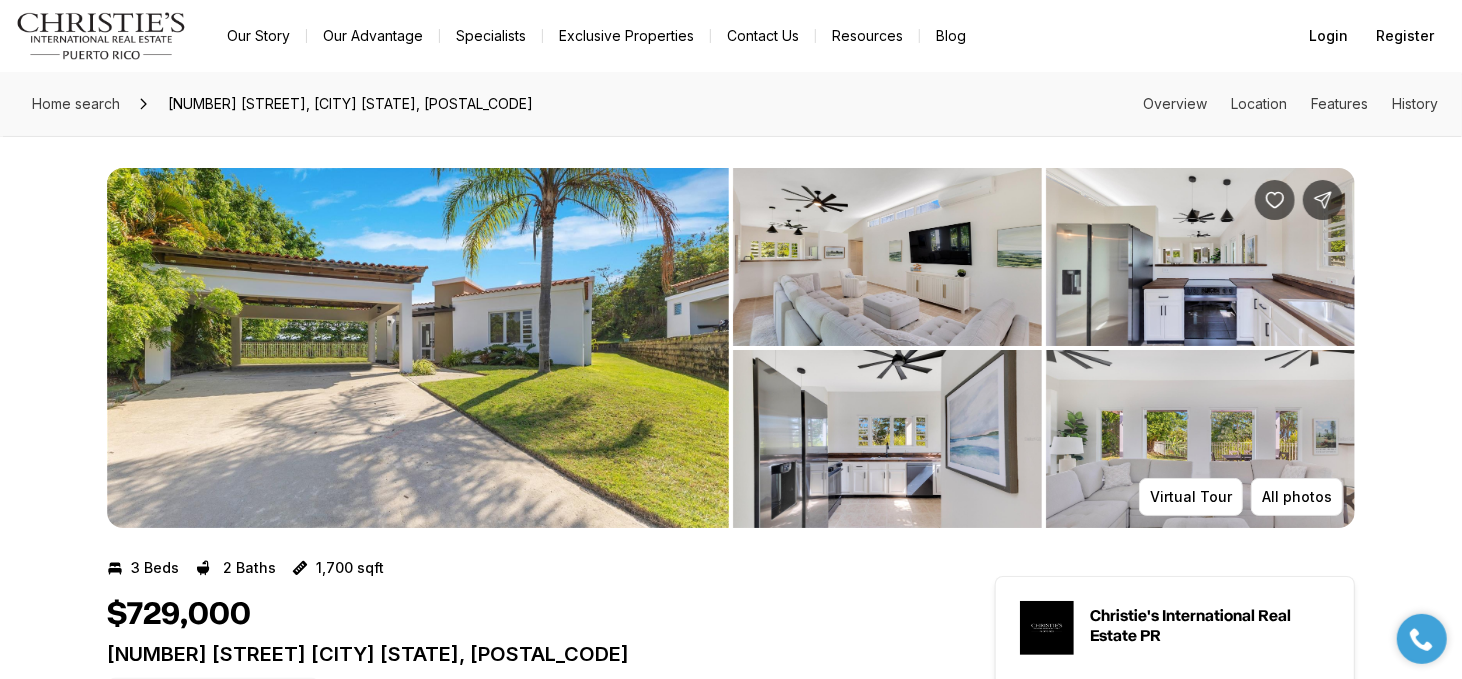 click at bounding box center (418, 348) 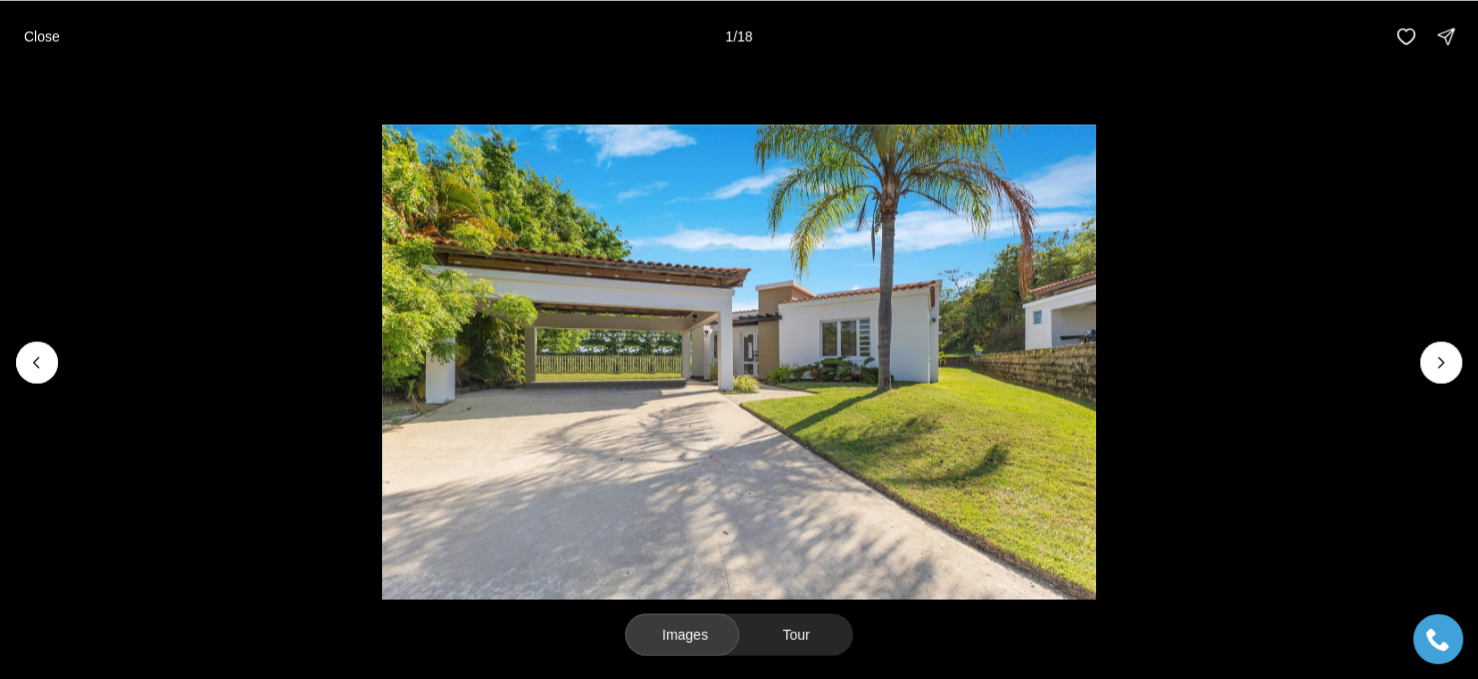 type 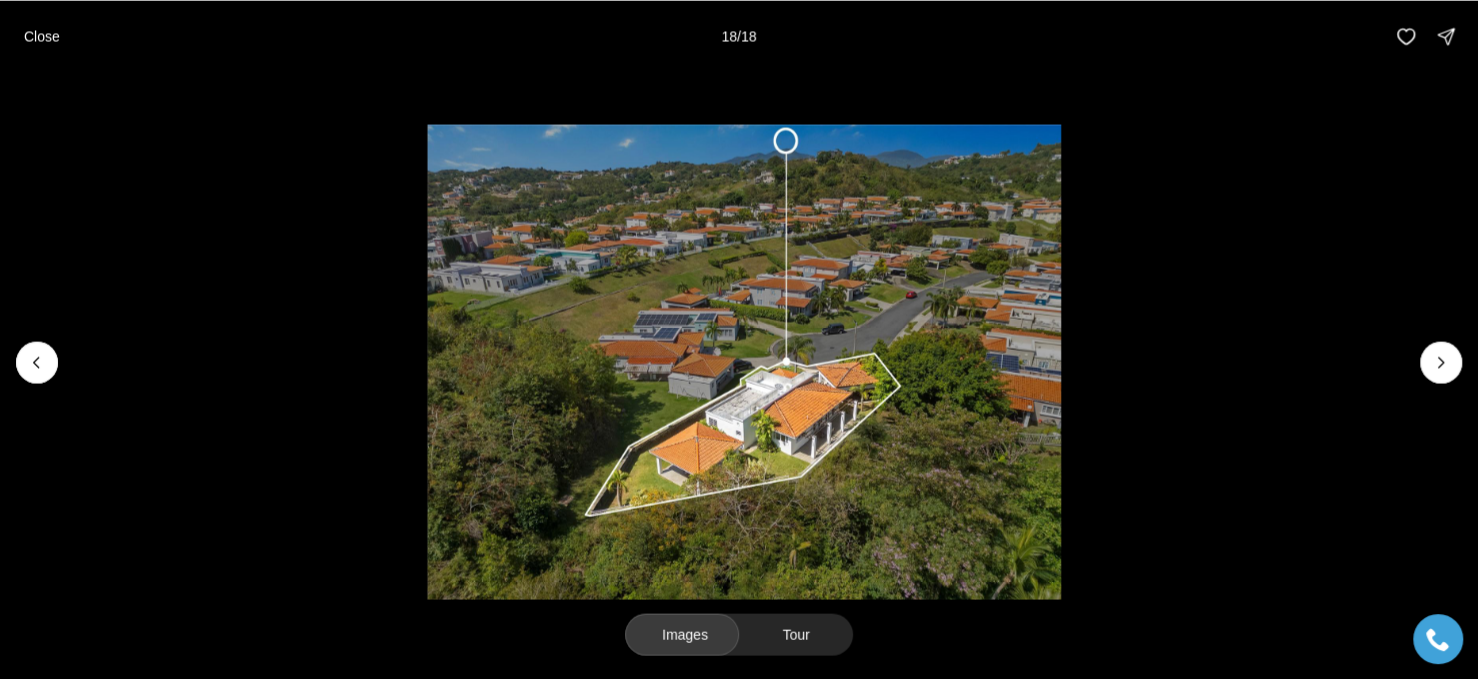 click on "Tour" at bounding box center (796, 634) 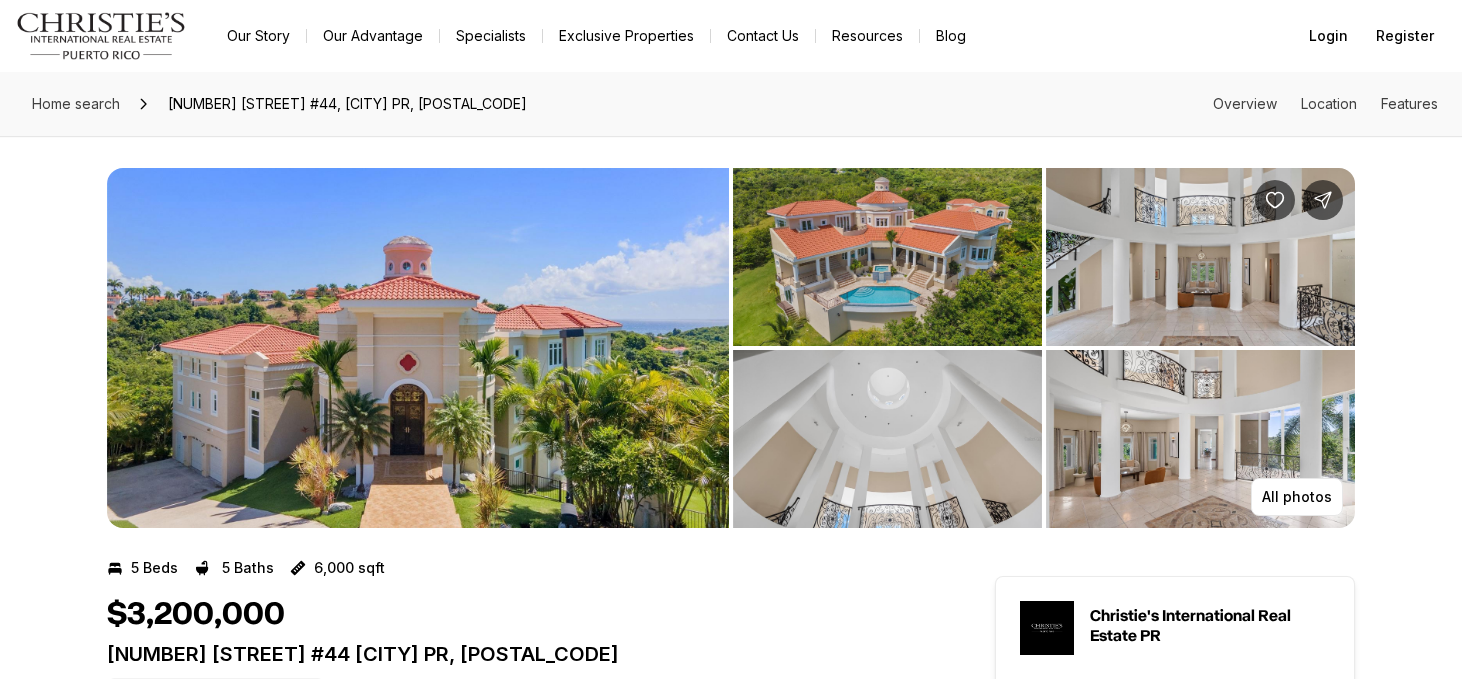scroll, scrollTop: 0, scrollLeft: 0, axis: both 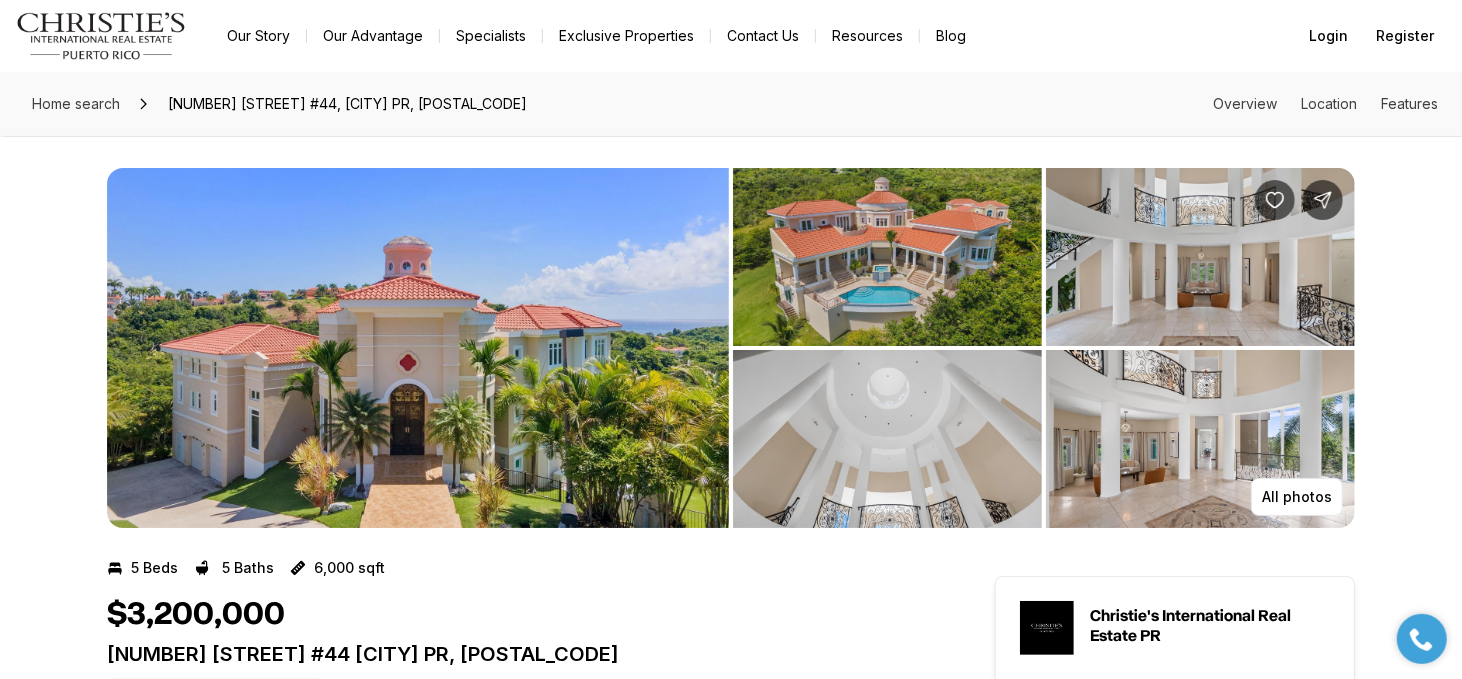 click at bounding box center (418, 348) 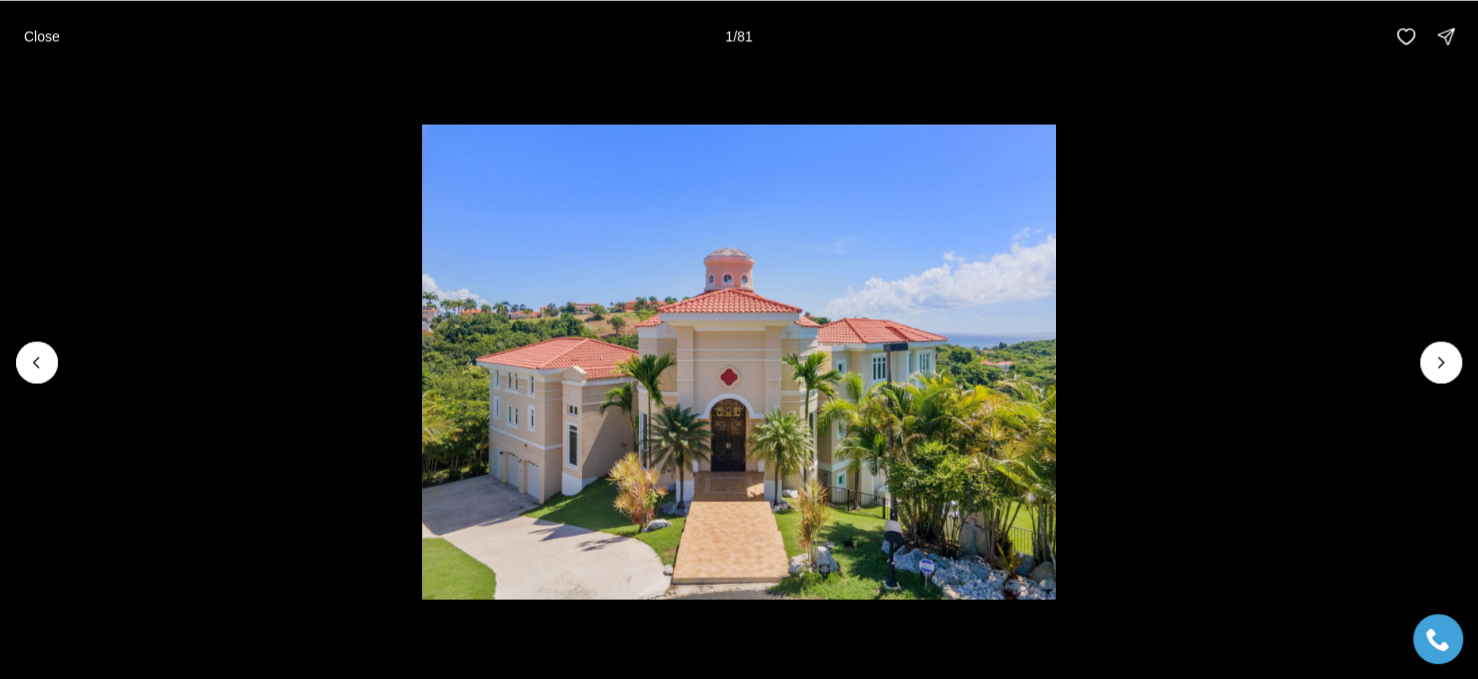 type 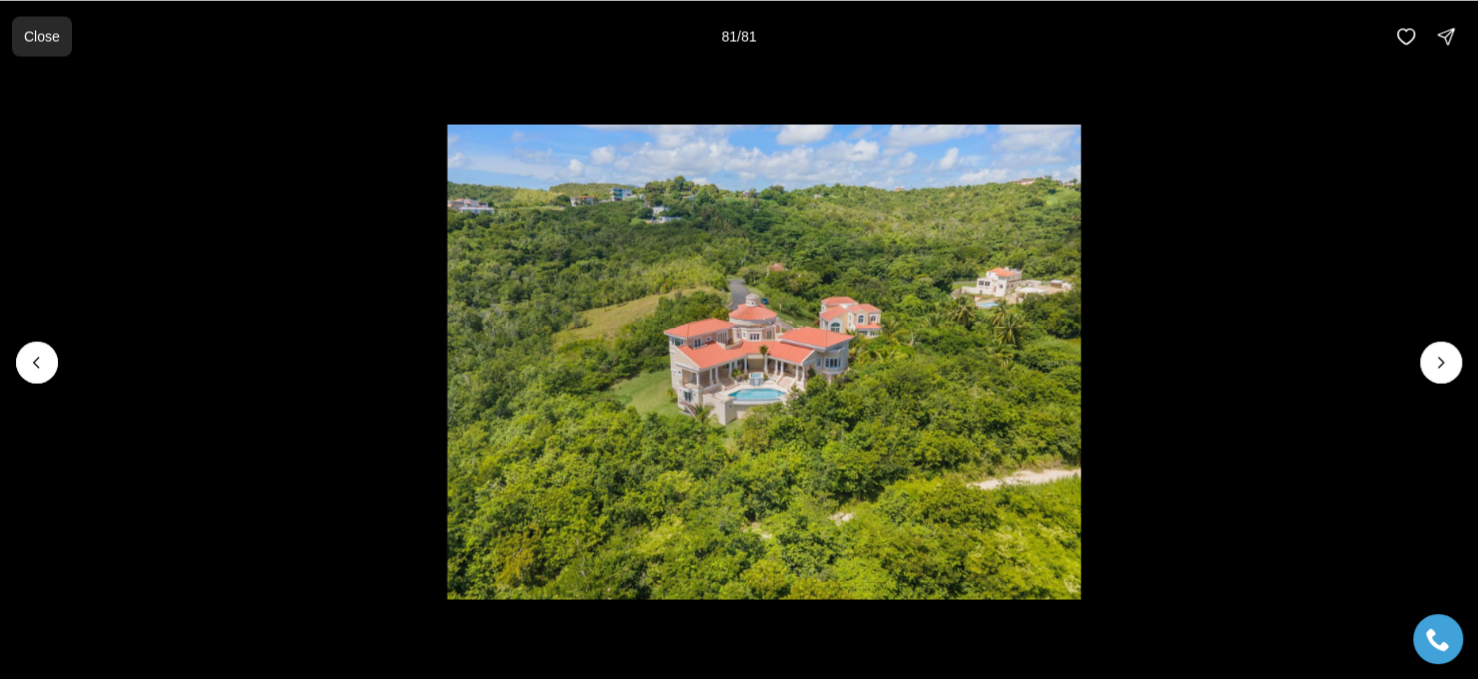 click on "Close" at bounding box center [42, 36] 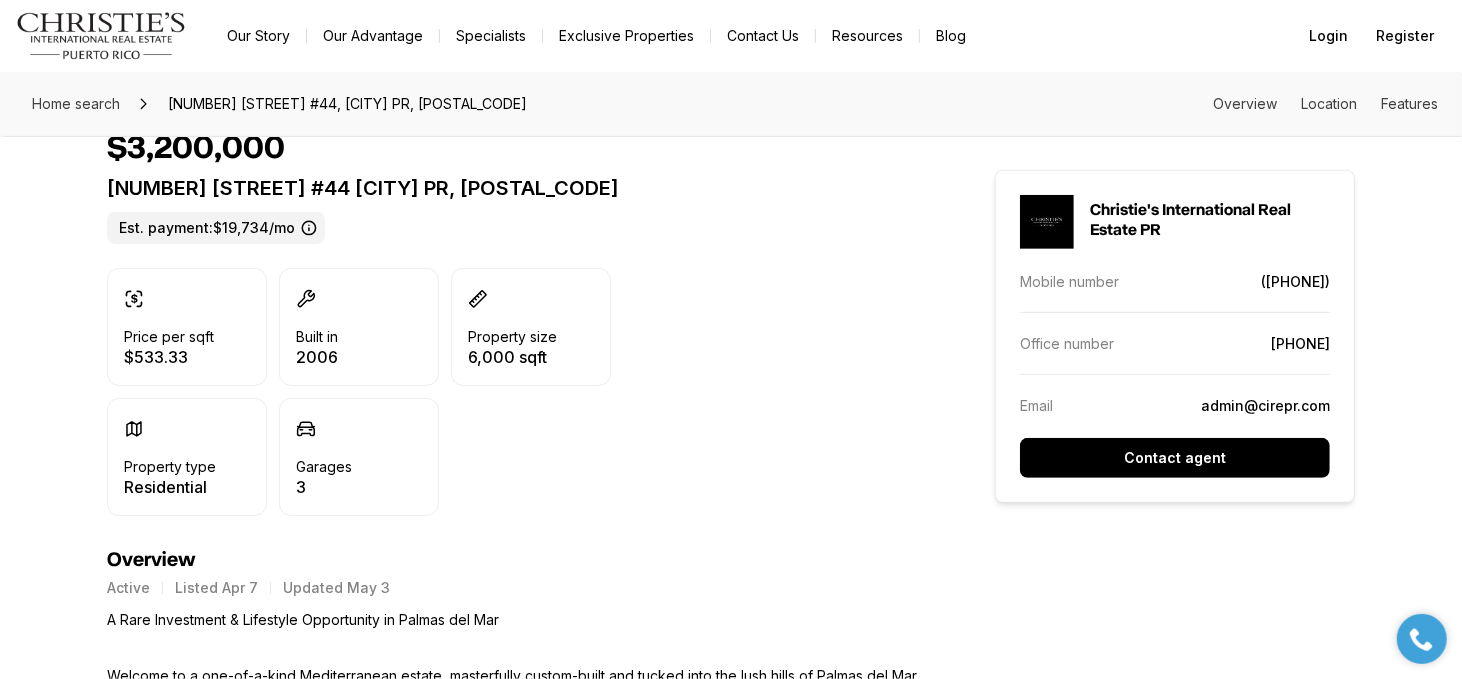 scroll, scrollTop: 0, scrollLeft: 0, axis: both 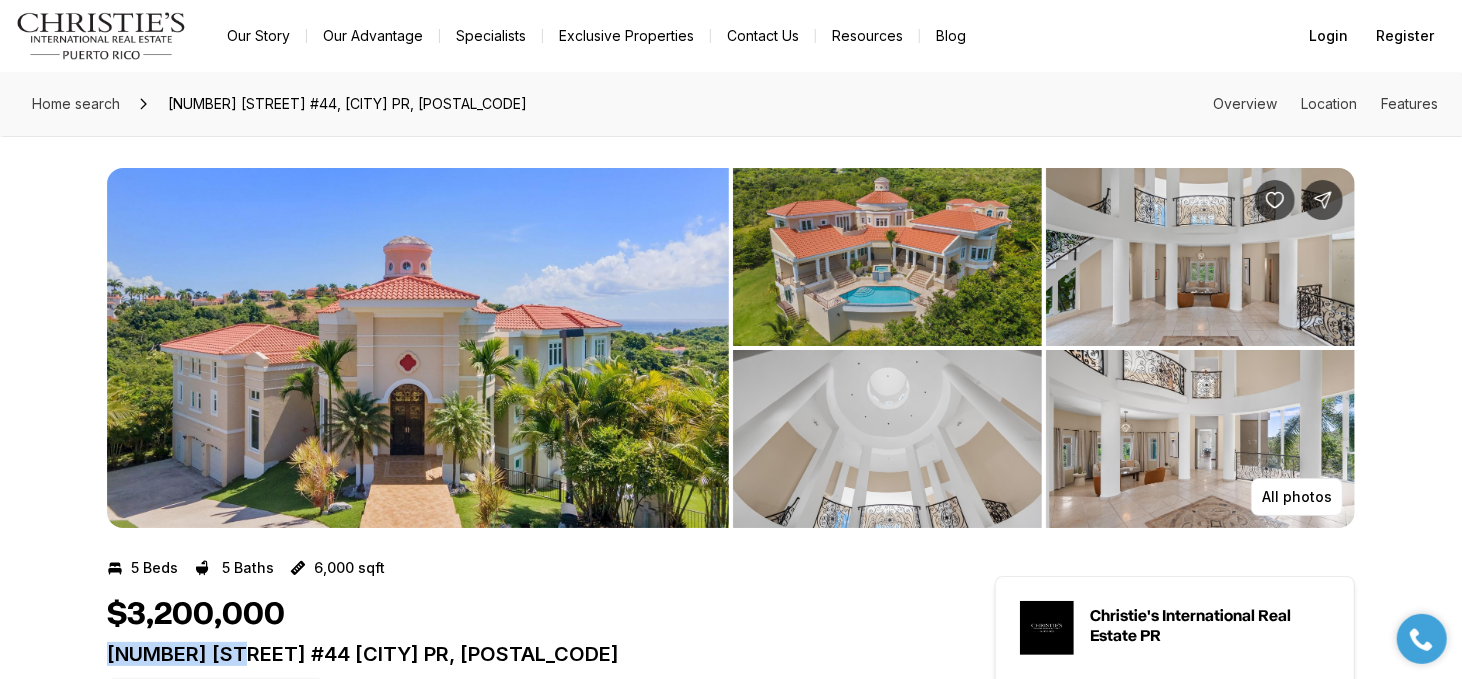 drag, startPoint x: 258, startPoint y: 653, endPoint x: 107, endPoint y: 652, distance: 151.00331 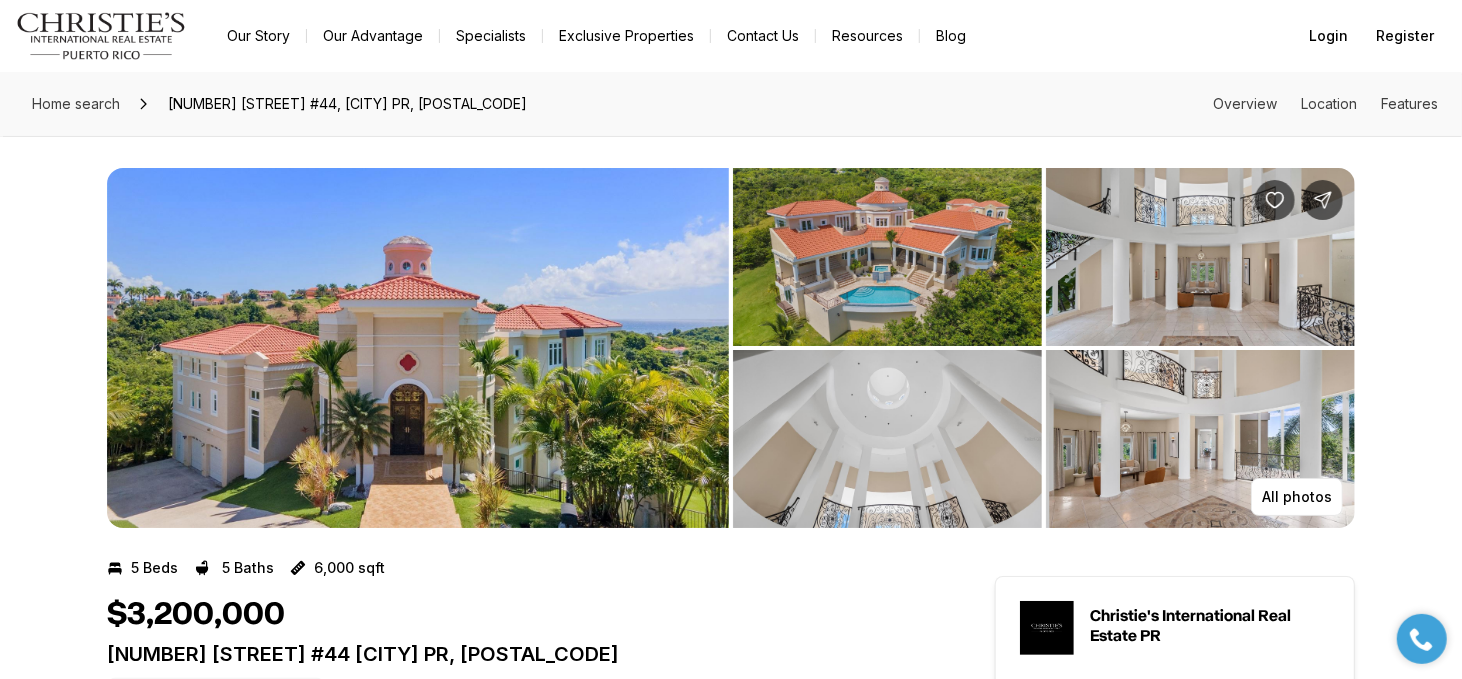 drag, startPoint x: 108, startPoint y: 652, endPoint x: 10, endPoint y: 577, distance: 123.40584 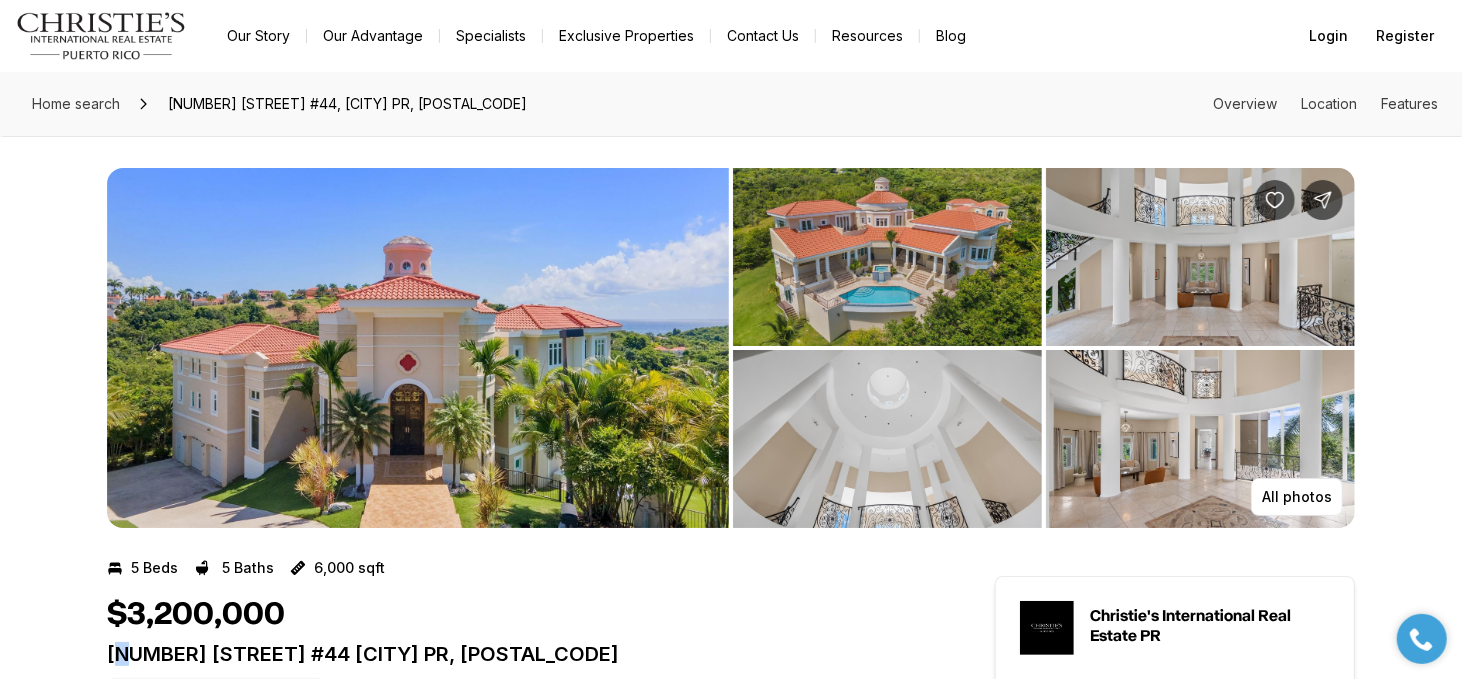 drag, startPoint x: 113, startPoint y: 656, endPoint x: 129, endPoint y: 660, distance: 16.492422 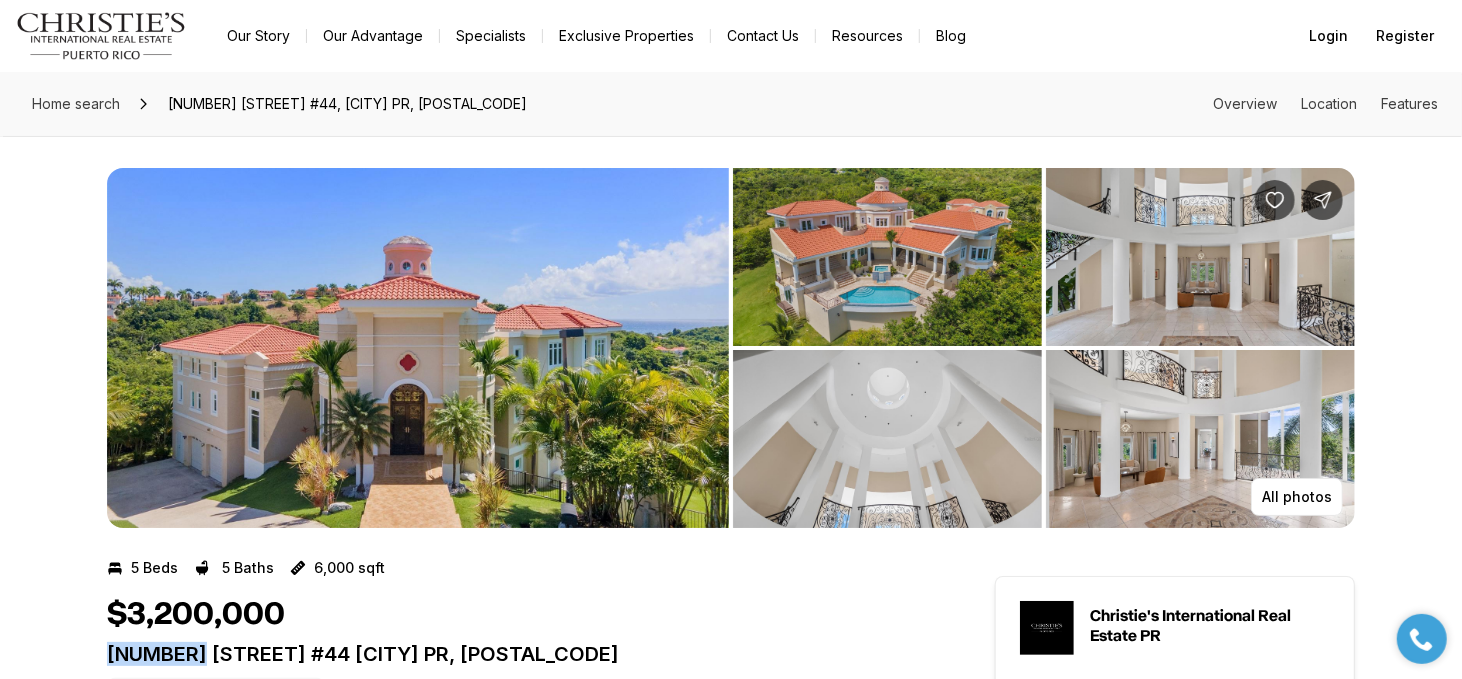 scroll, scrollTop: 7, scrollLeft: 0, axis: vertical 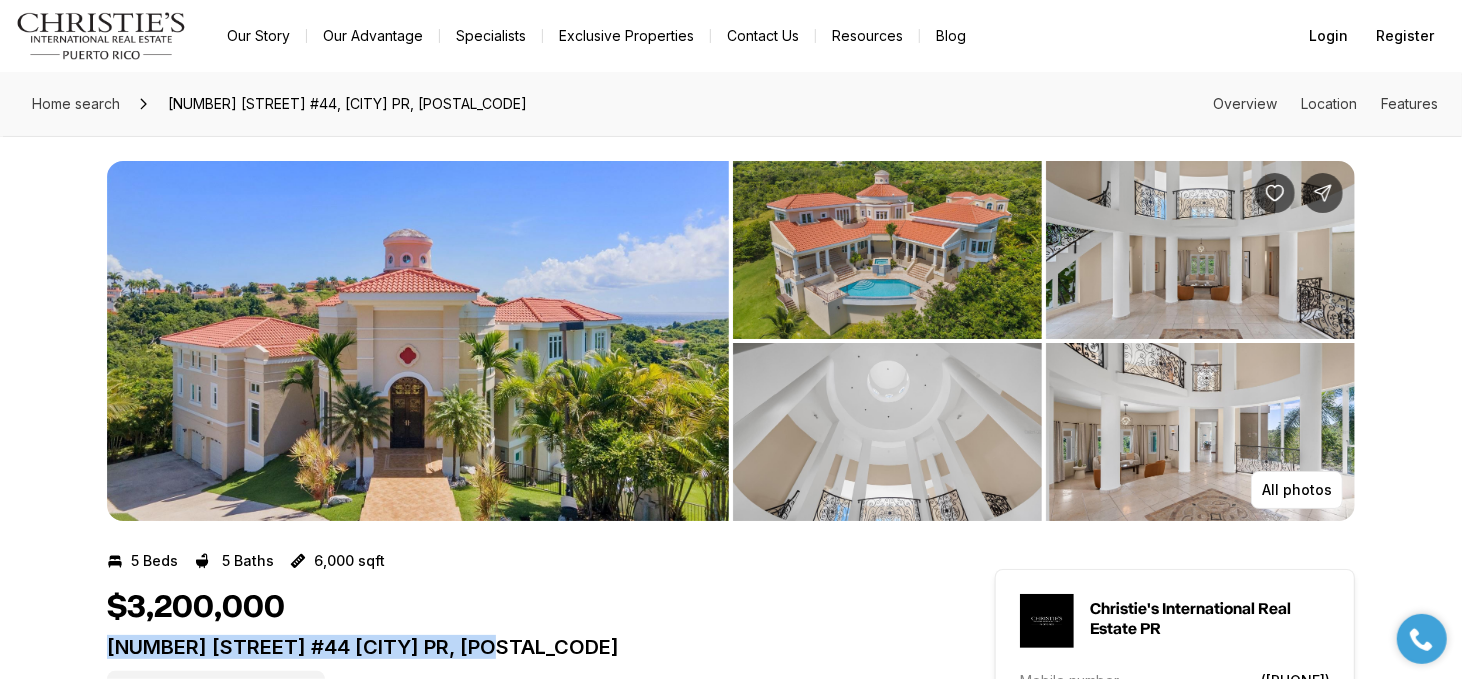 drag, startPoint x: 111, startPoint y: 657, endPoint x: 537, endPoint y: 643, distance: 426.22998 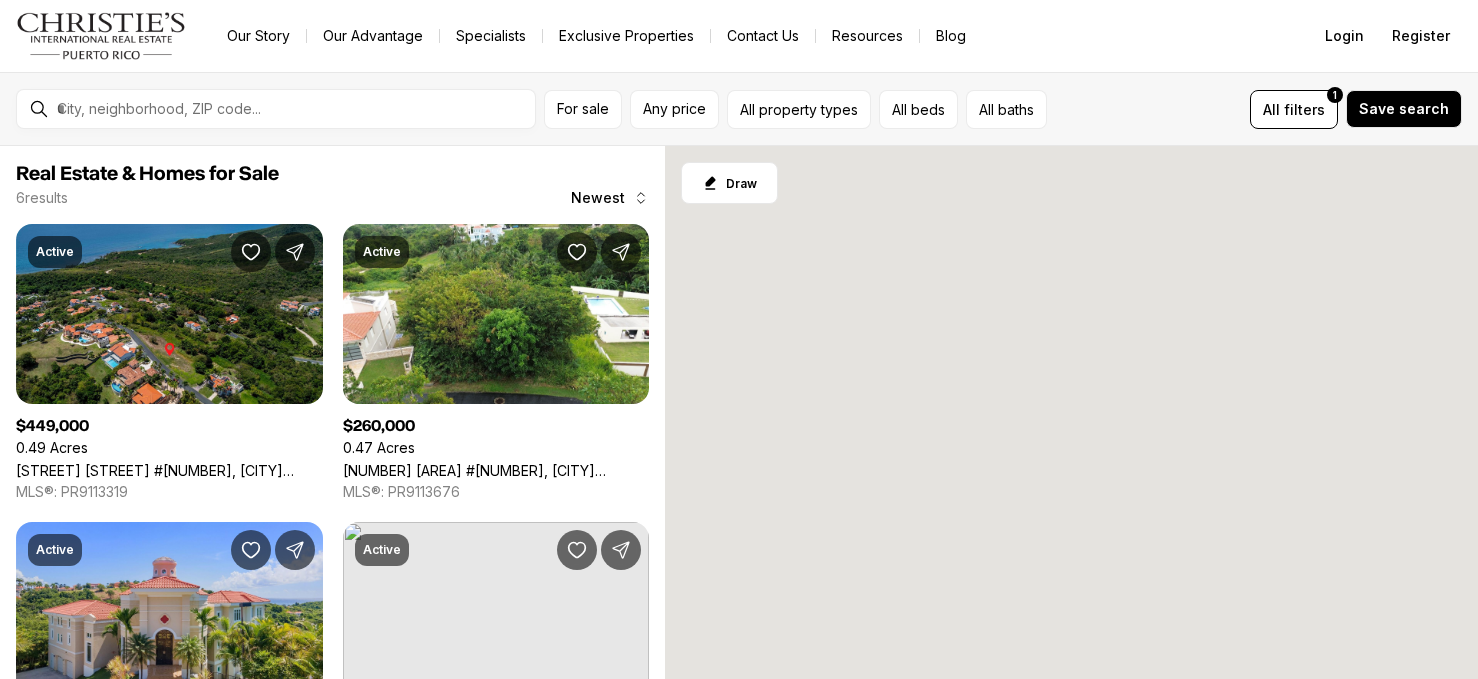 scroll, scrollTop: 0, scrollLeft: 0, axis: both 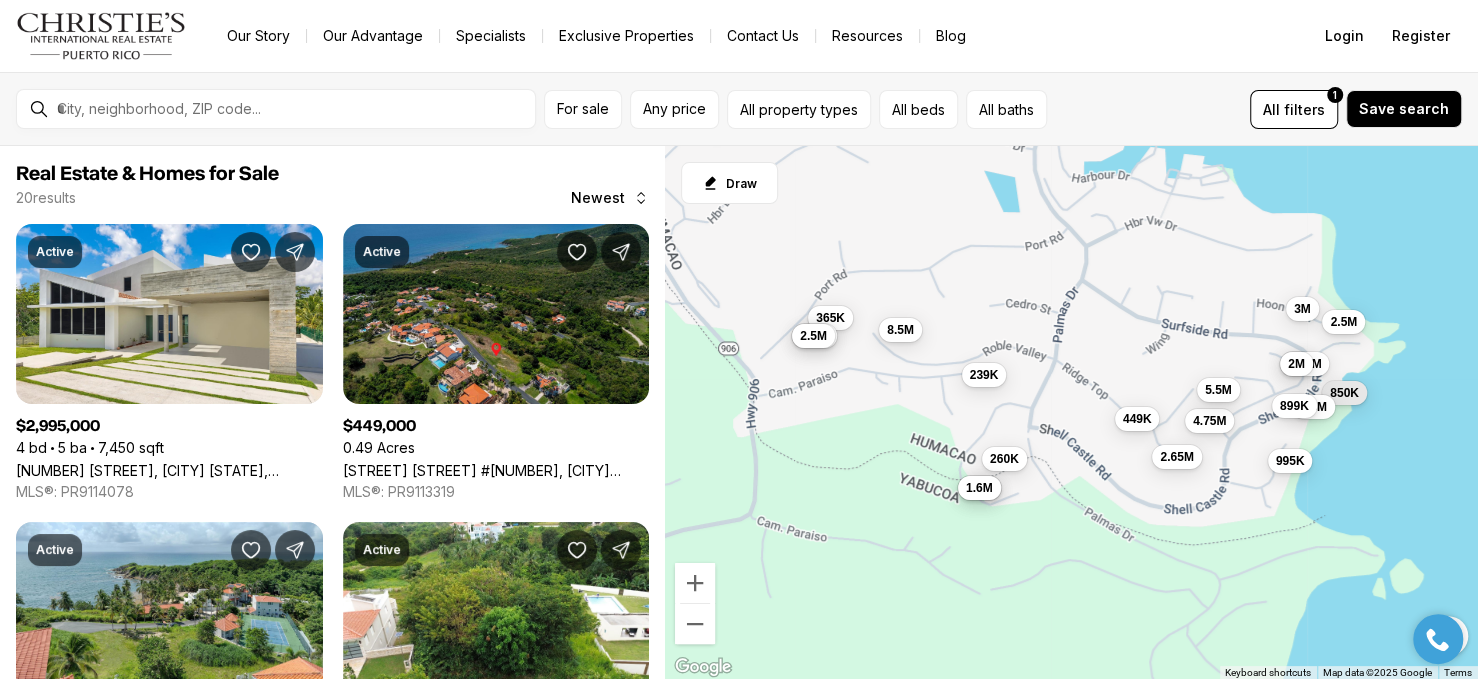 drag, startPoint x: 1024, startPoint y: 424, endPoint x: 1036, endPoint y: 496, distance: 72.99315 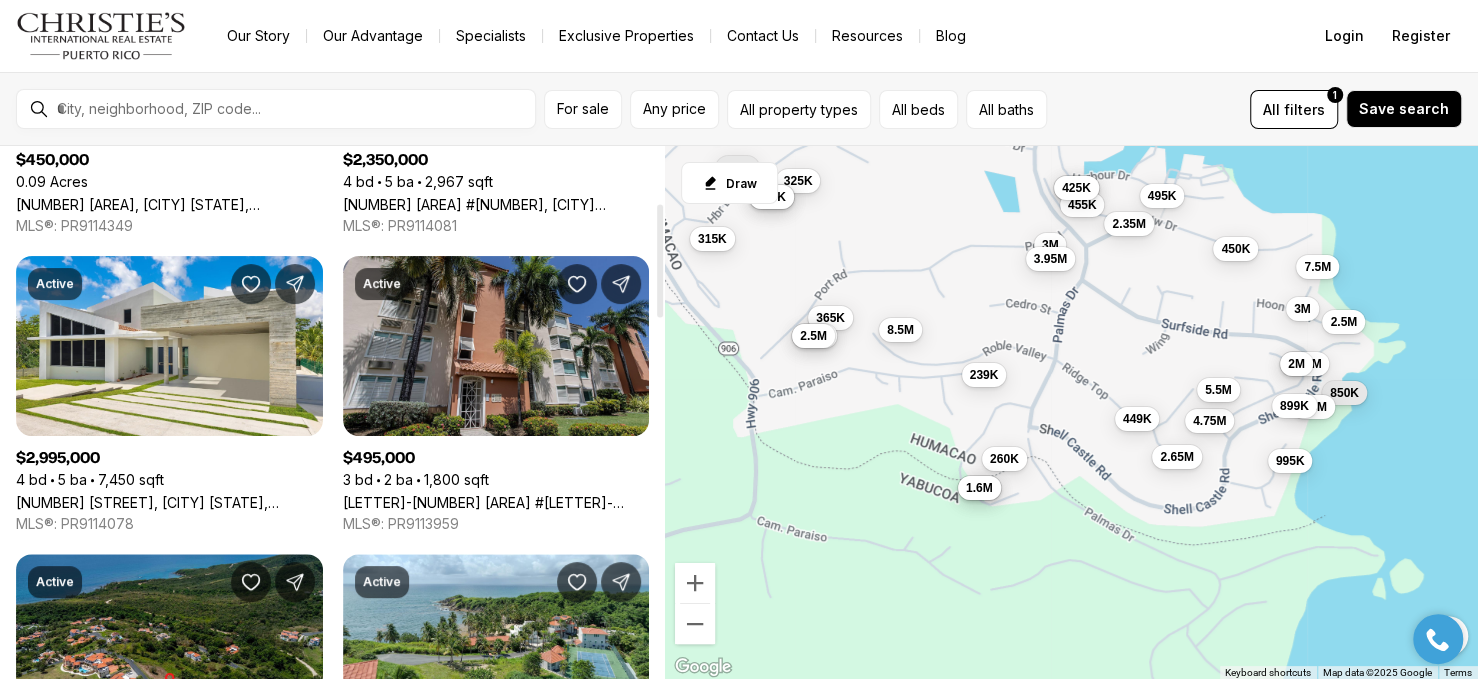 scroll, scrollTop: 466, scrollLeft: 0, axis: vertical 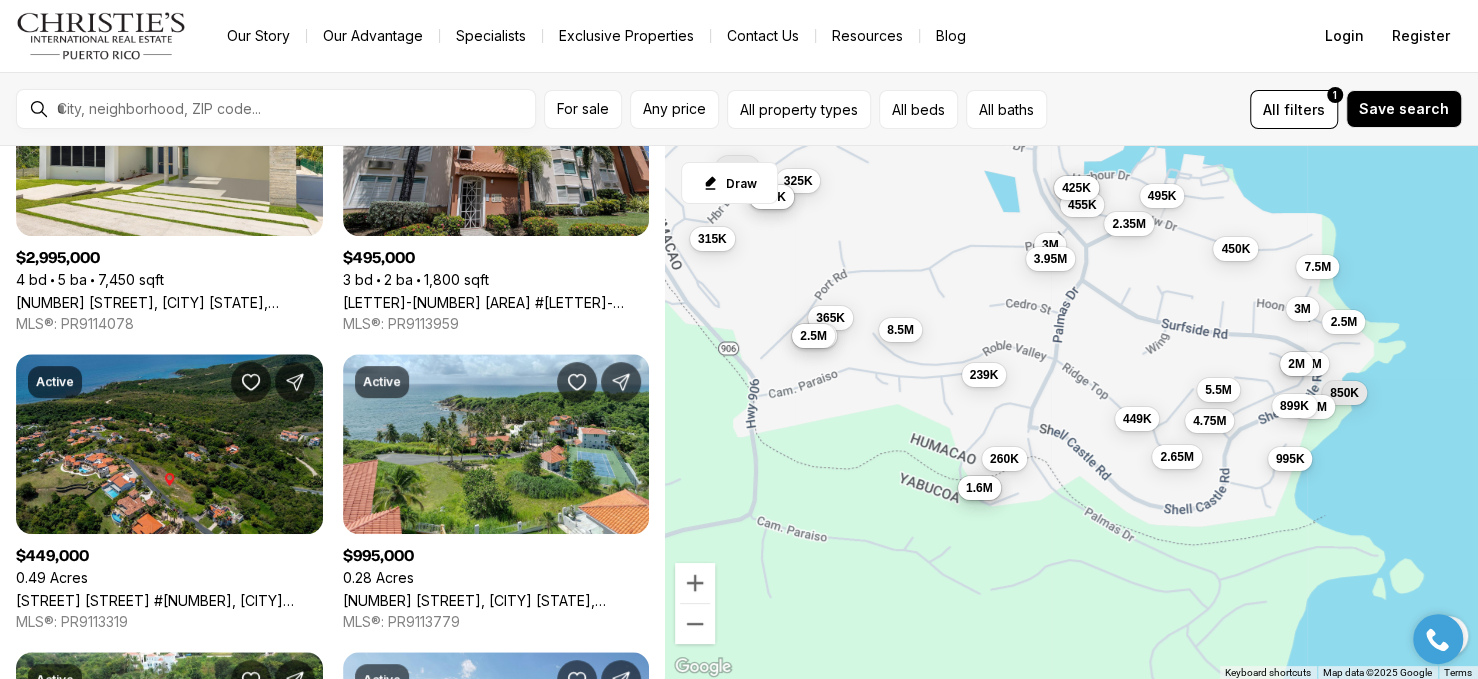 click on "995K" at bounding box center (978, 488) 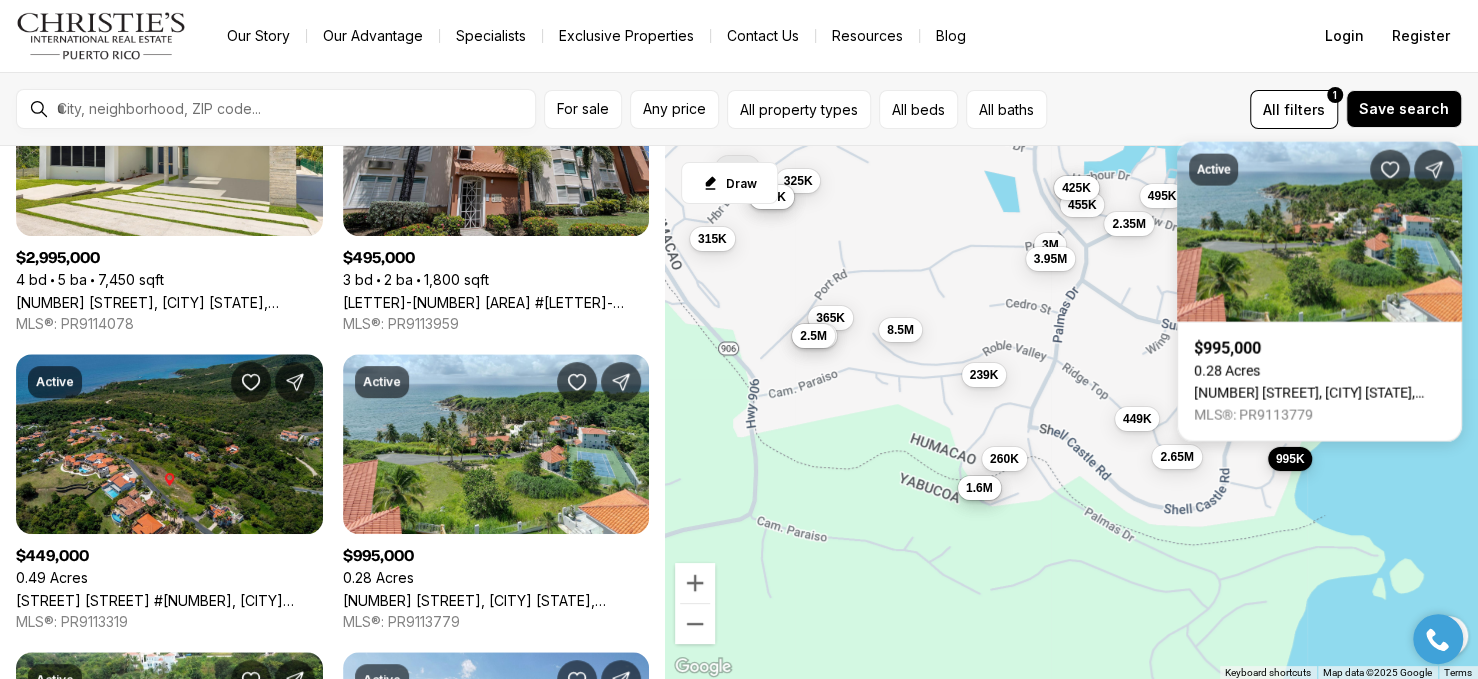 click on "995K" at bounding box center [1289, 459] 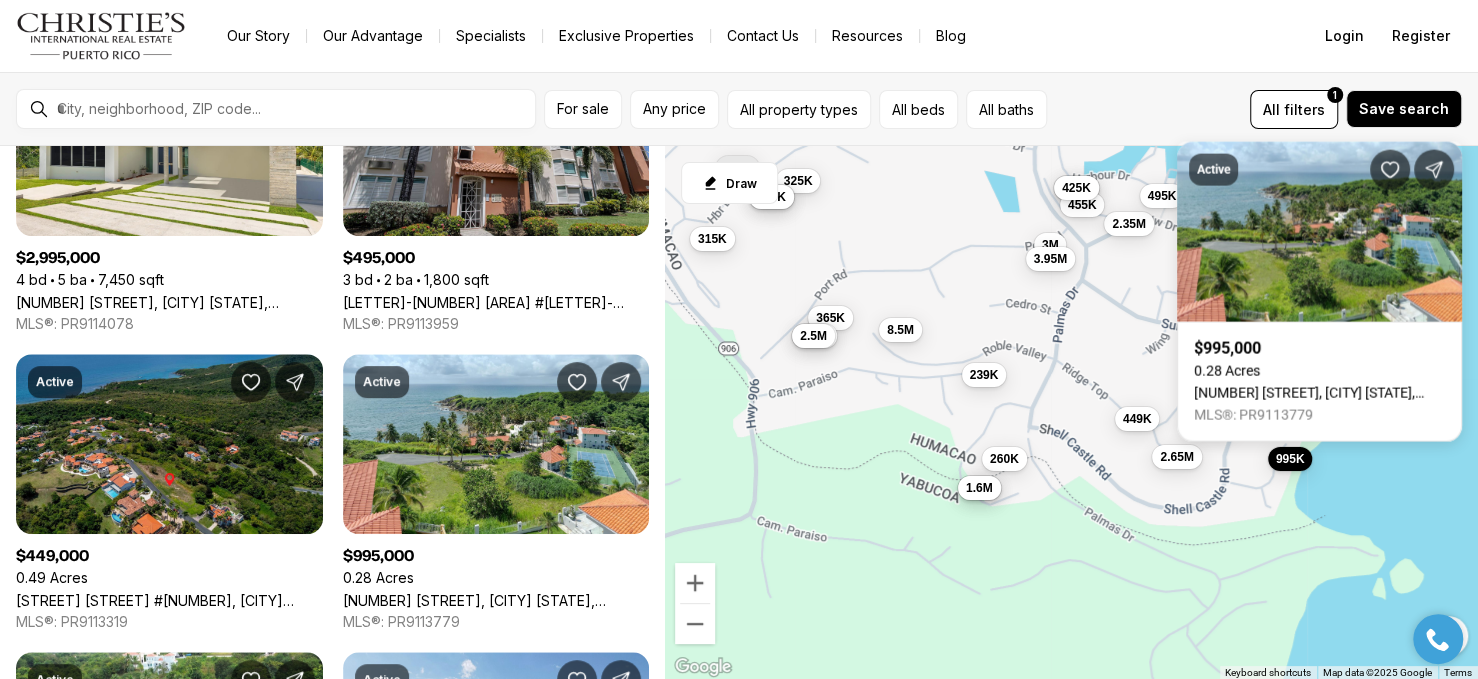 click on "All filters 1 Save search" at bounding box center [1258, 109] 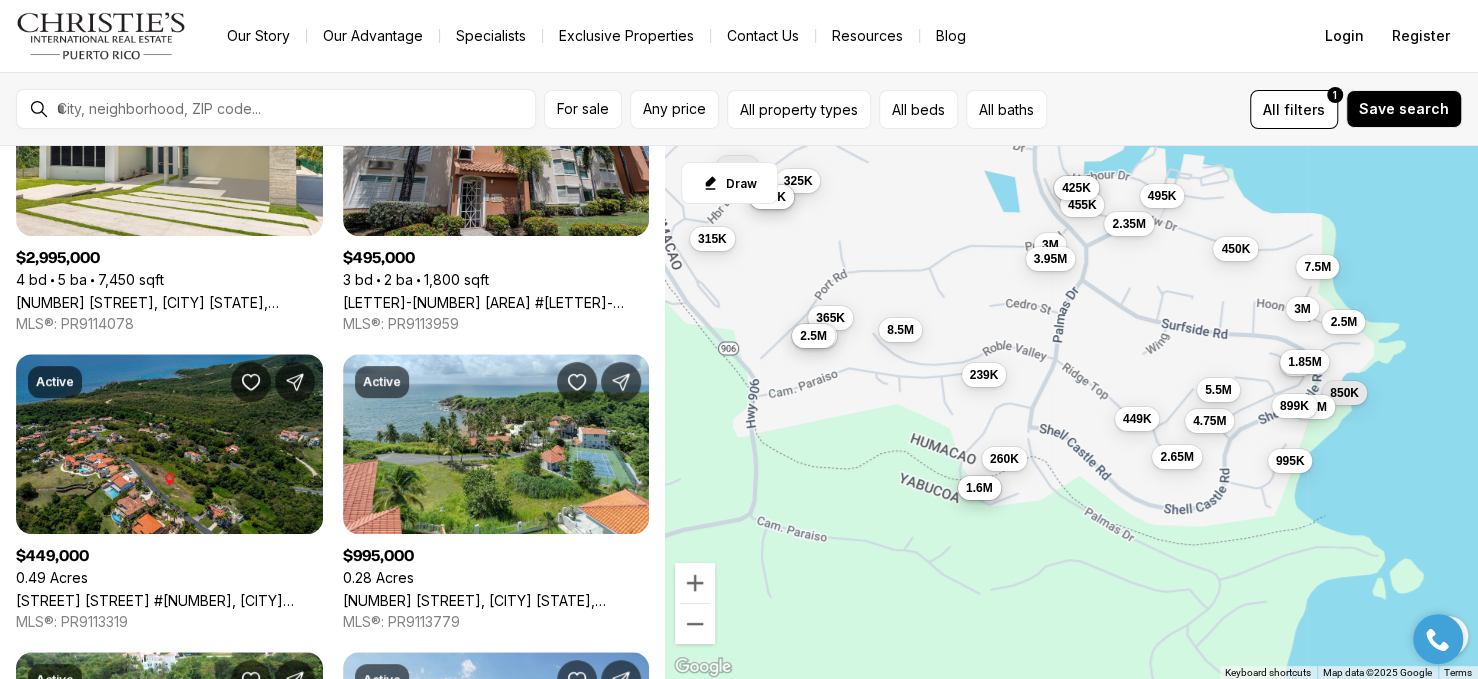 click on "1.85M" at bounding box center (1304, 362) 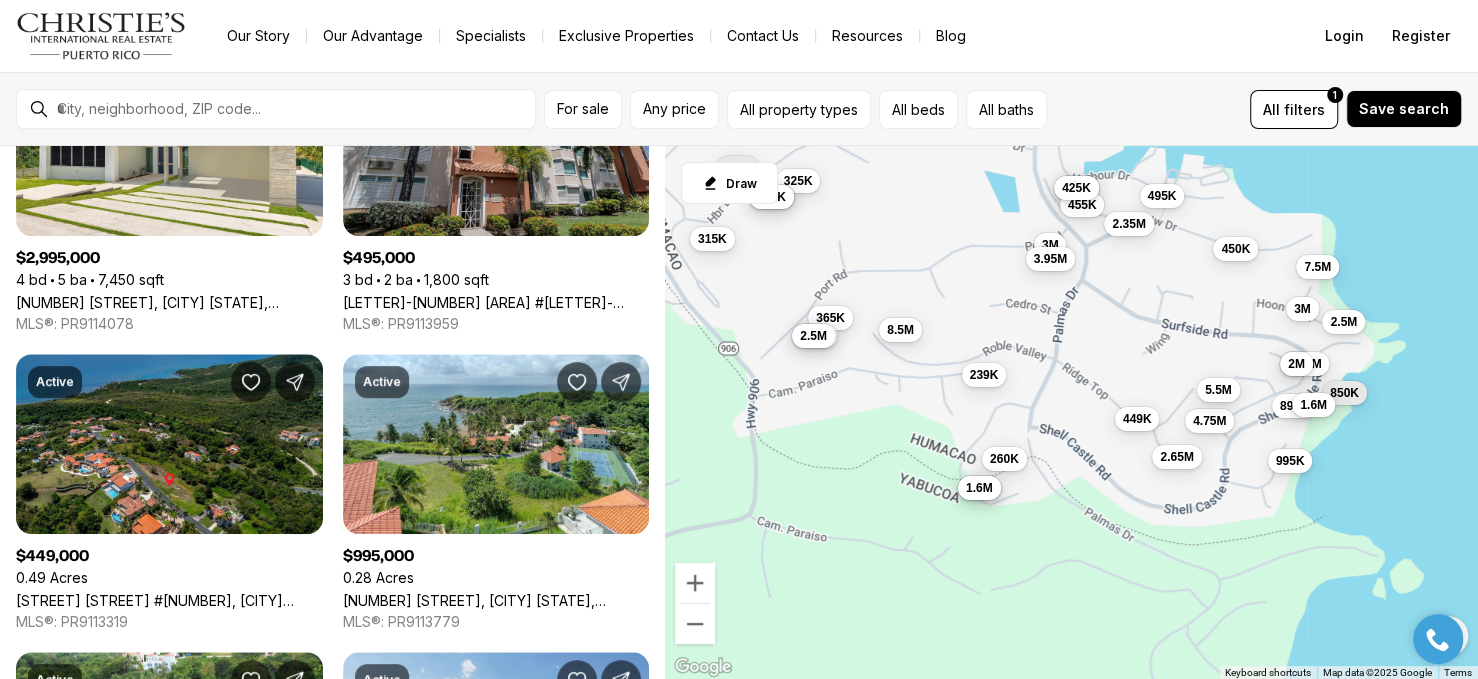 click on "1.6M" at bounding box center [1313, 405] 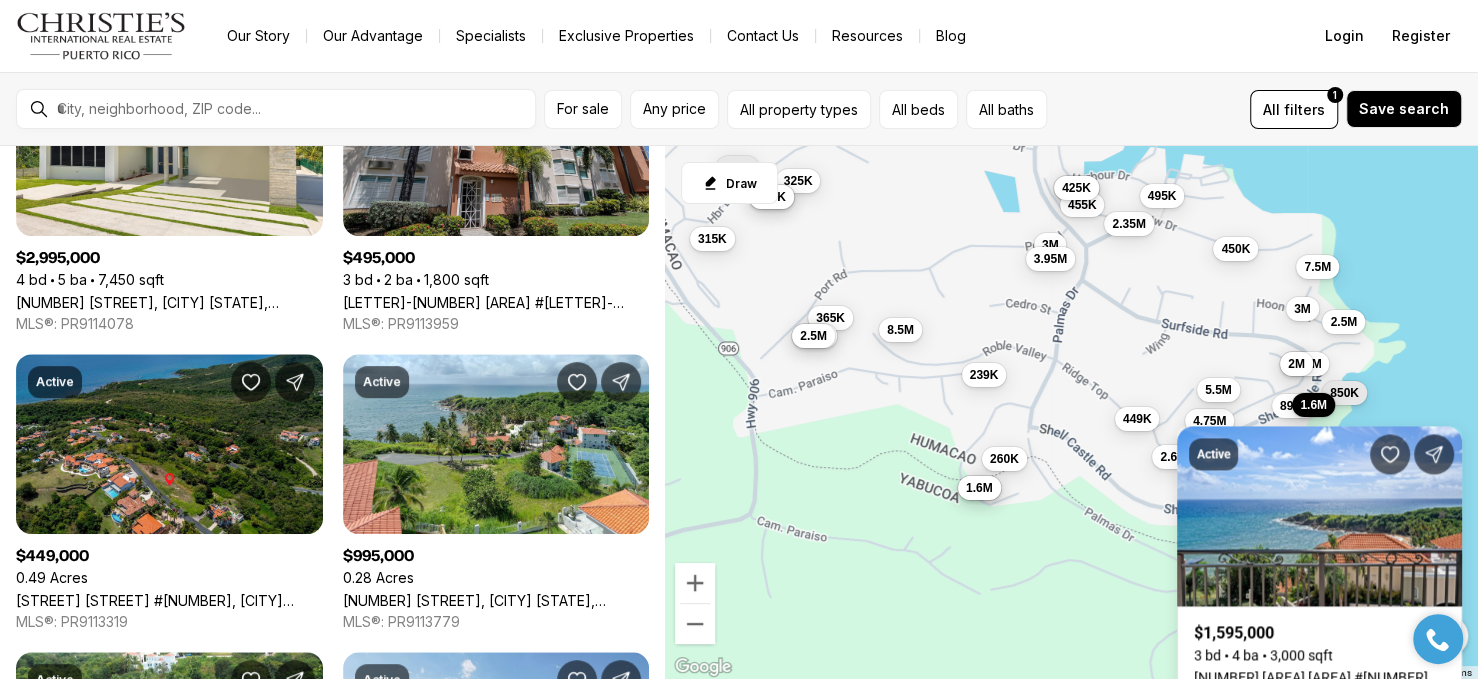 click on "1.6M" at bounding box center [1313, 405] 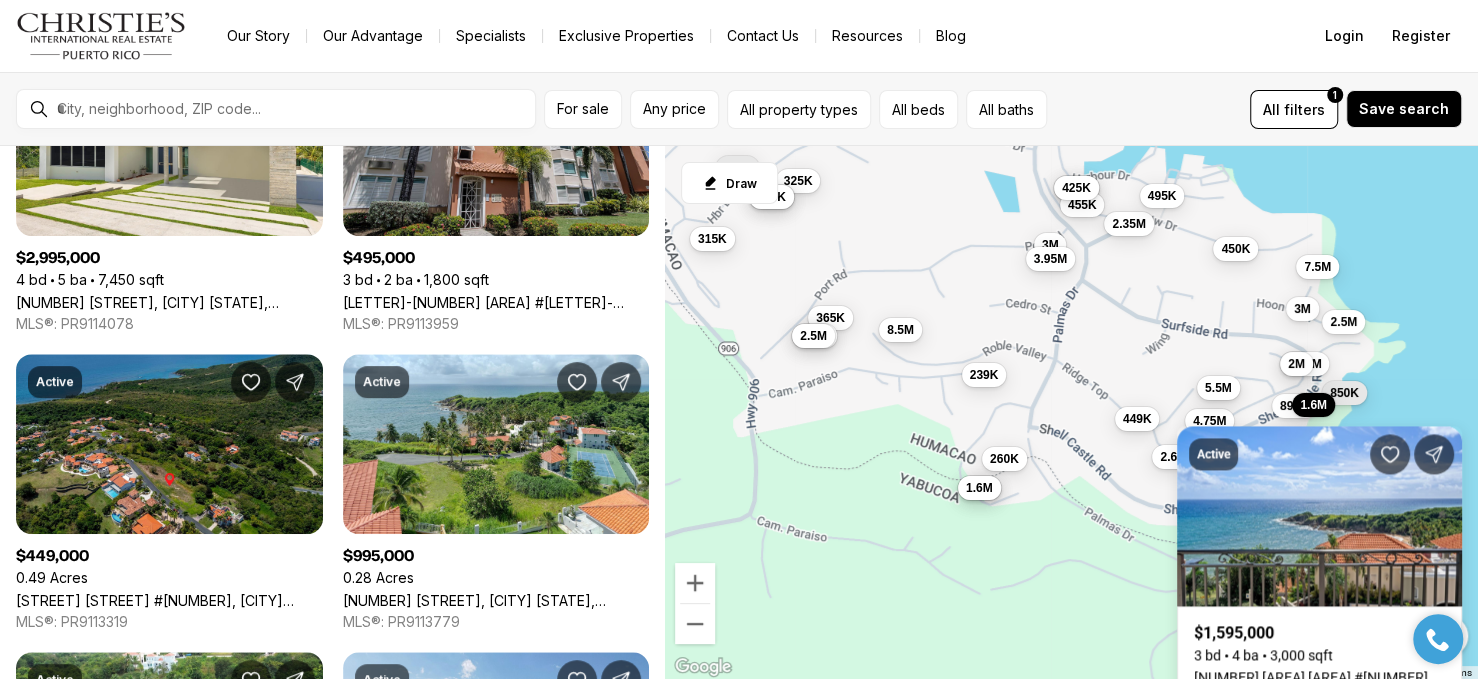 click on "5.5M" at bounding box center [1217, 388] 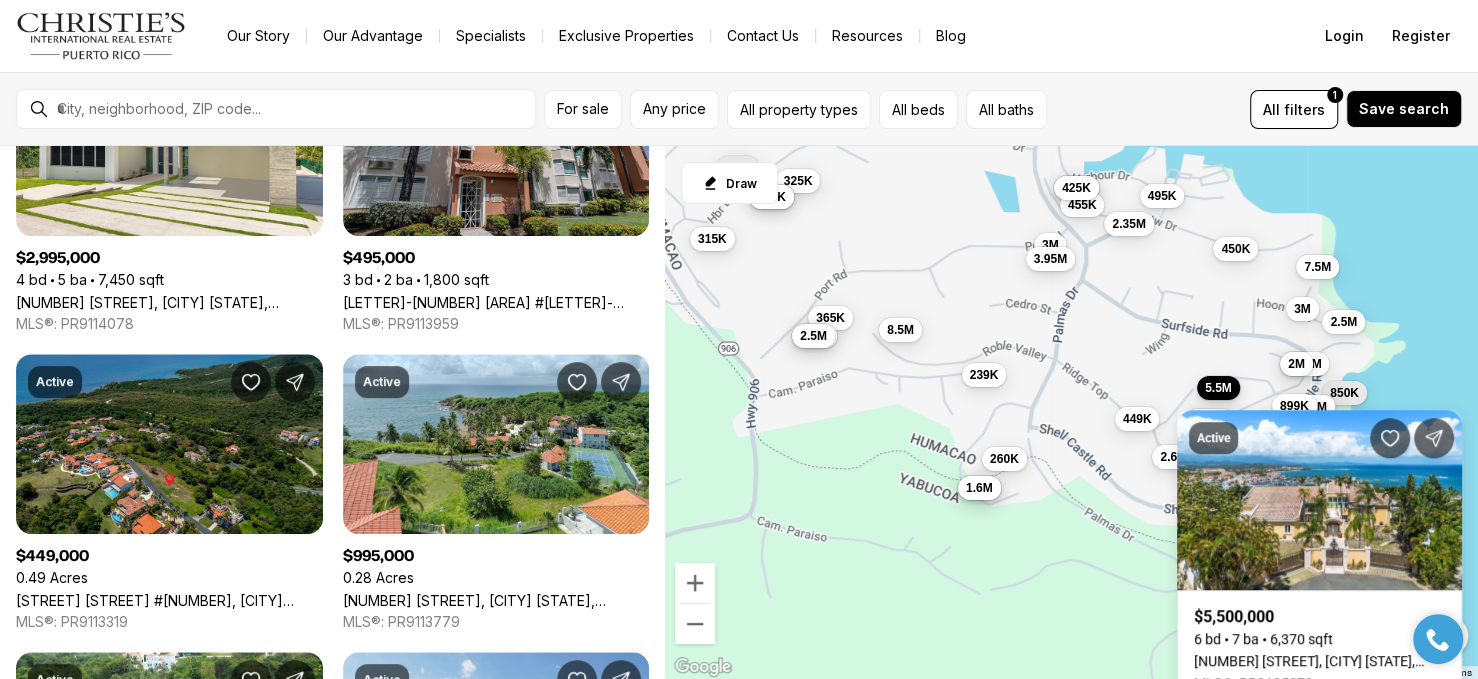 click on "5.5M" at bounding box center [1217, 388] 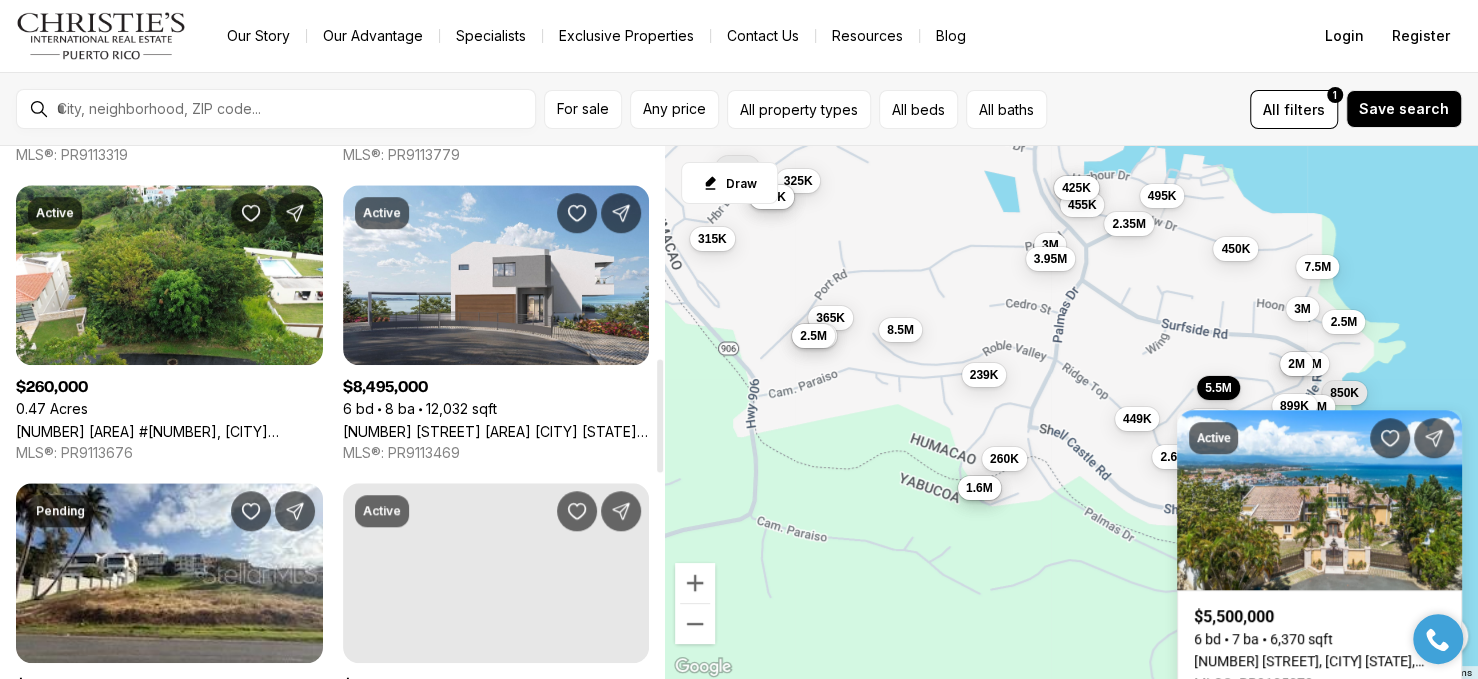 scroll, scrollTop: 1000, scrollLeft: 0, axis: vertical 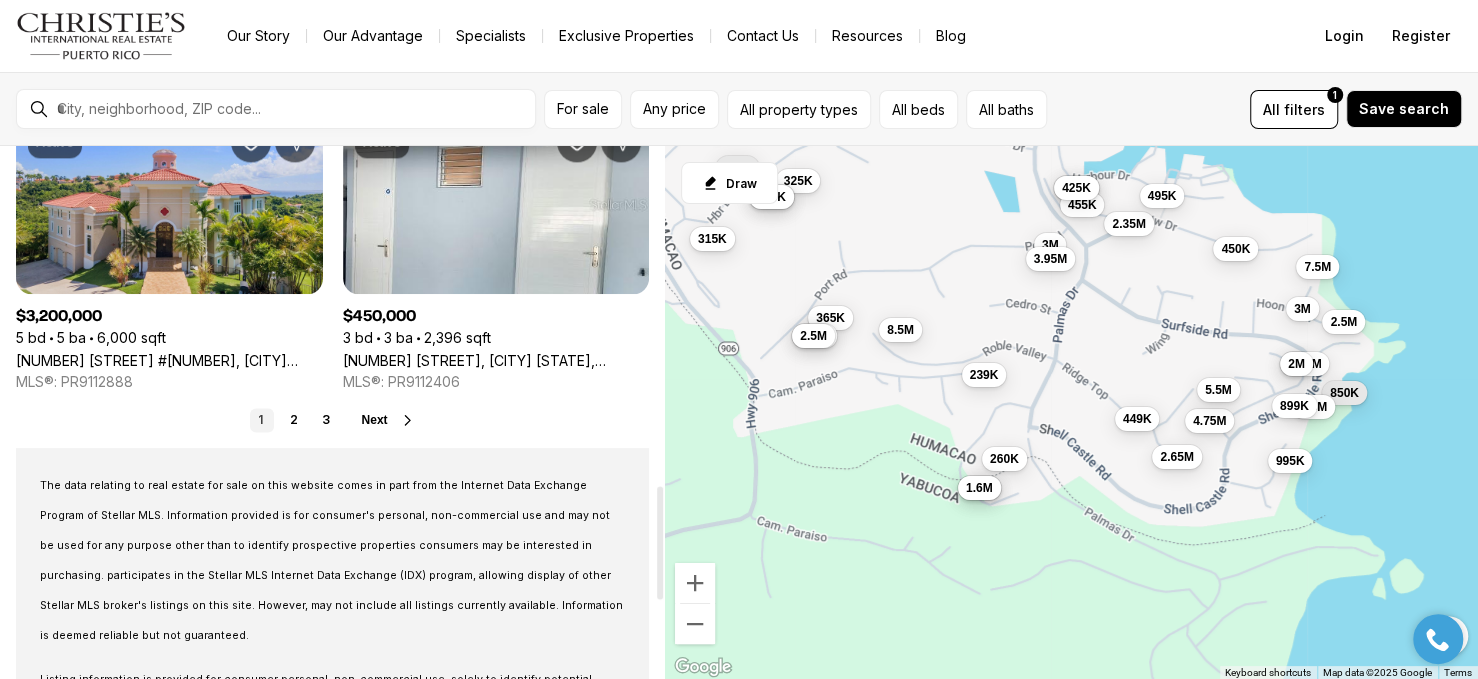 click on "Next" at bounding box center (389, 420) 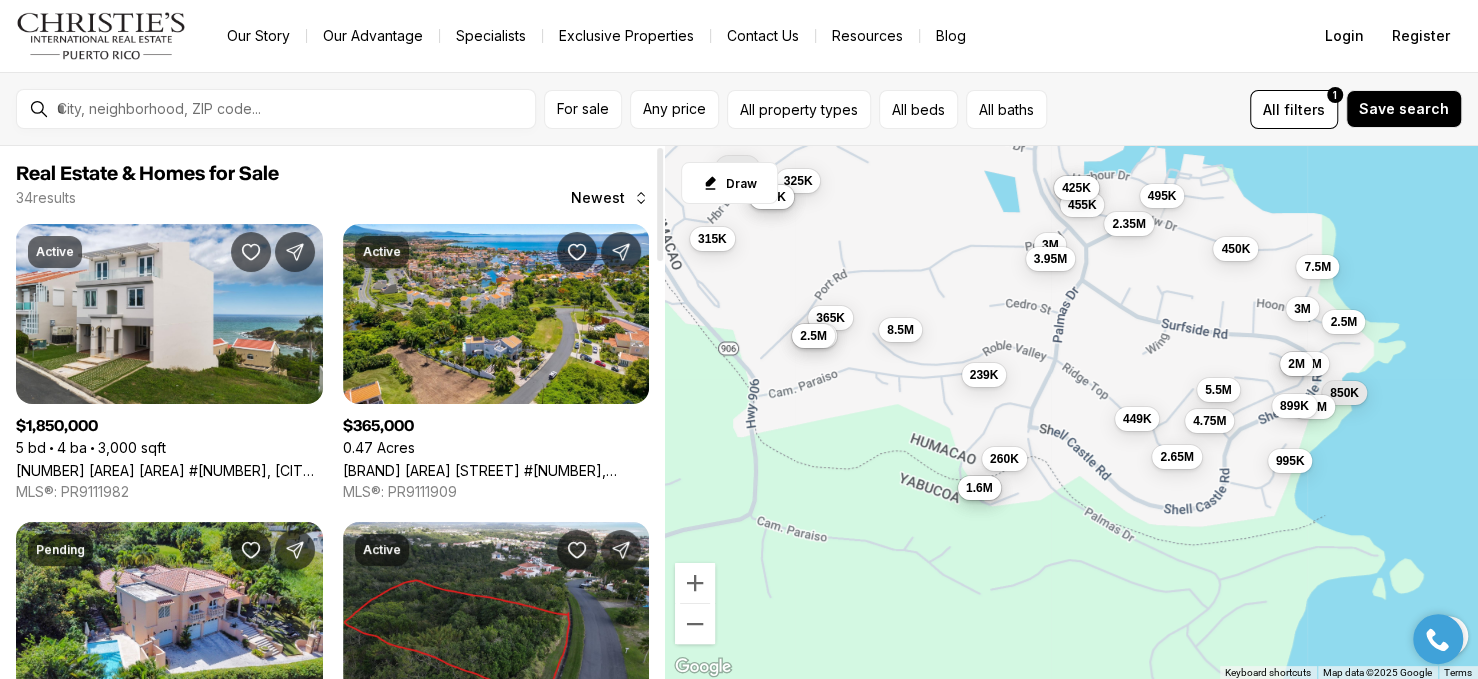 scroll, scrollTop: 66, scrollLeft: 0, axis: vertical 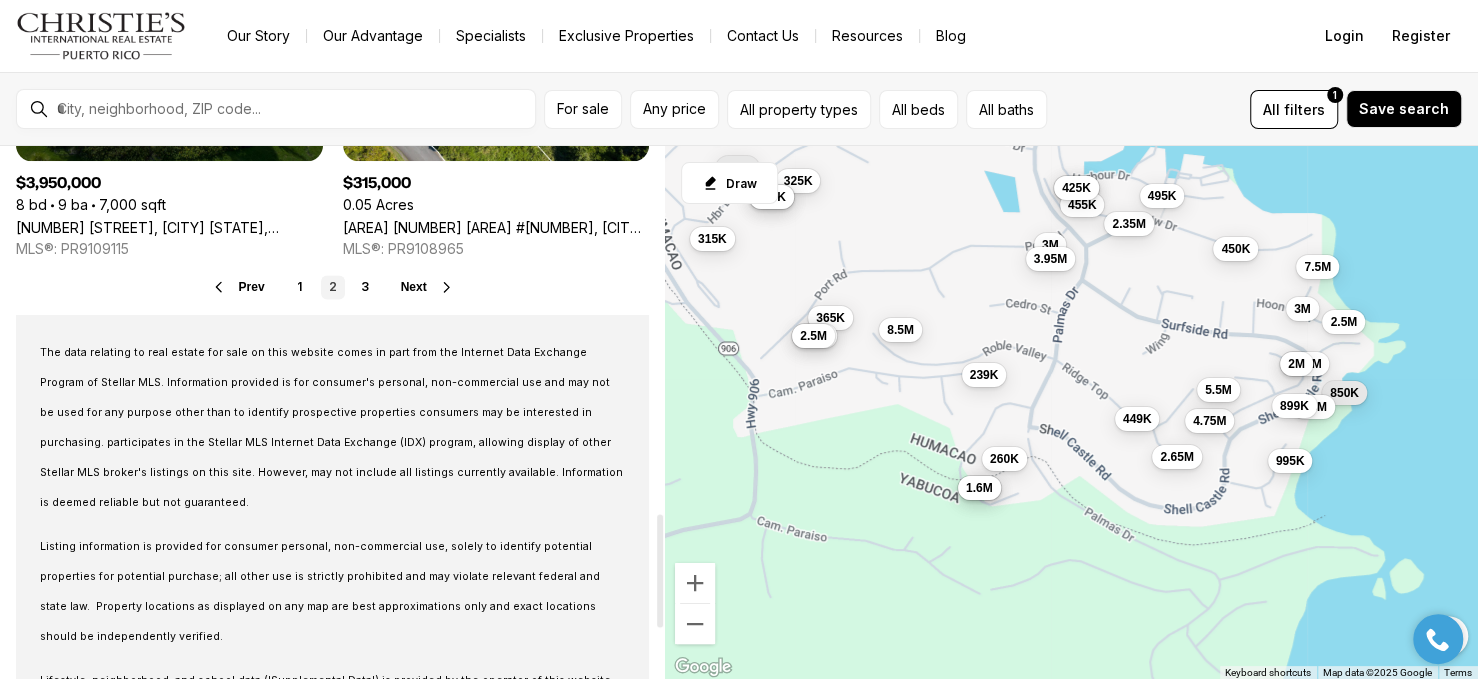 drag, startPoint x: 426, startPoint y: 282, endPoint x: 446, endPoint y: 330, distance: 52 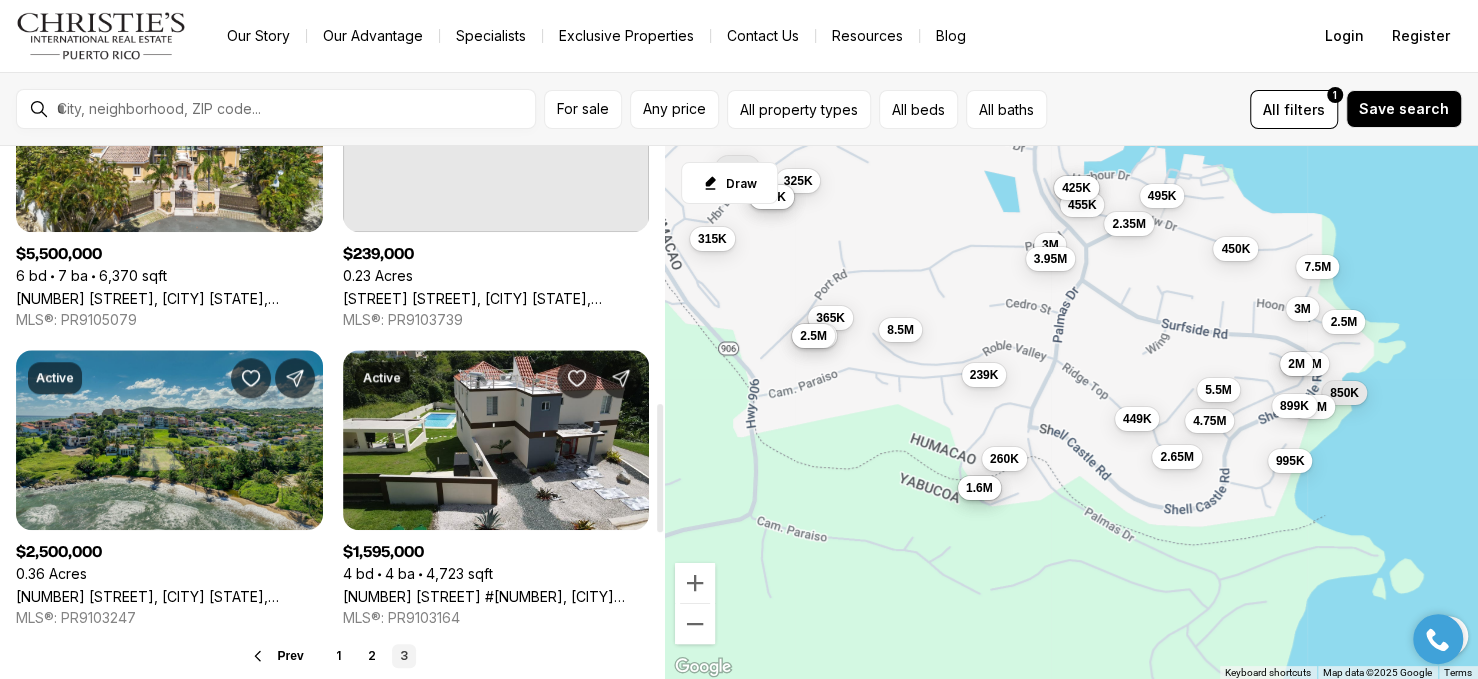 scroll, scrollTop: 866, scrollLeft: 0, axis: vertical 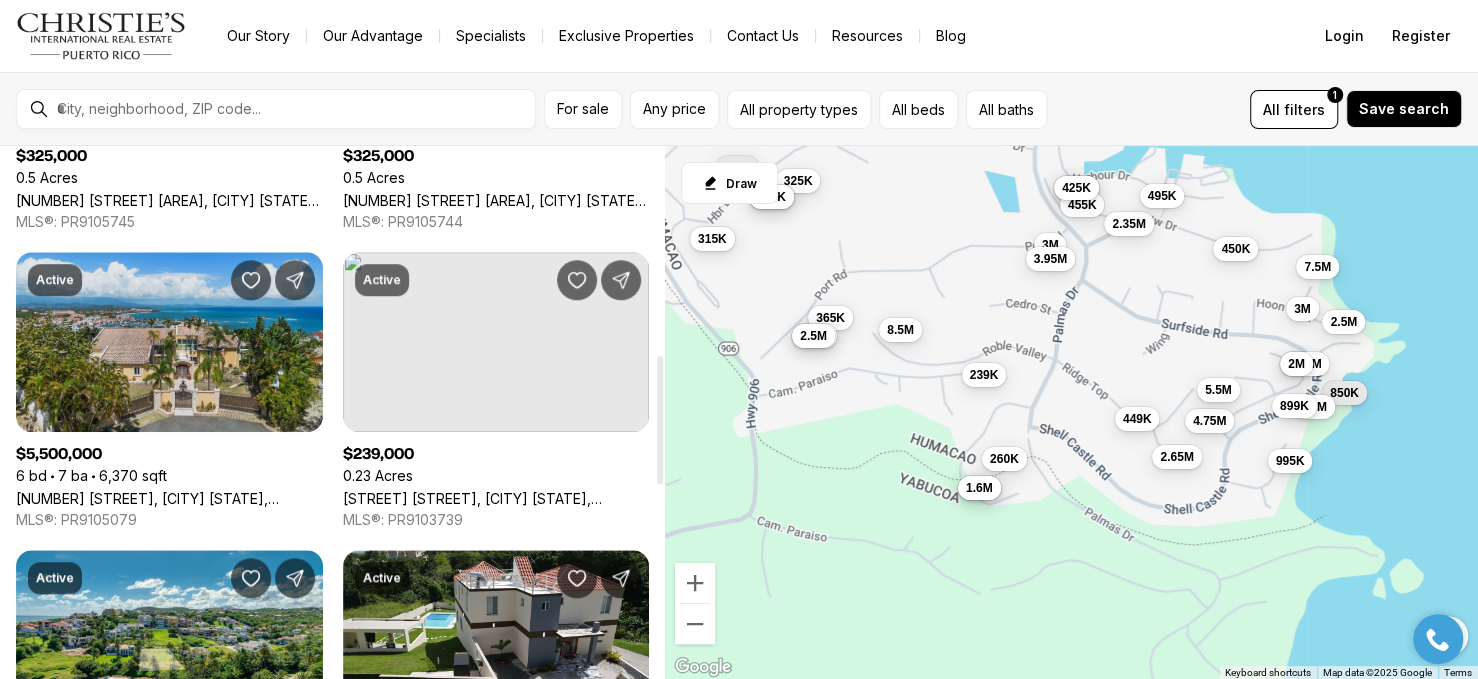 click on "10 RIDGETOP, HUMACAO PR, 00791" at bounding box center [169, 498] 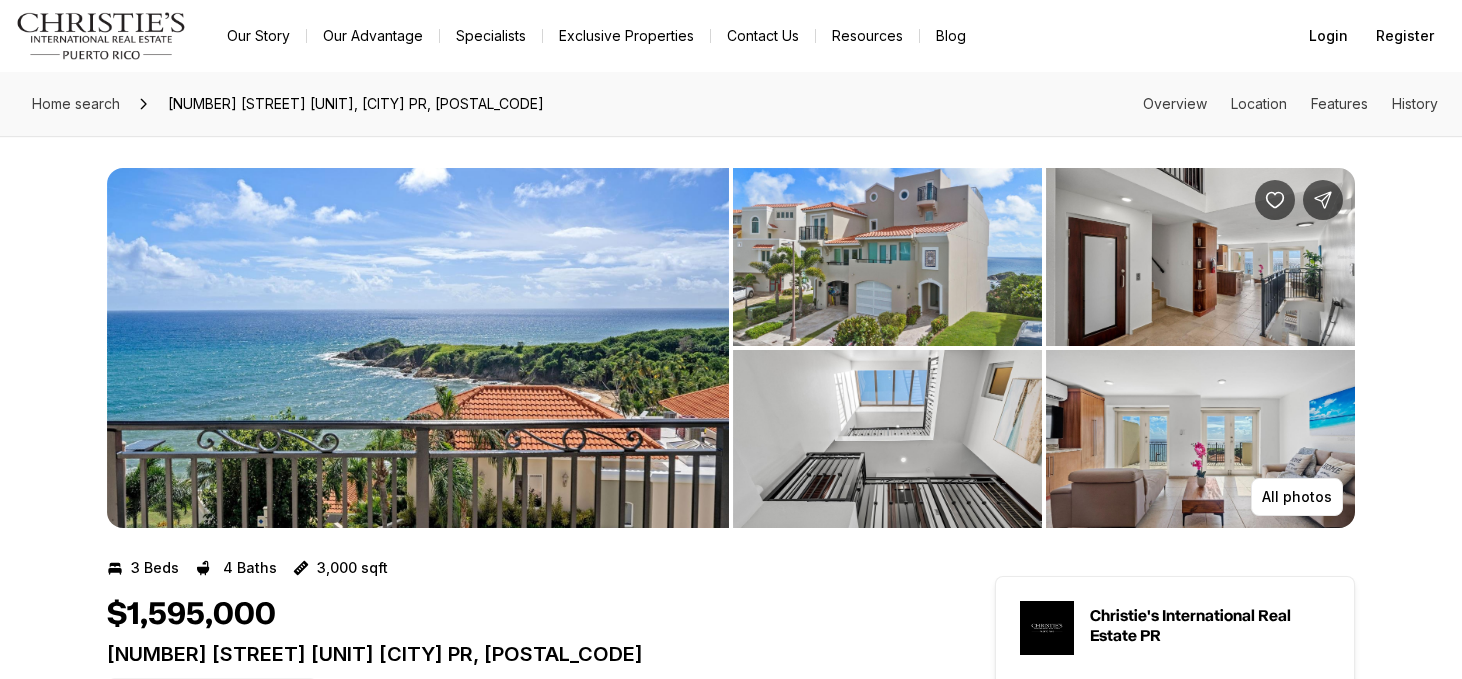 scroll, scrollTop: 0, scrollLeft: 0, axis: both 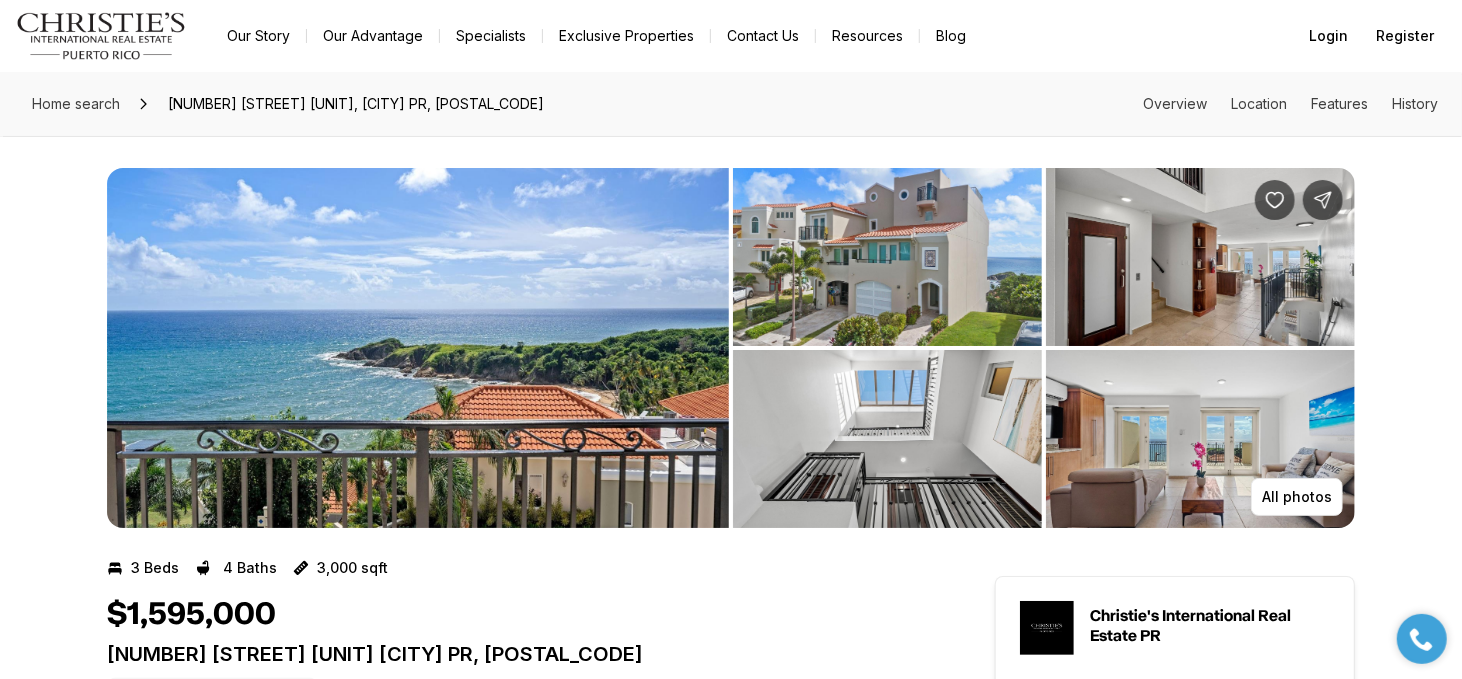 click at bounding box center [887, 257] 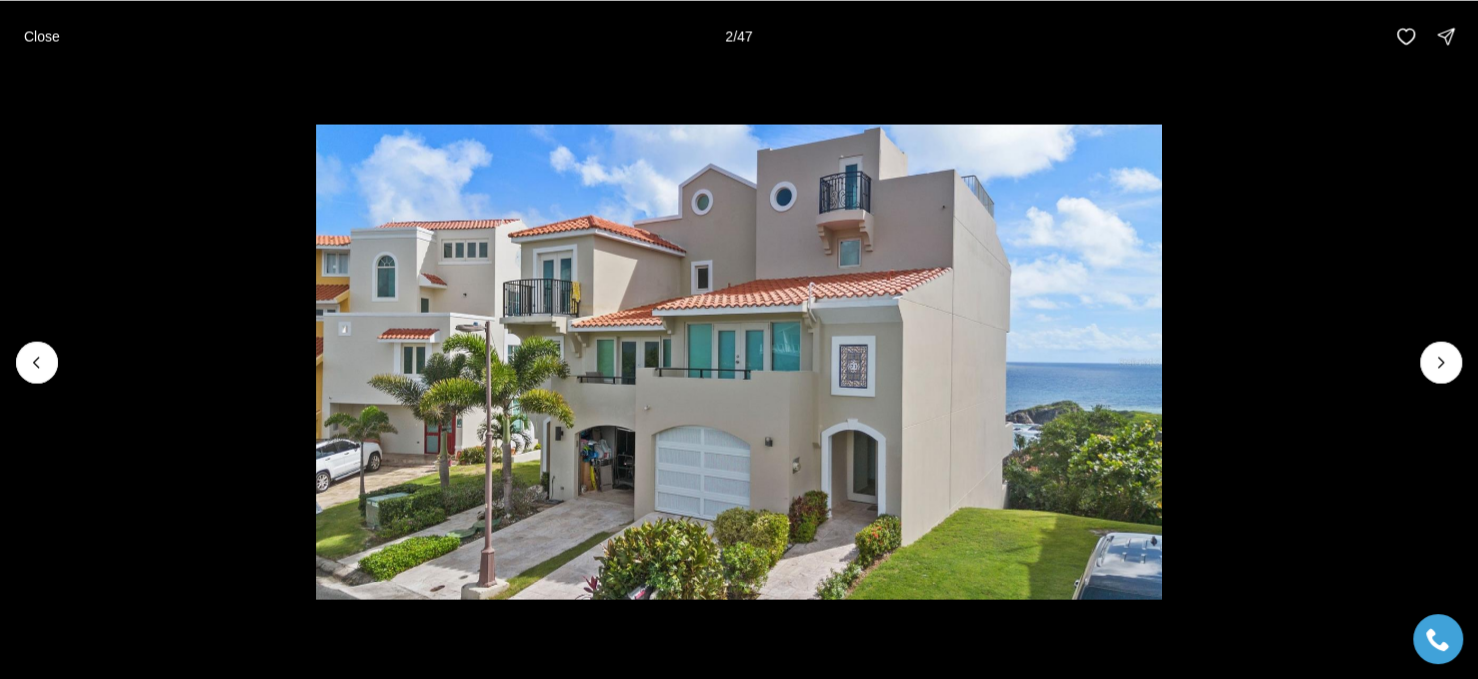 type 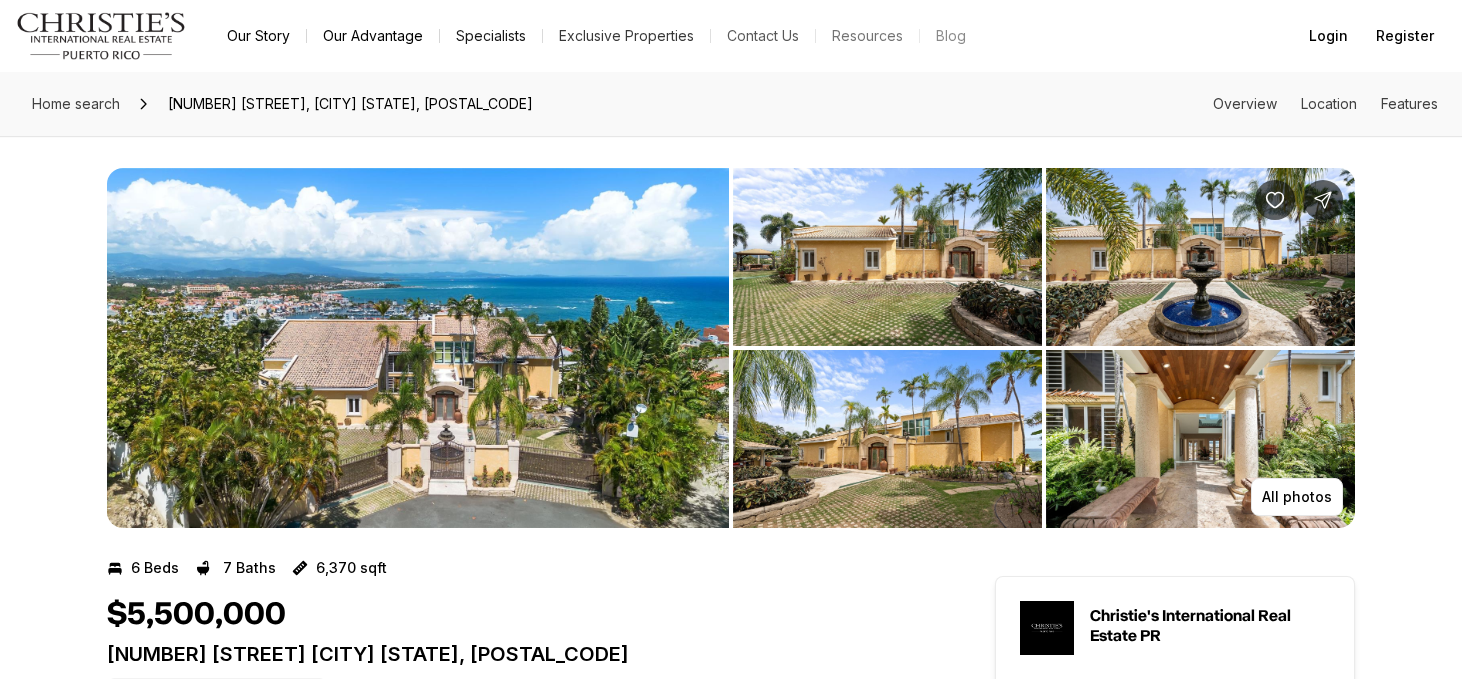 scroll, scrollTop: 0, scrollLeft: 0, axis: both 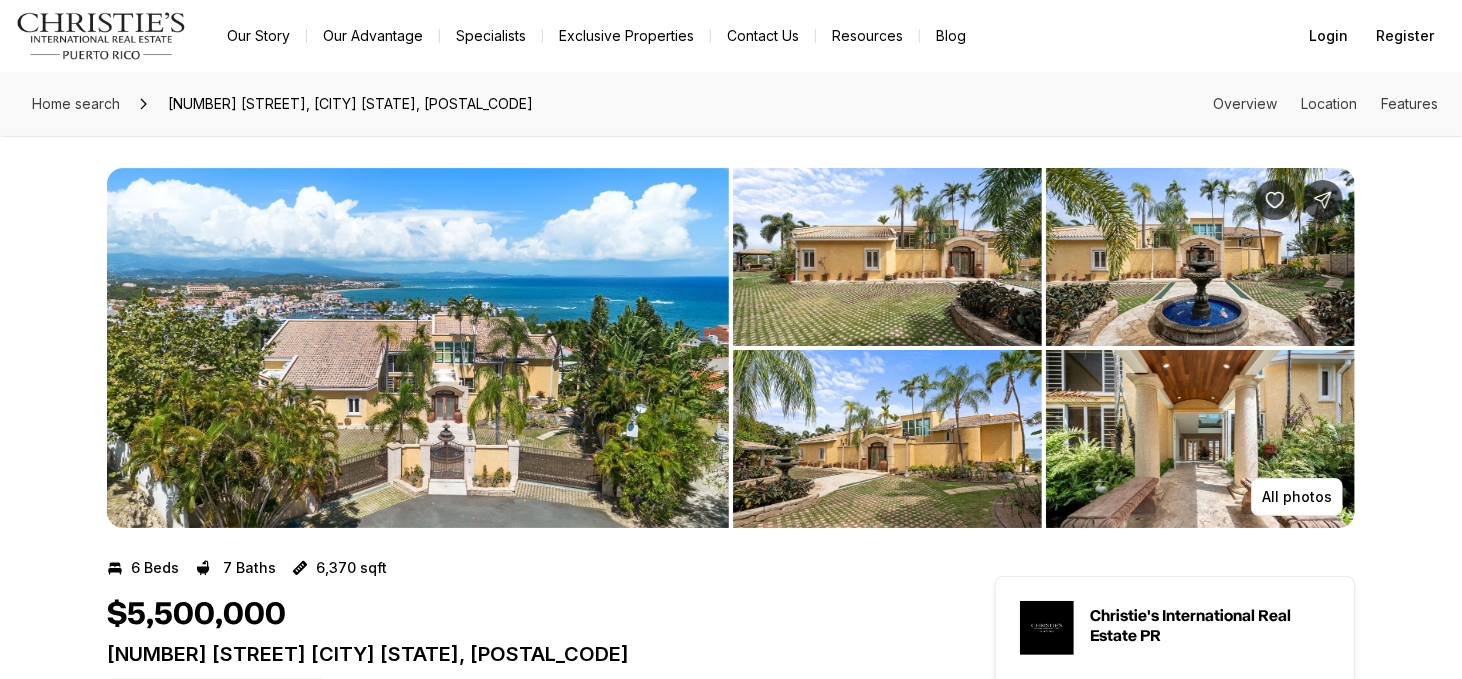 click at bounding box center (418, 348) 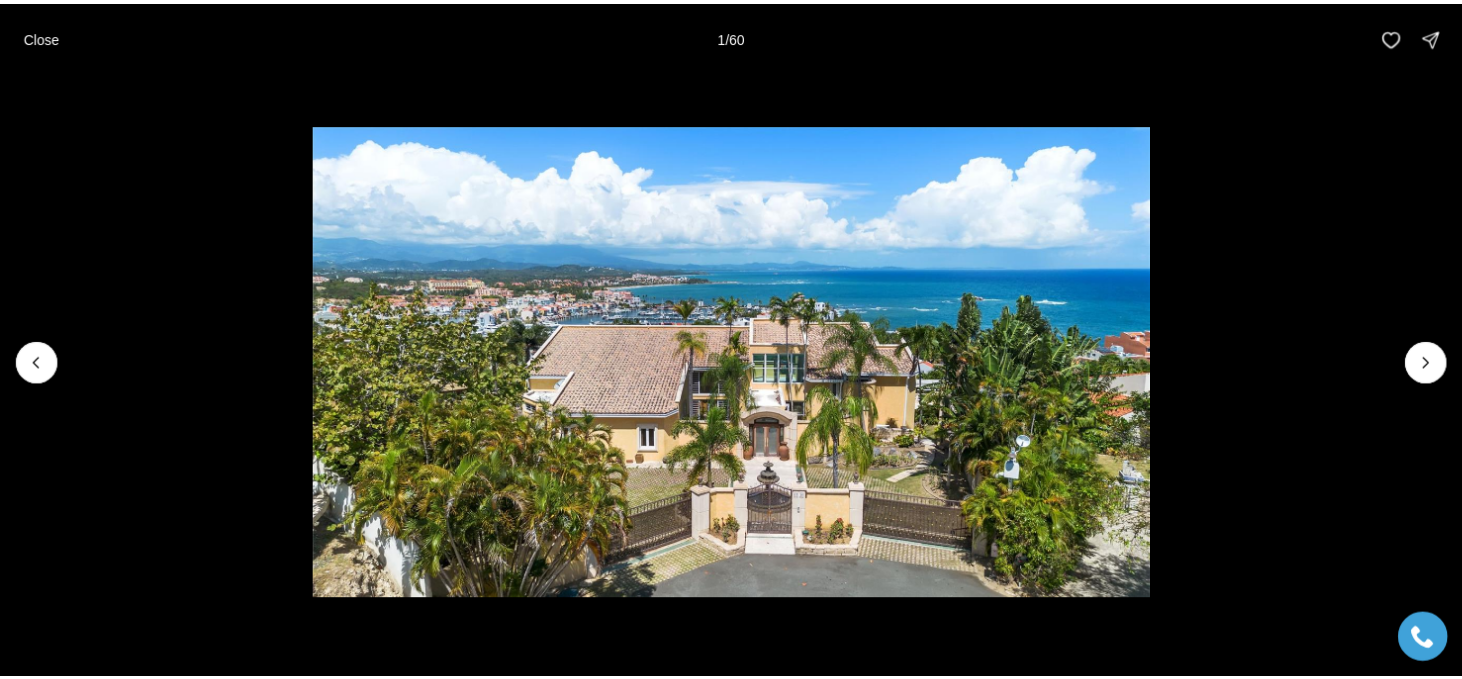 scroll, scrollTop: 0, scrollLeft: 0, axis: both 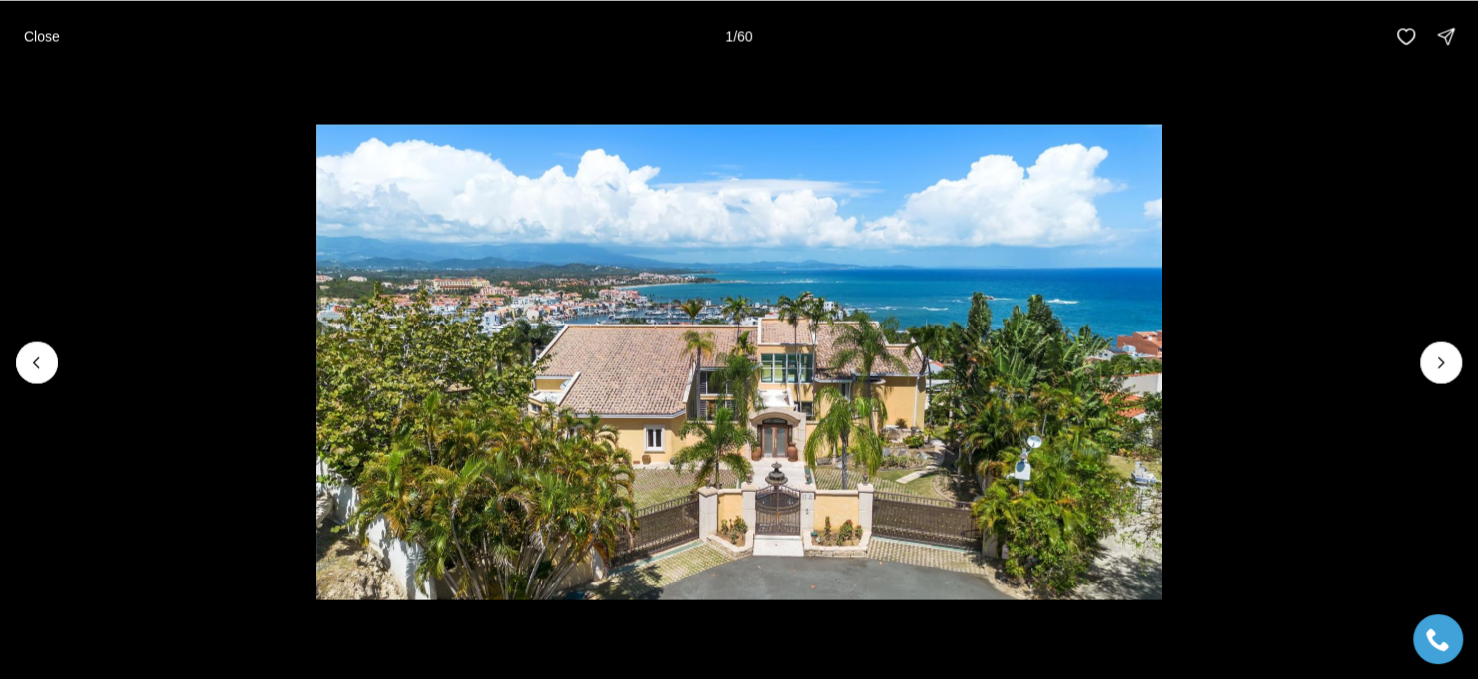type 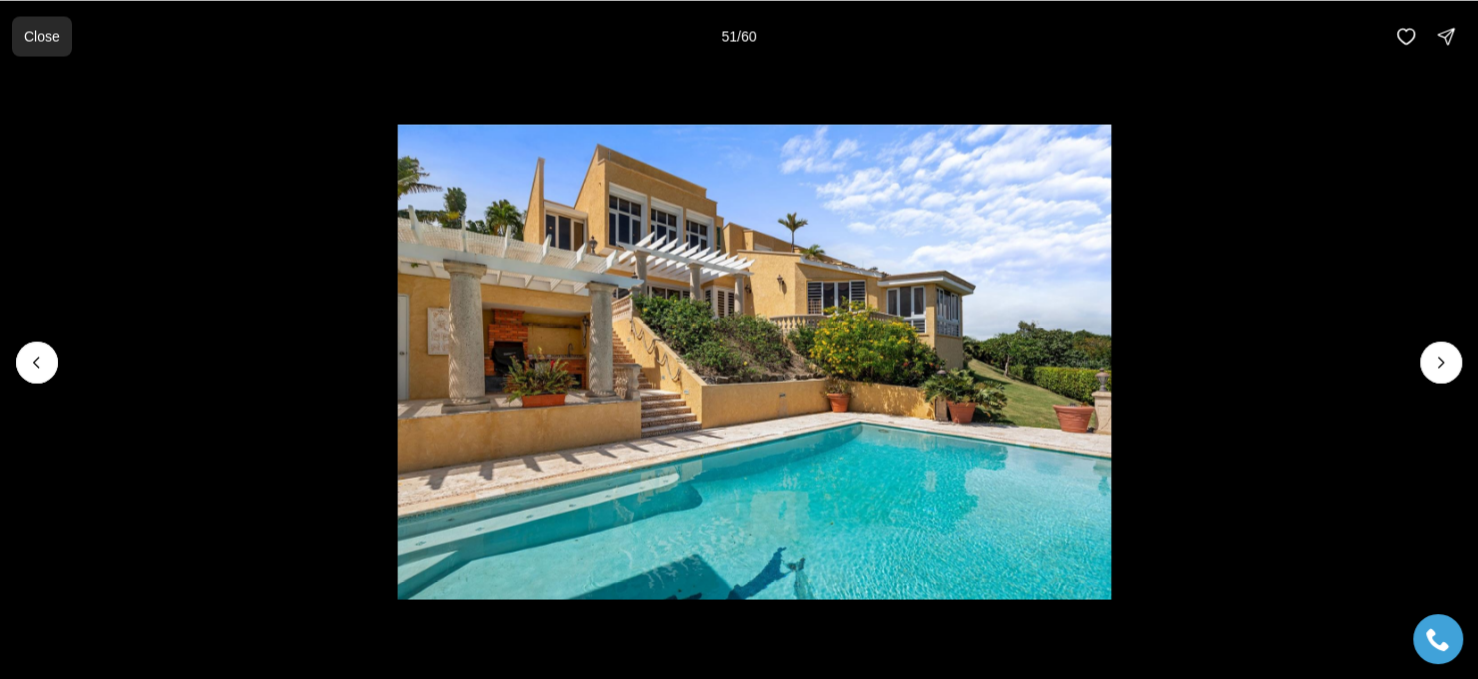 click on "Close" at bounding box center [42, 36] 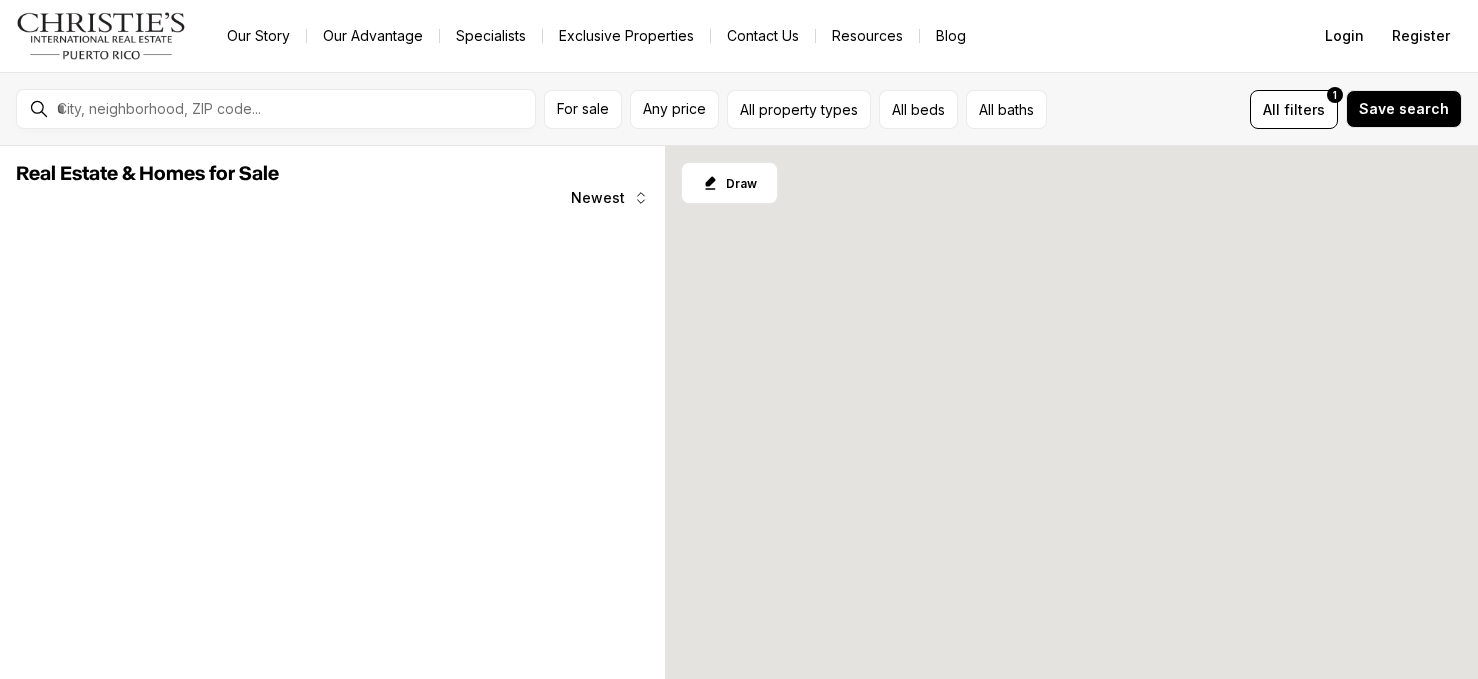 scroll, scrollTop: 0, scrollLeft: 0, axis: both 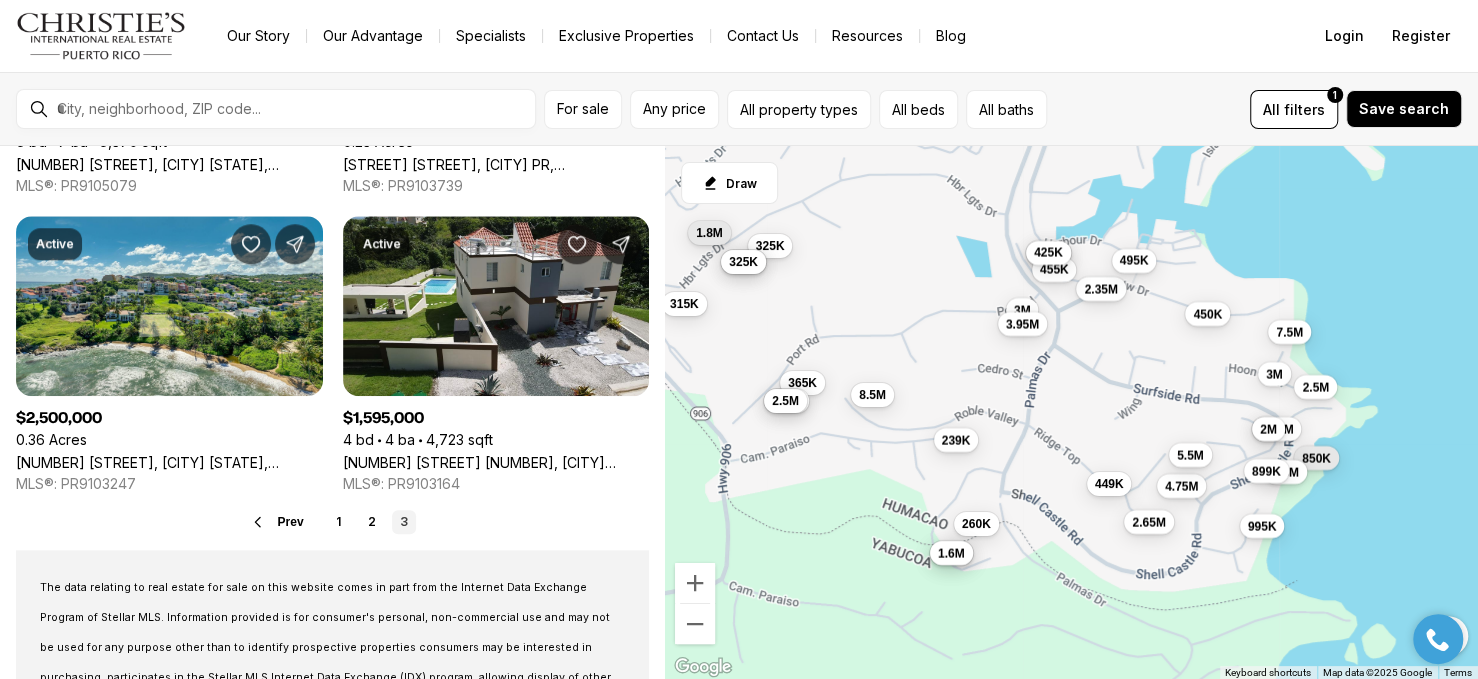 drag, startPoint x: 1094, startPoint y: 292, endPoint x: 1066, endPoint y: 360, distance: 73.53911 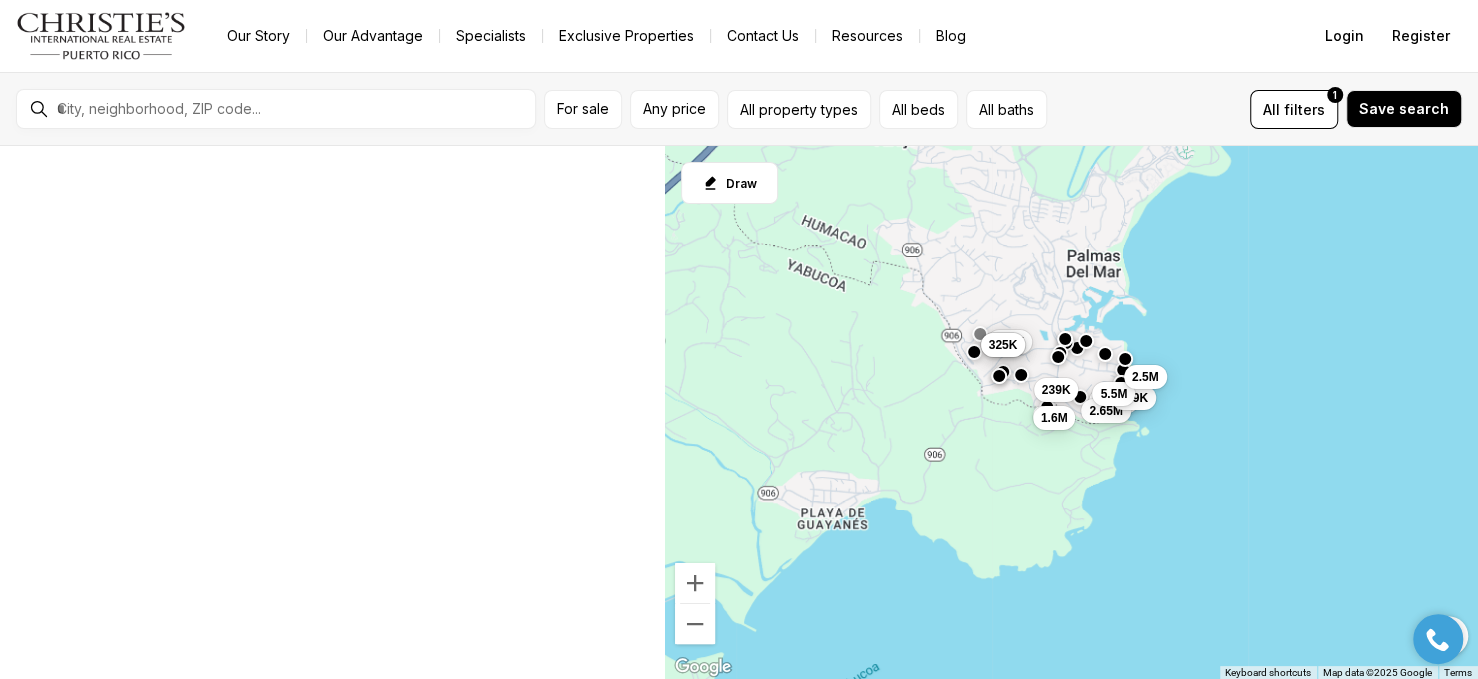 scroll, scrollTop: 0, scrollLeft: 0, axis: both 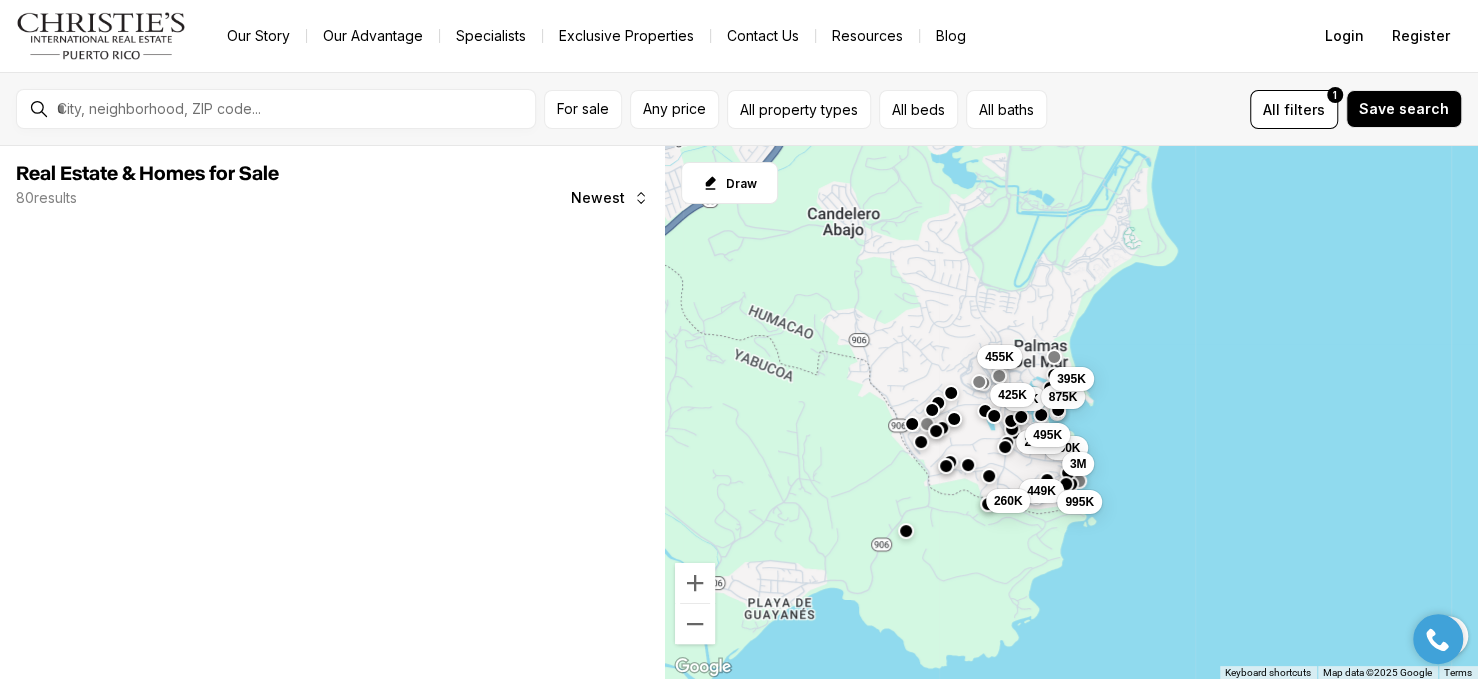 drag, startPoint x: 1119, startPoint y: 281, endPoint x: 1066, endPoint y: 371, distance: 104.44616 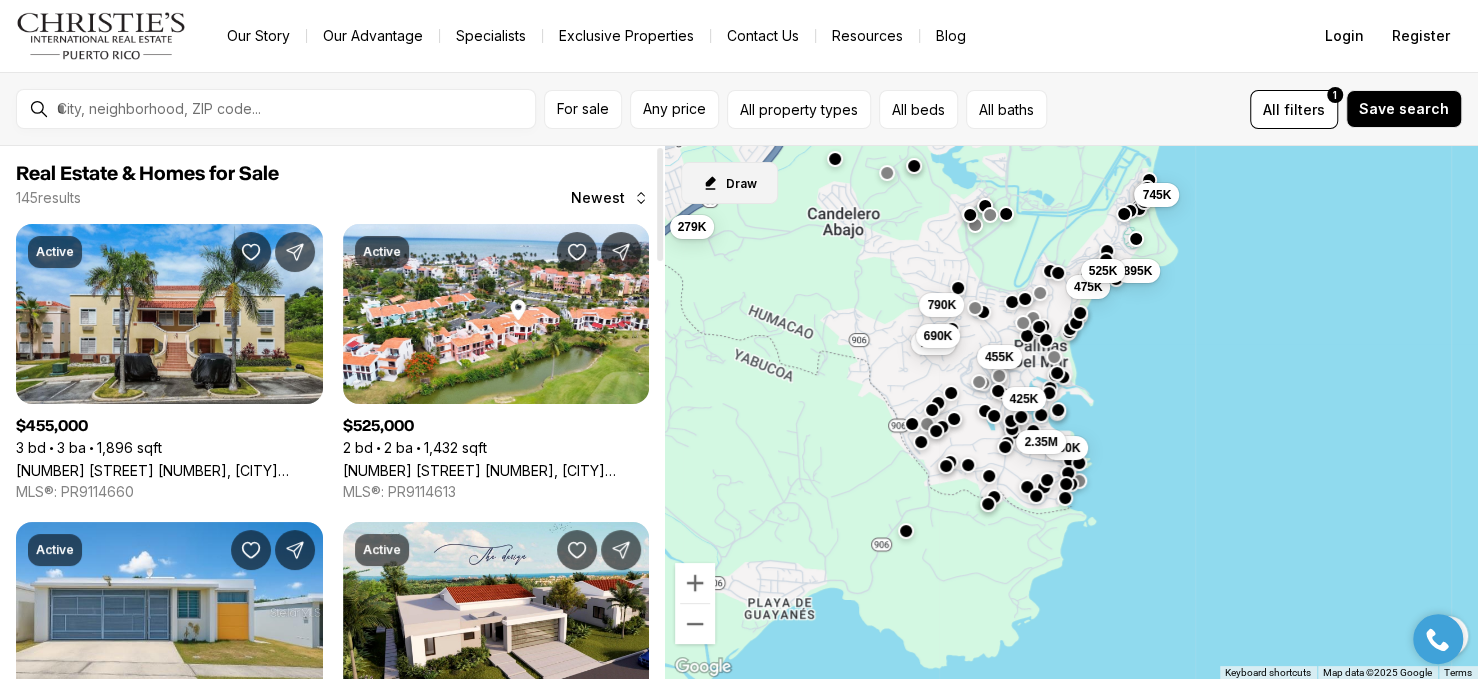 click on "Draw" at bounding box center (729, 183) 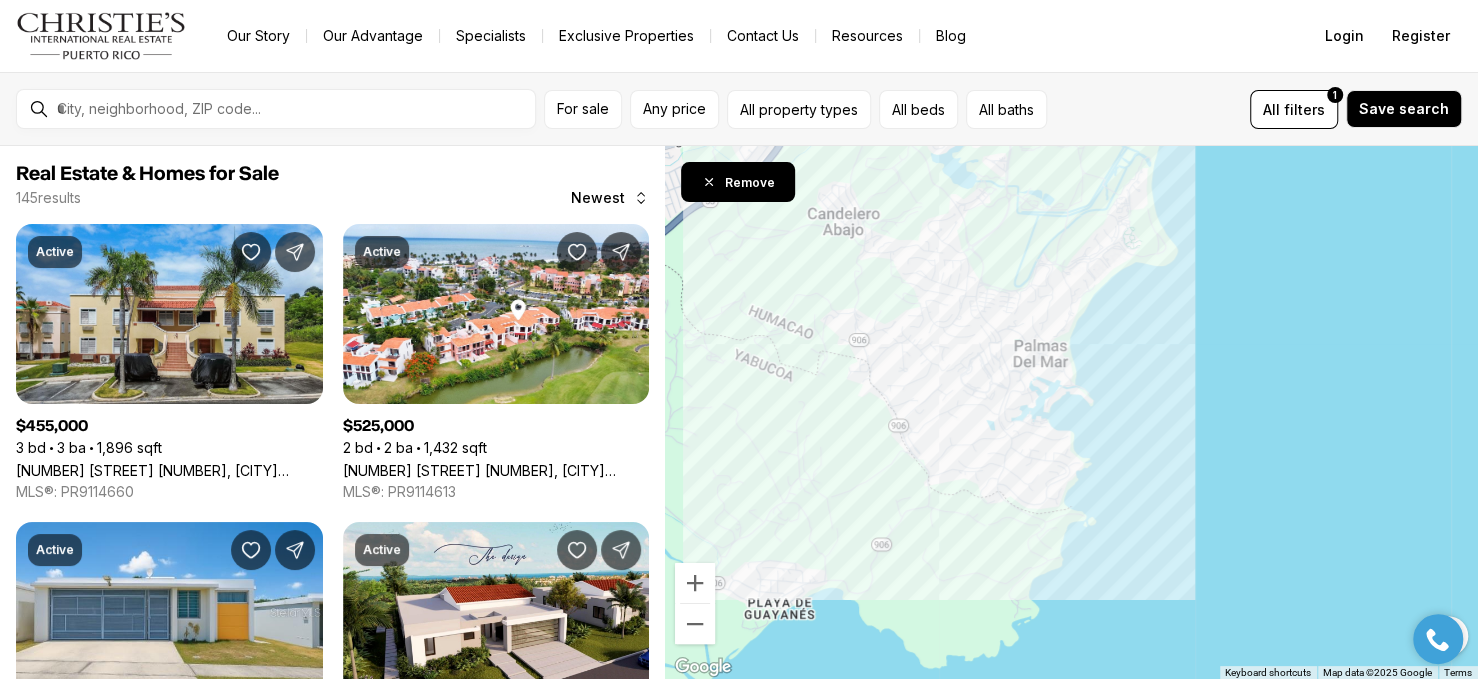 click on "To navigate, press the arrow keys." at bounding box center (1071, 413) 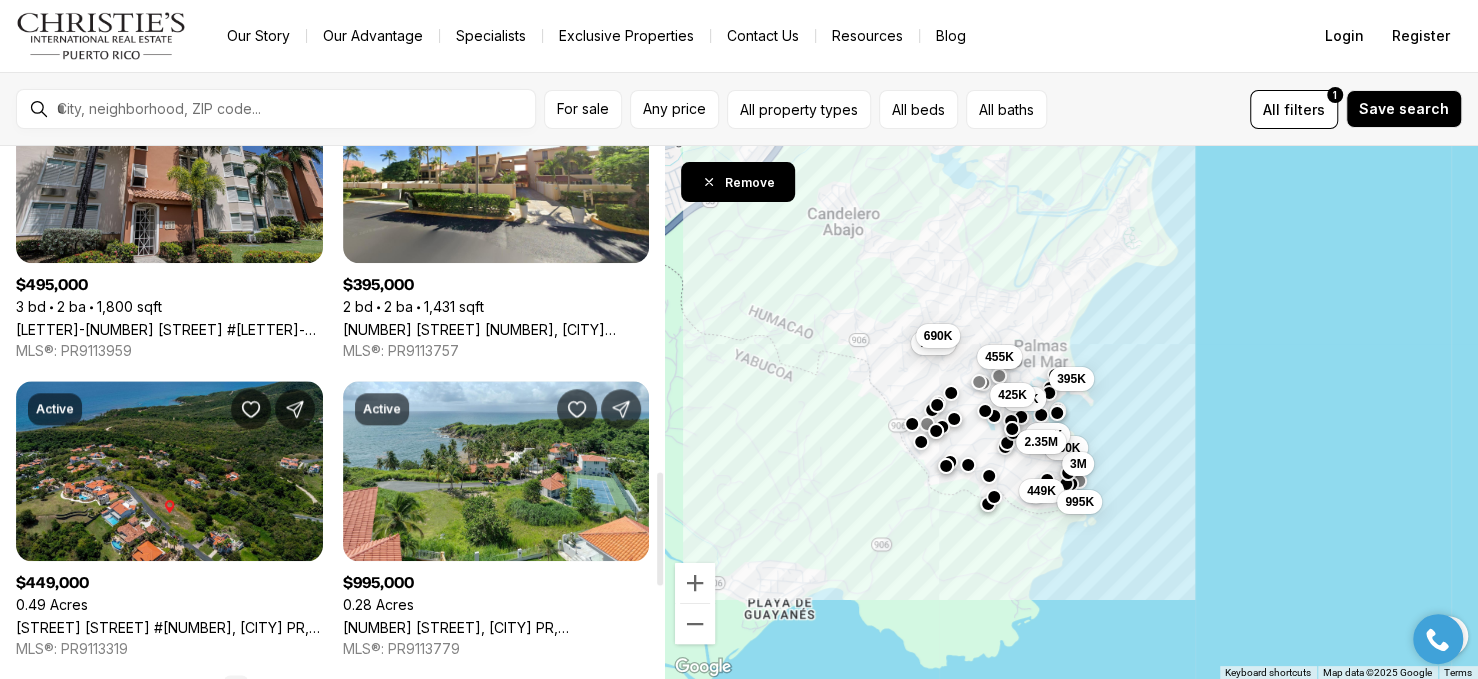 scroll, scrollTop: 1533, scrollLeft: 0, axis: vertical 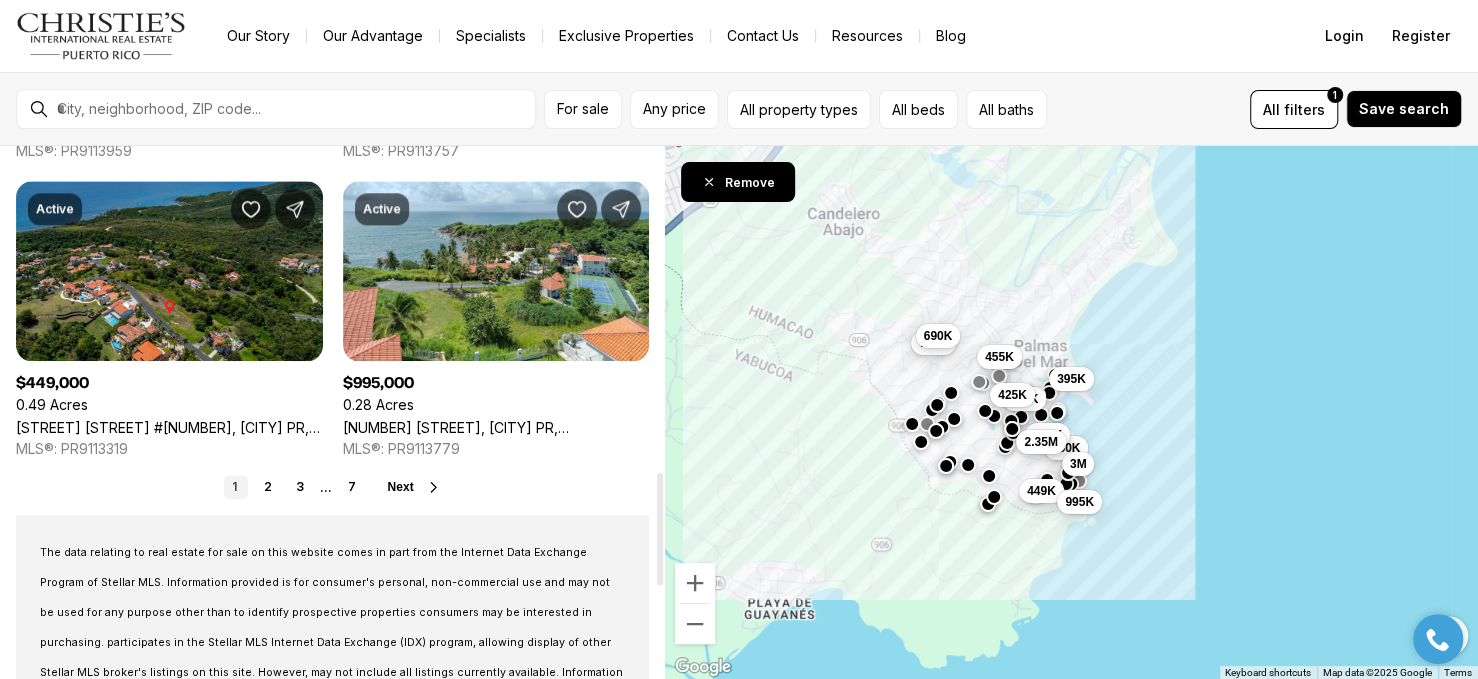 click on "Next" at bounding box center [401, 487] 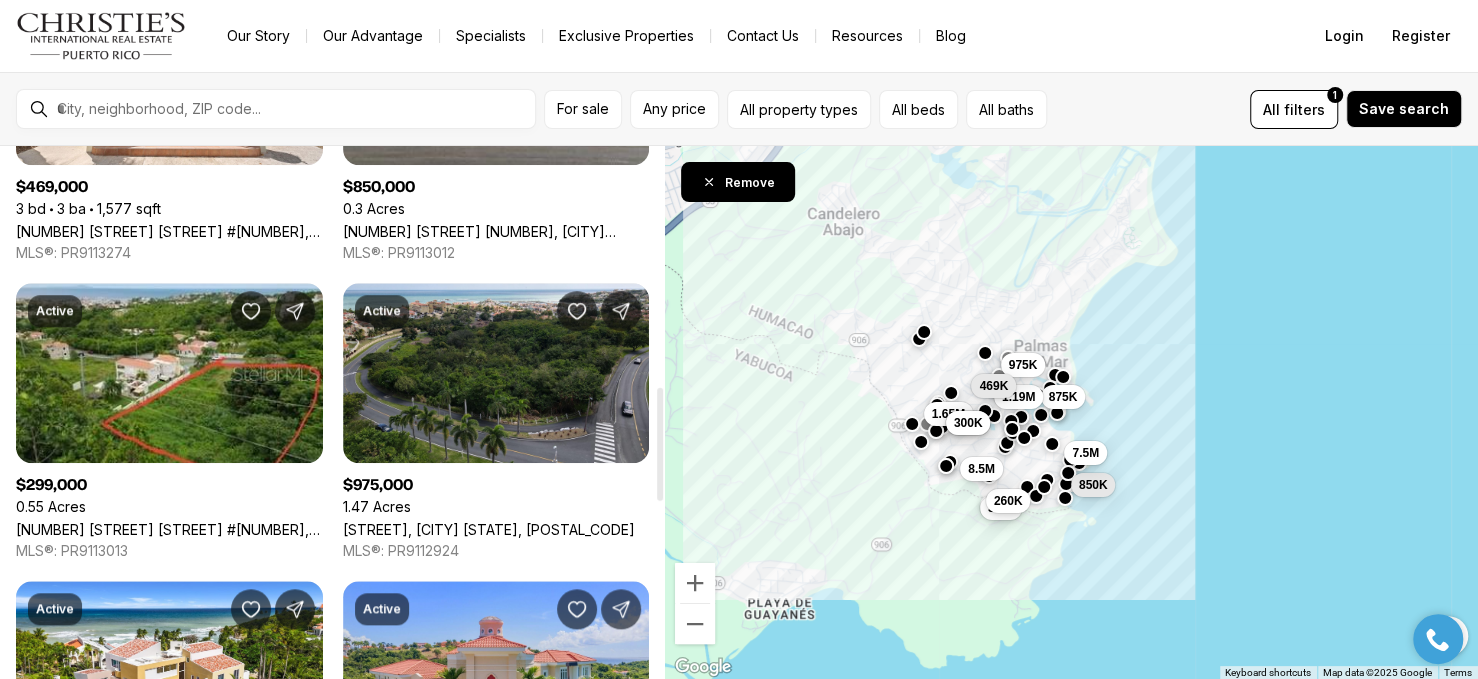 scroll, scrollTop: 1400, scrollLeft: 0, axis: vertical 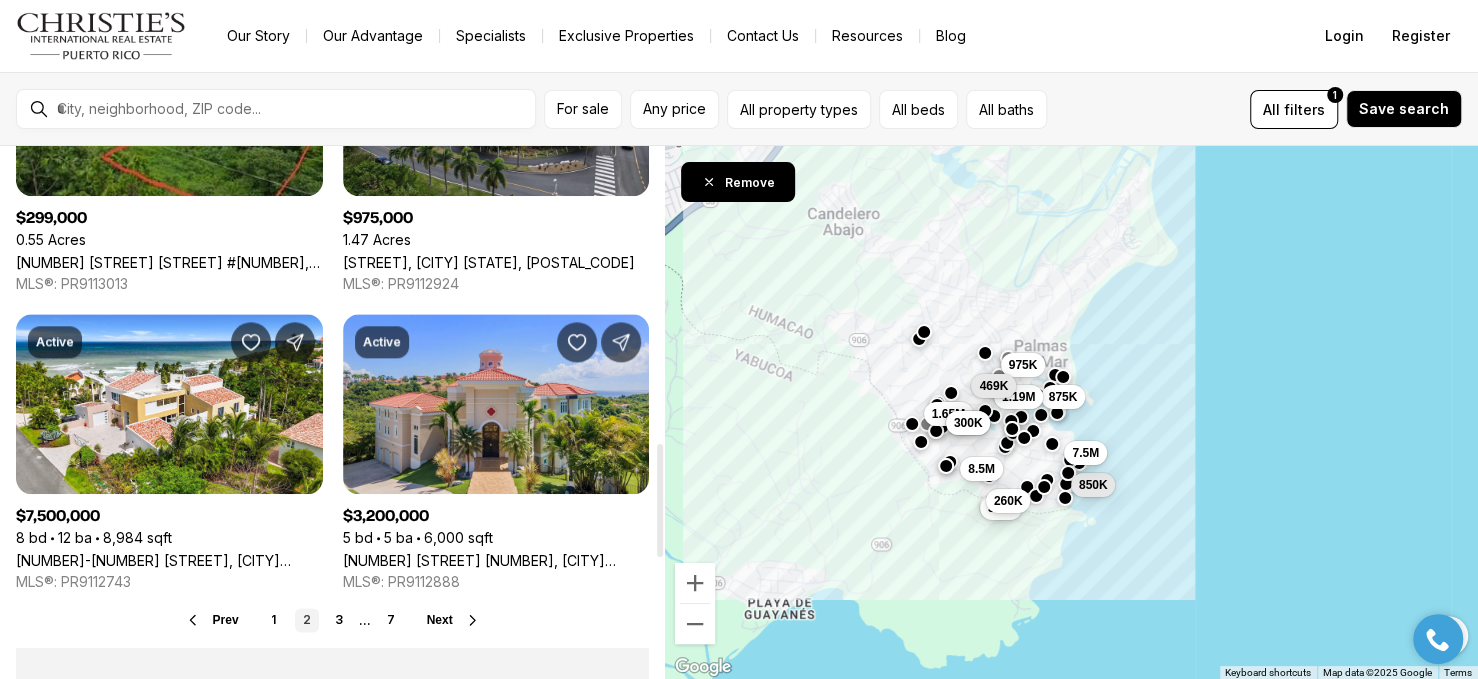 click on "Next" at bounding box center (440, 620) 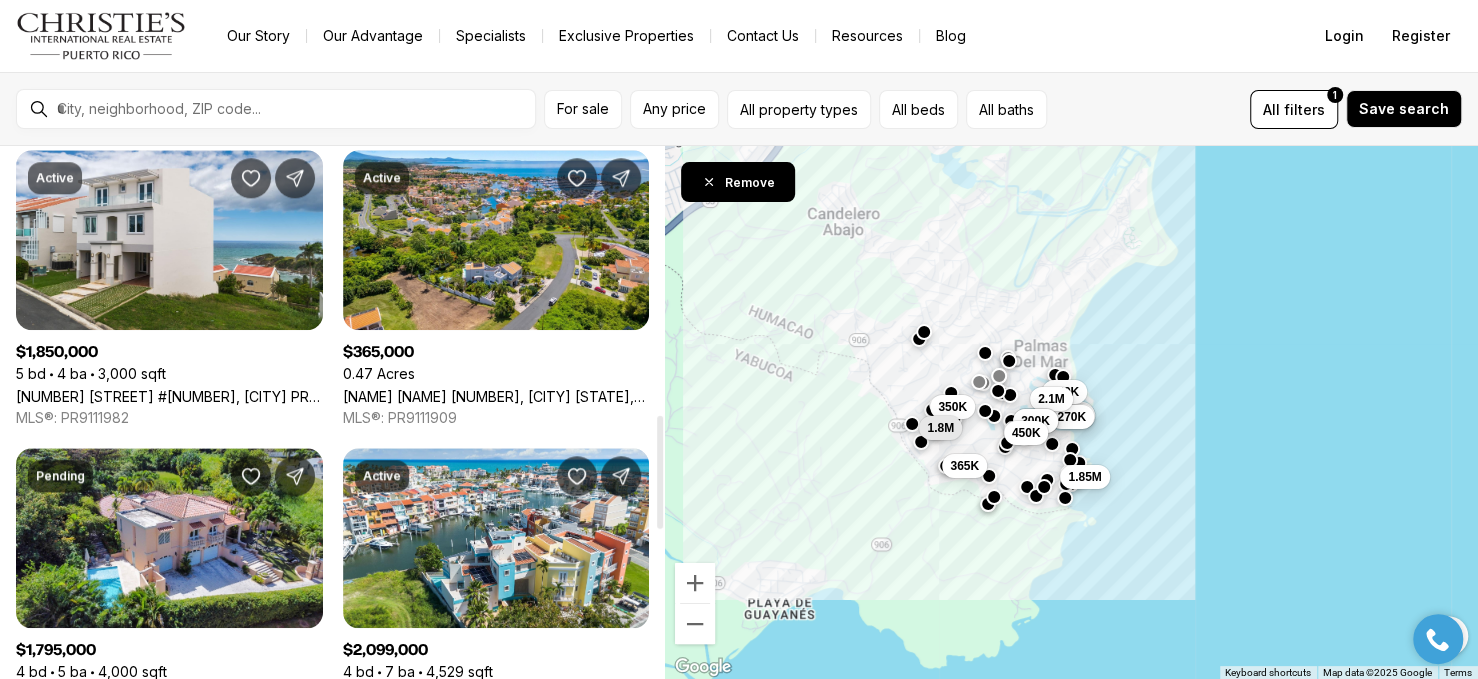 scroll, scrollTop: 1533, scrollLeft: 0, axis: vertical 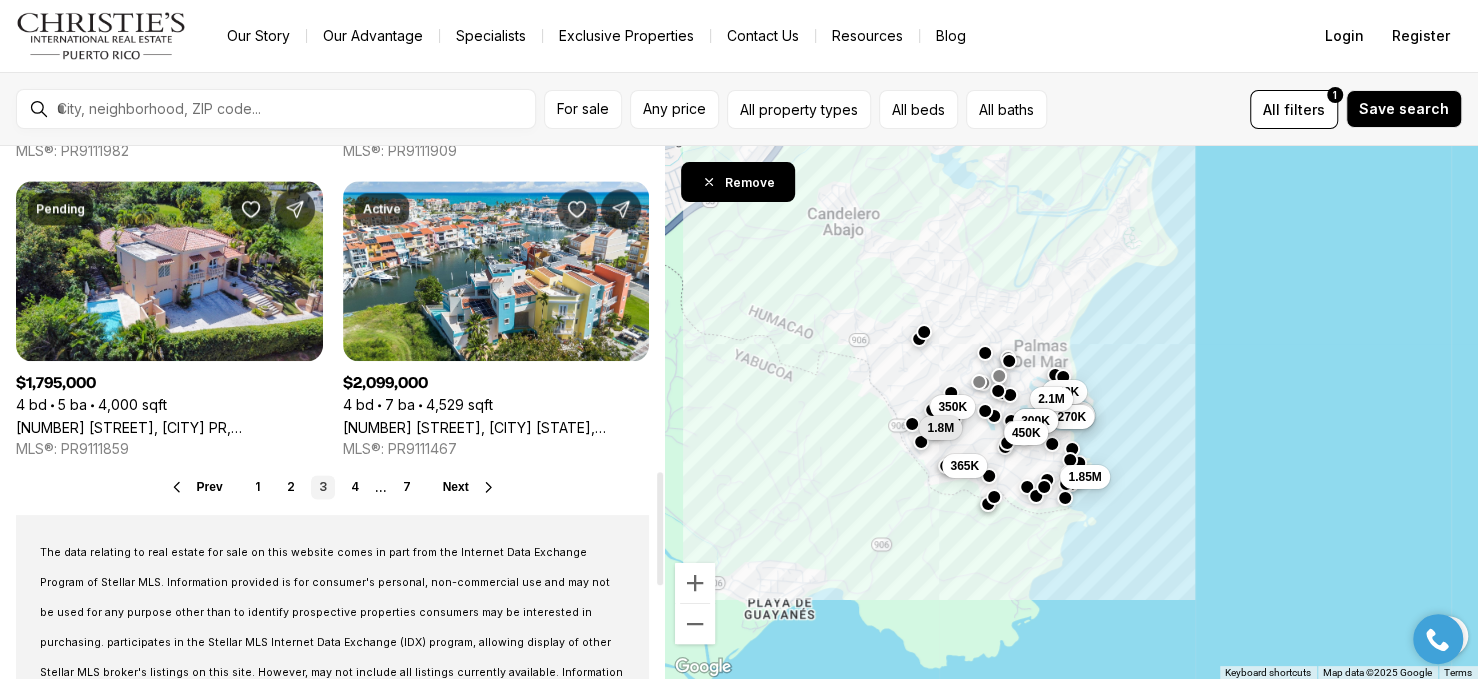 click on "Next" at bounding box center [456, 487] 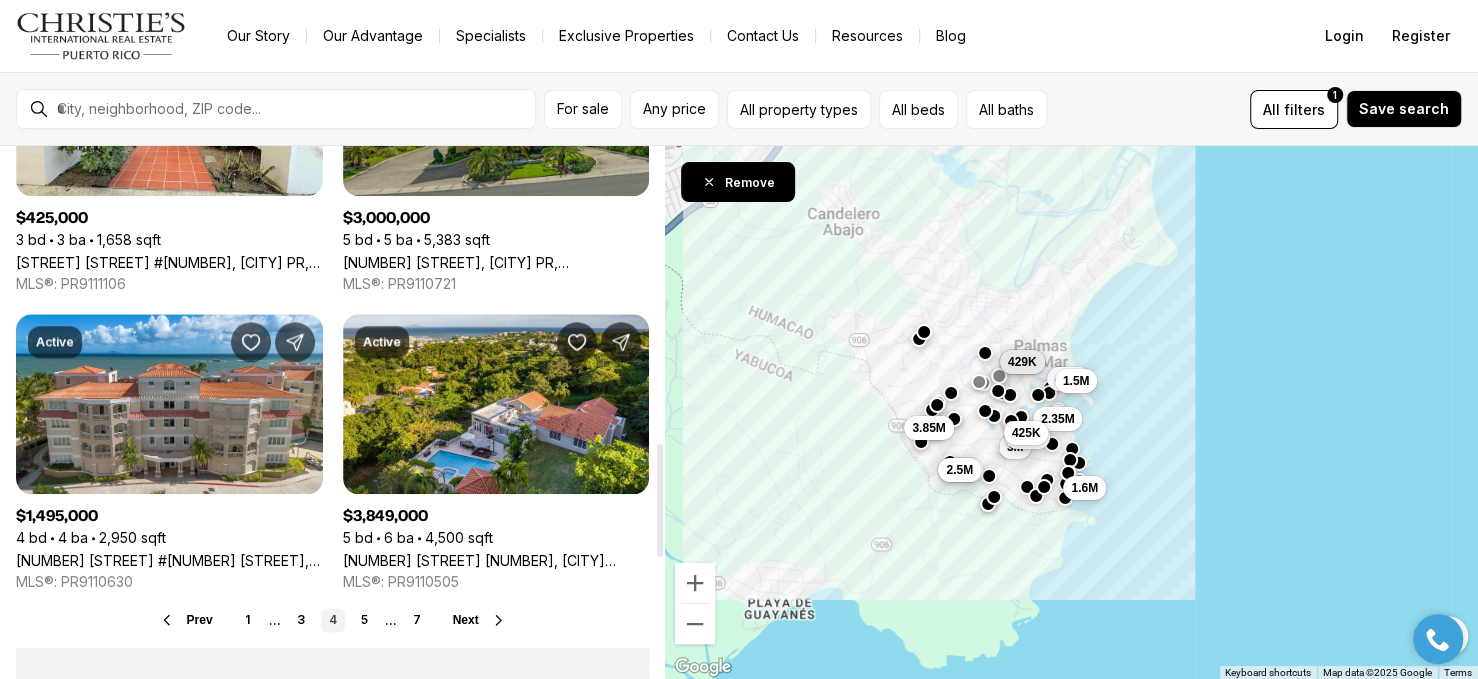 scroll, scrollTop: 1533, scrollLeft: 0, axis: vertical 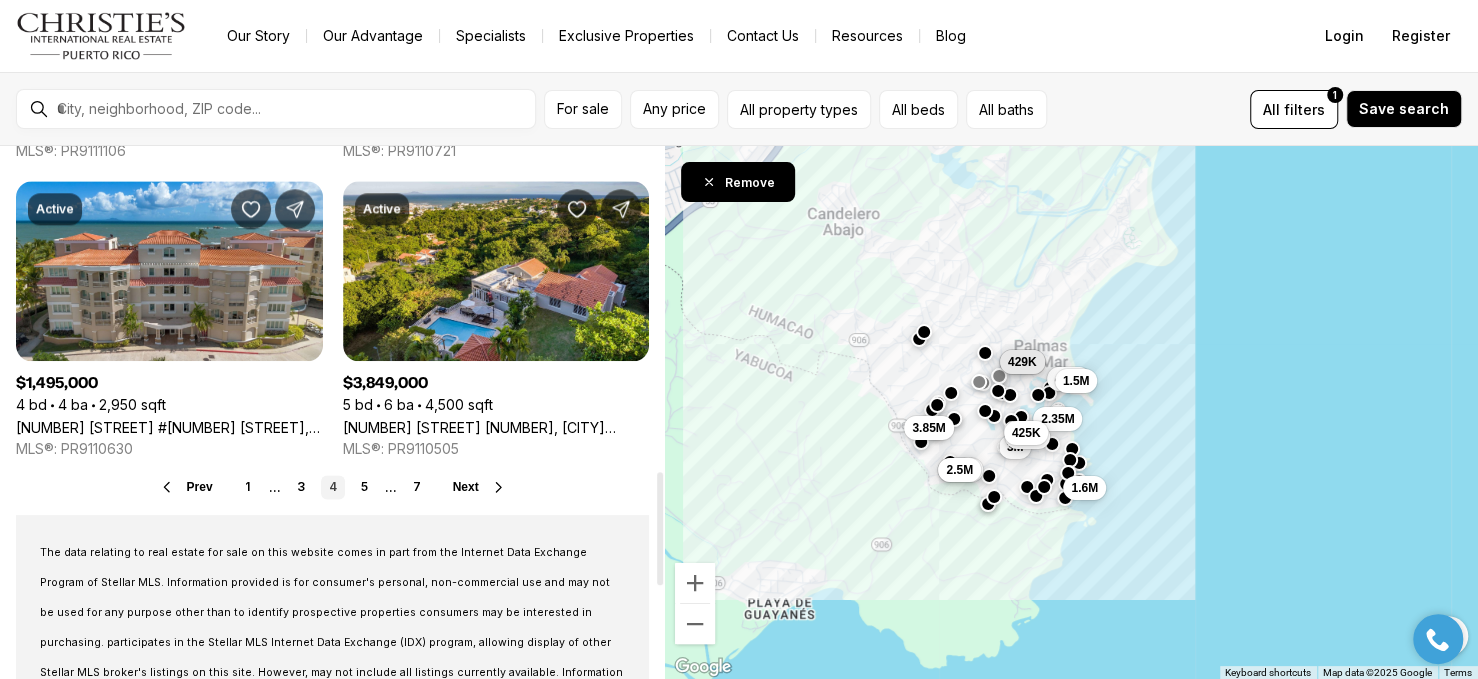 click on "Next" at bounding box center (466, 487) 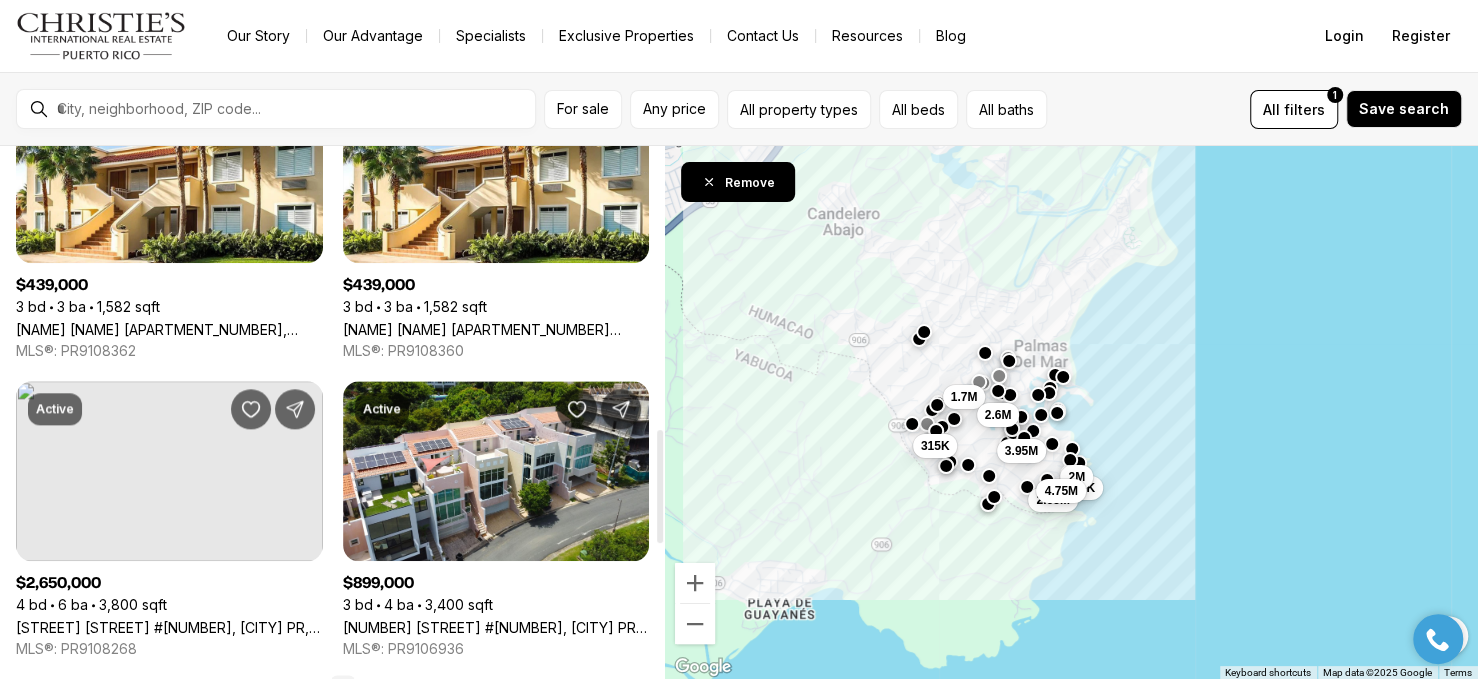 scroll, scrollTop: 1533, scrollLeft: 0, axis: vertical 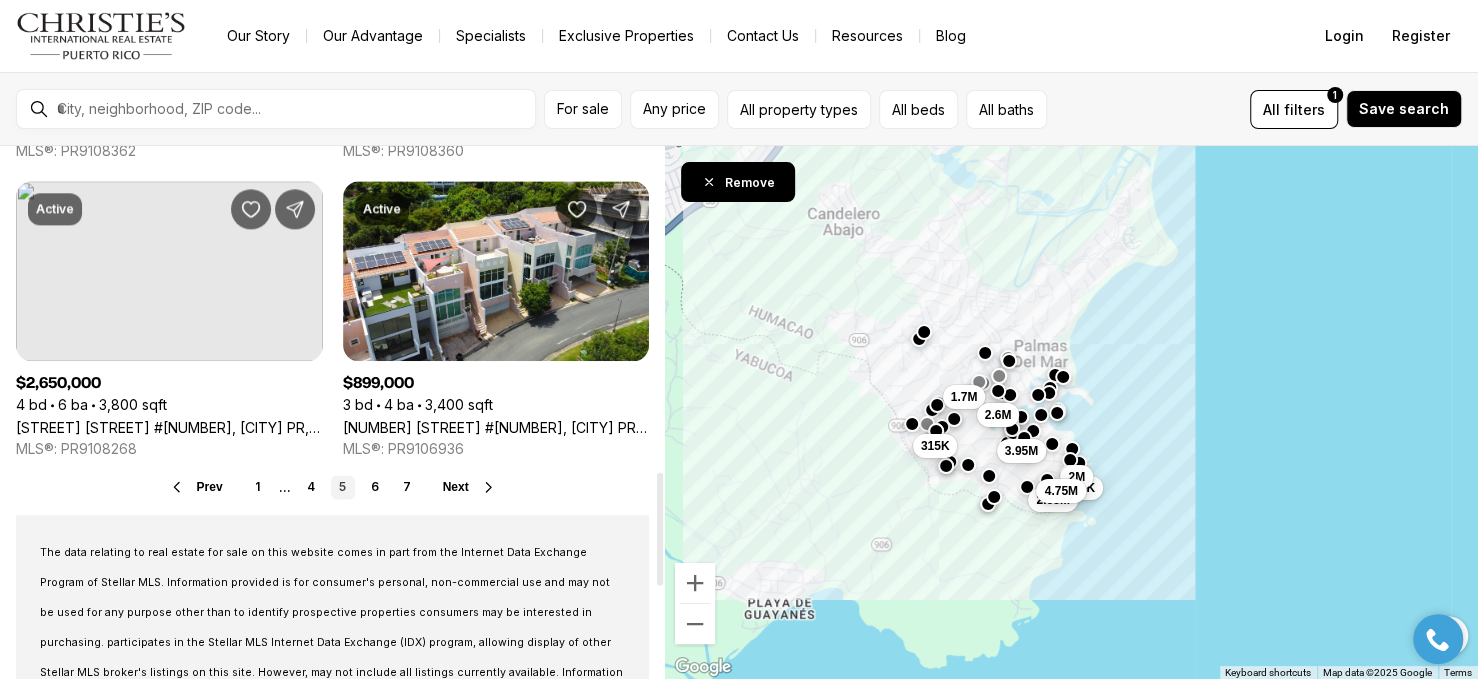 click on "Next" at bounding box center [456, 487] 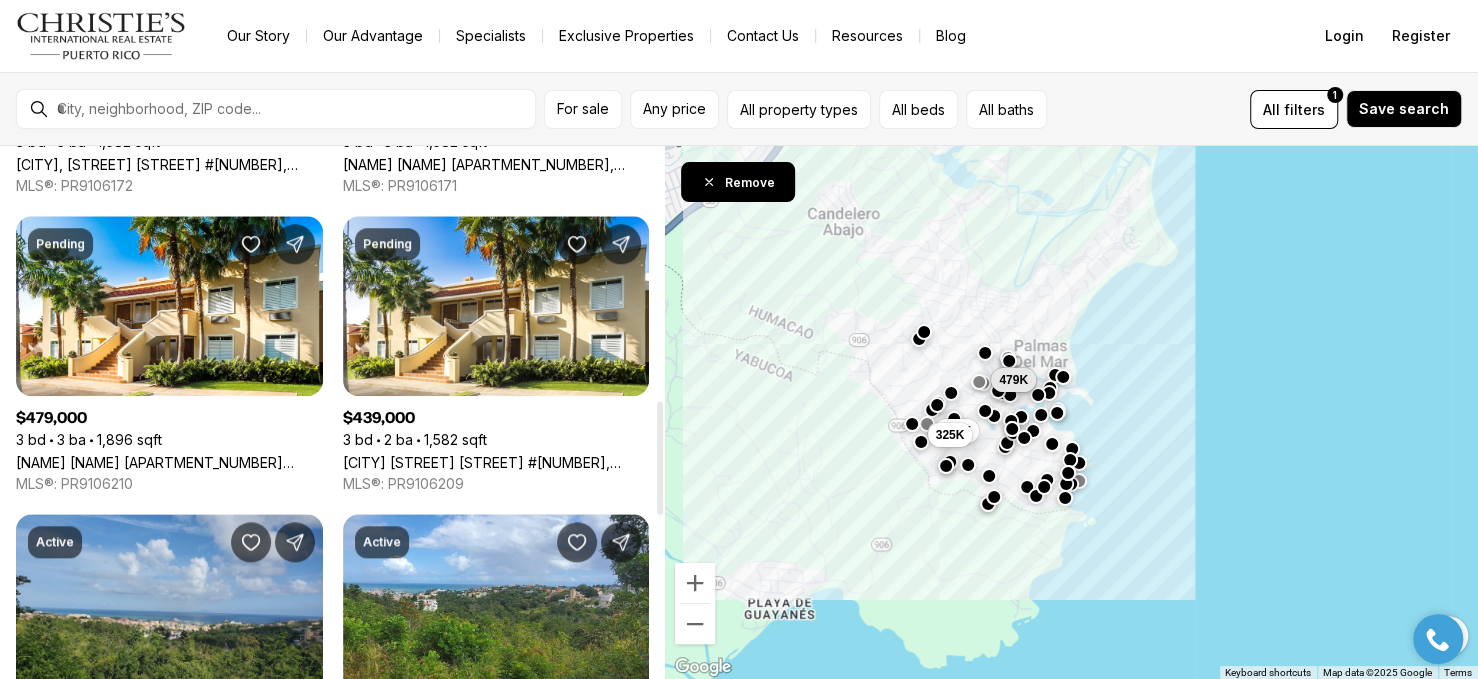scroll, scrollTop: 1466, scrollLeft: 0, axis: vertical 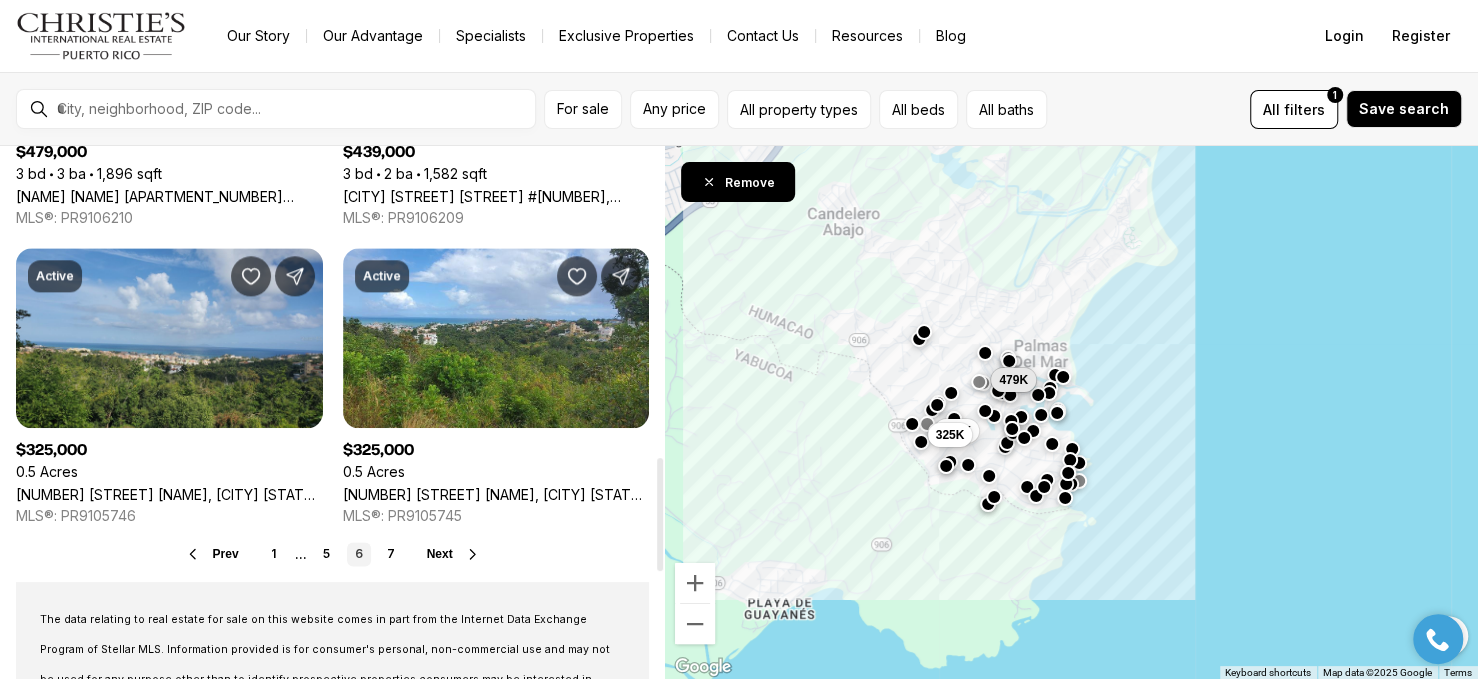 click on "Next" at bounding box center (454, 554) 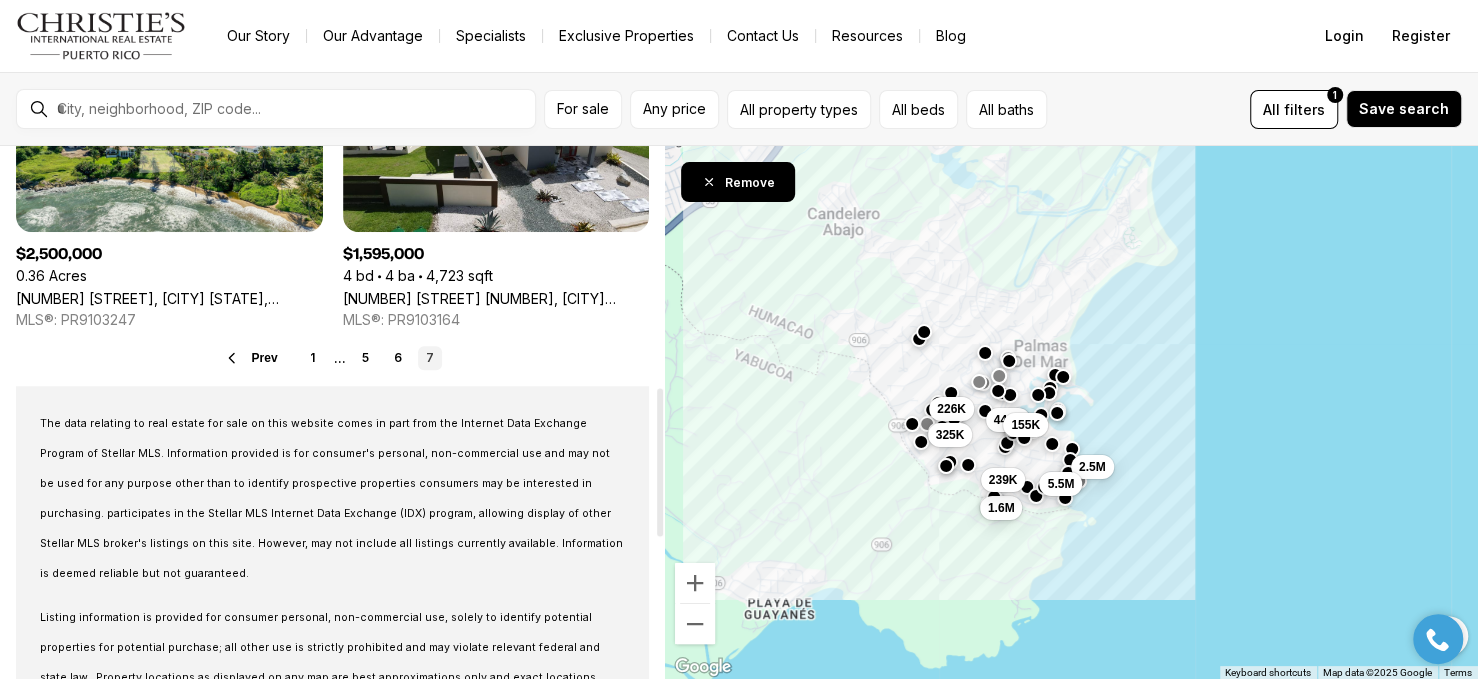 scroll, scrollTop: 866, scrollLeft: 0, axis: vertical 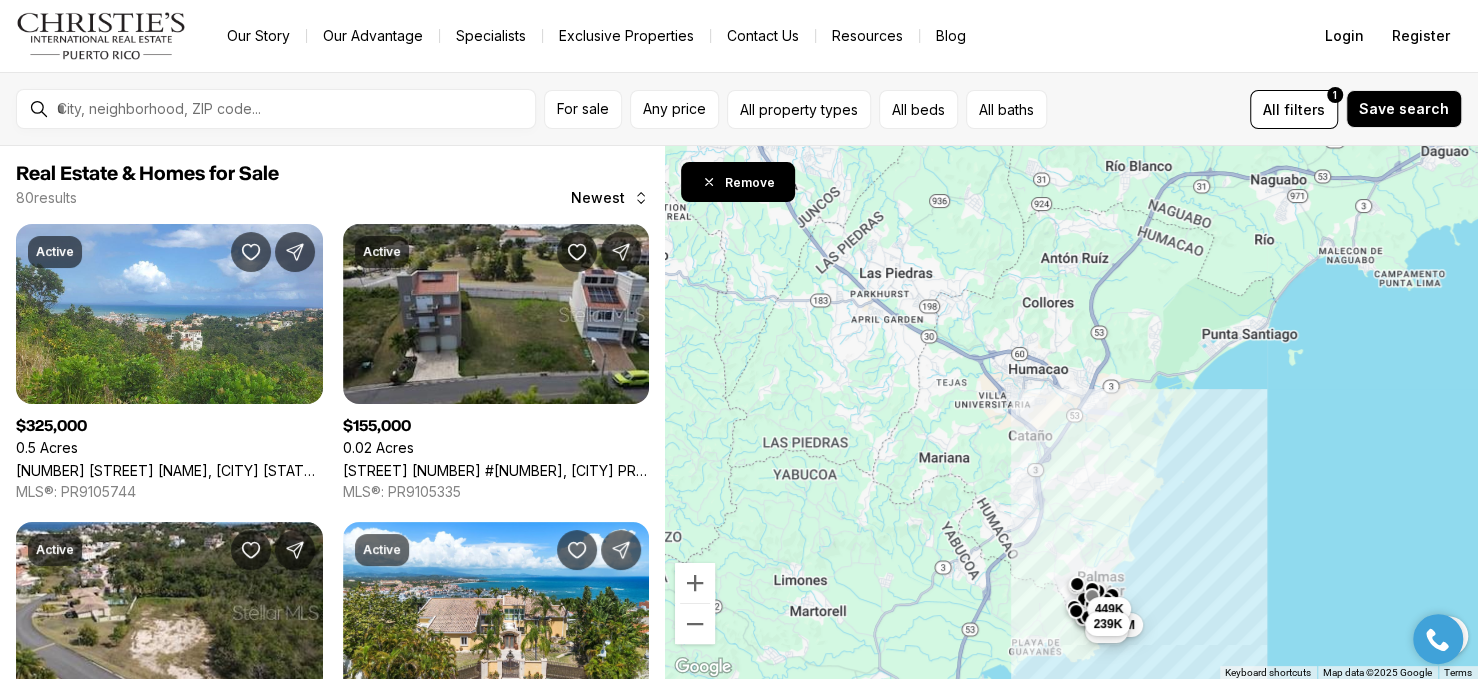 drag, startPoint x: 1200, startPoint y: 332, endPoint x: 1063, endPoint y: 532, distance: 242.42319 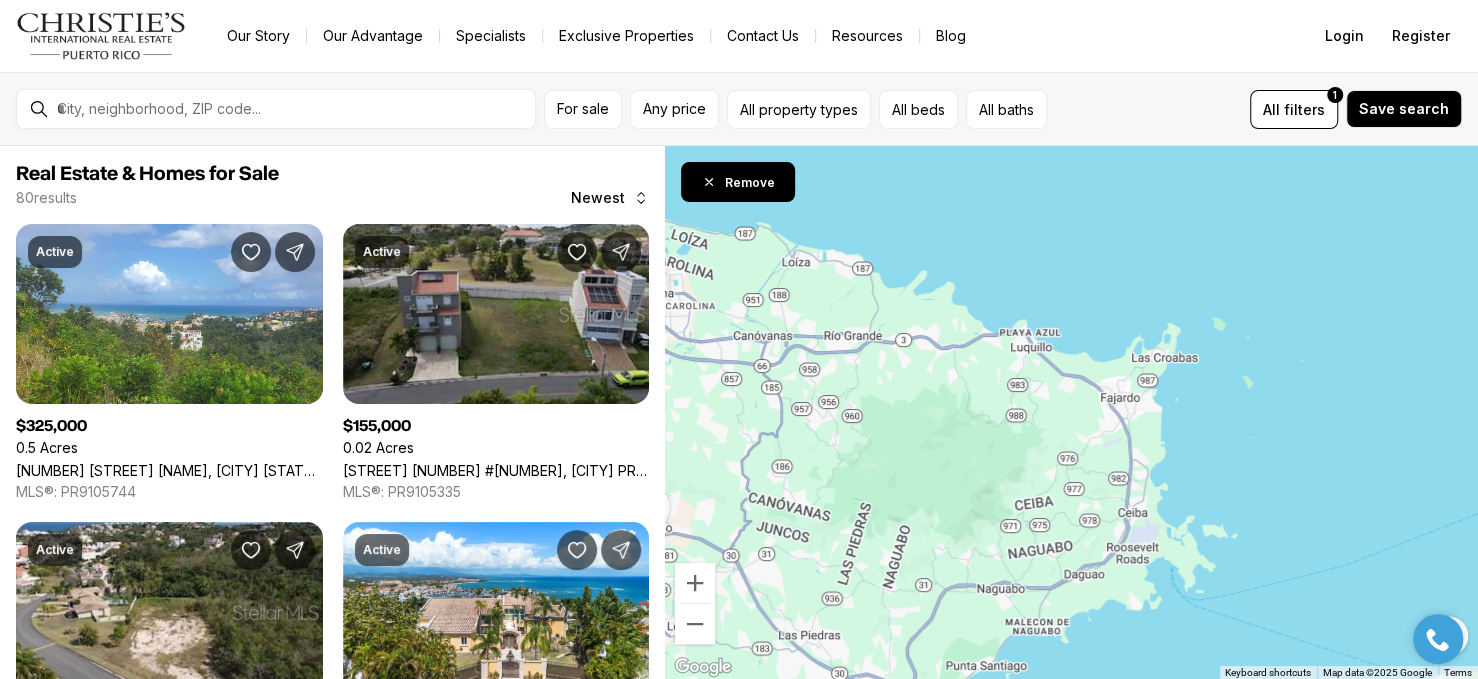 drag, startPoint x: 1263, startPoint y: 307, endPoint x: 1111, endPoint y: 534, distance: 273.1904 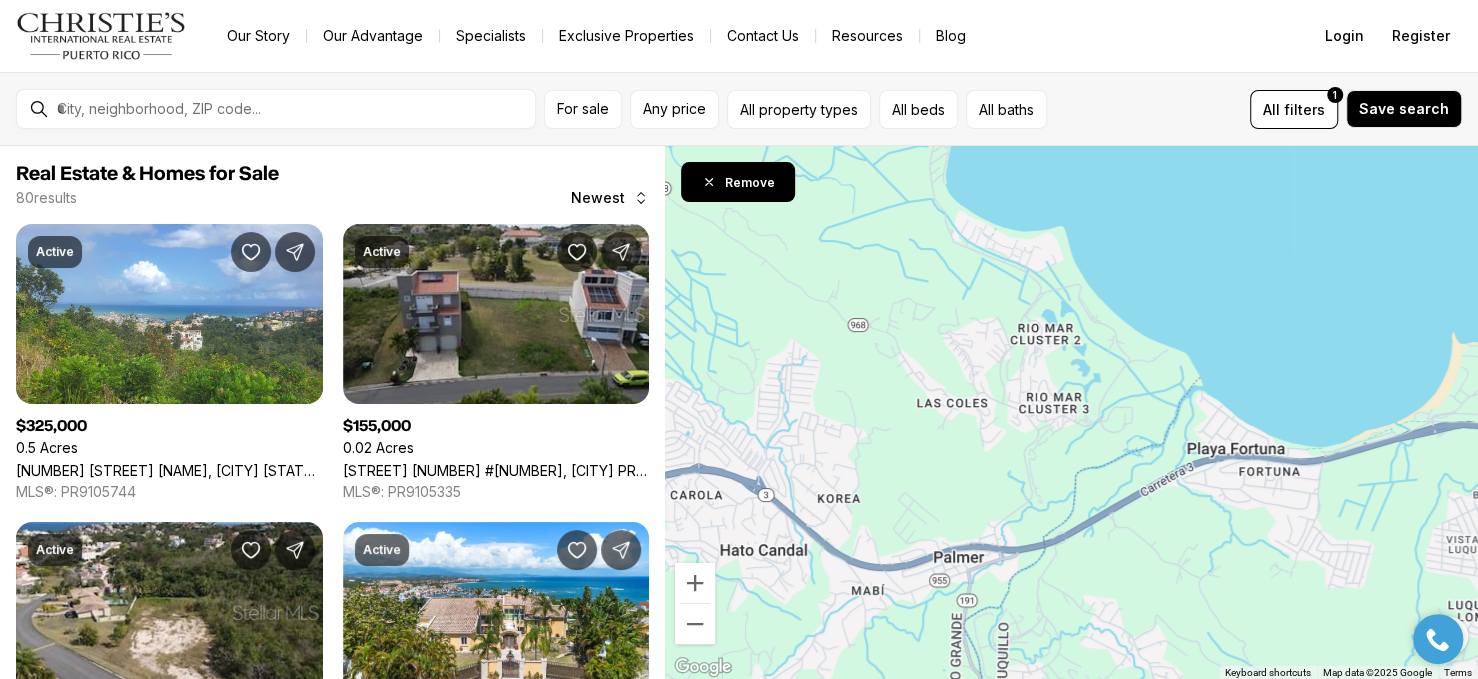 drag, startPoint x: 1196, startPoint y: 414, endPoint x: 1082, endPoint y: 519, distance: 154.98709 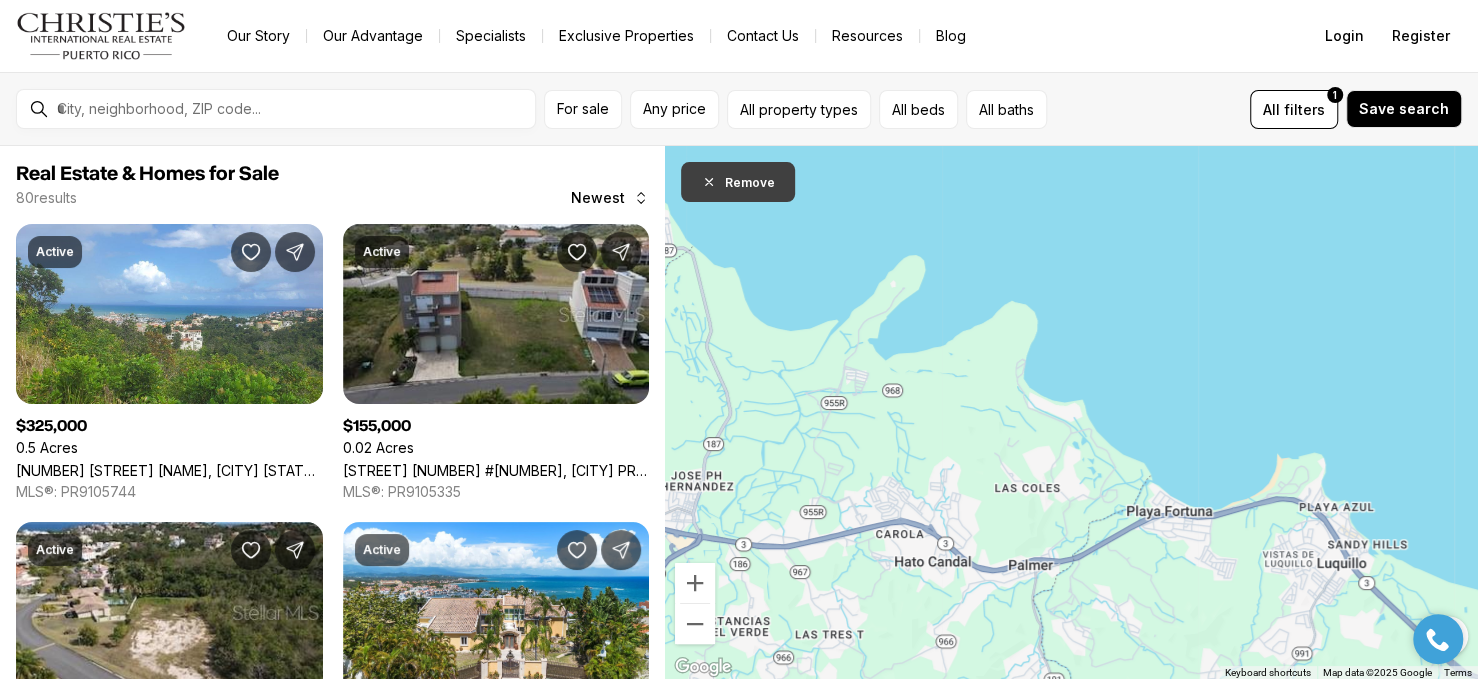 click at bounding box center (709, 182) 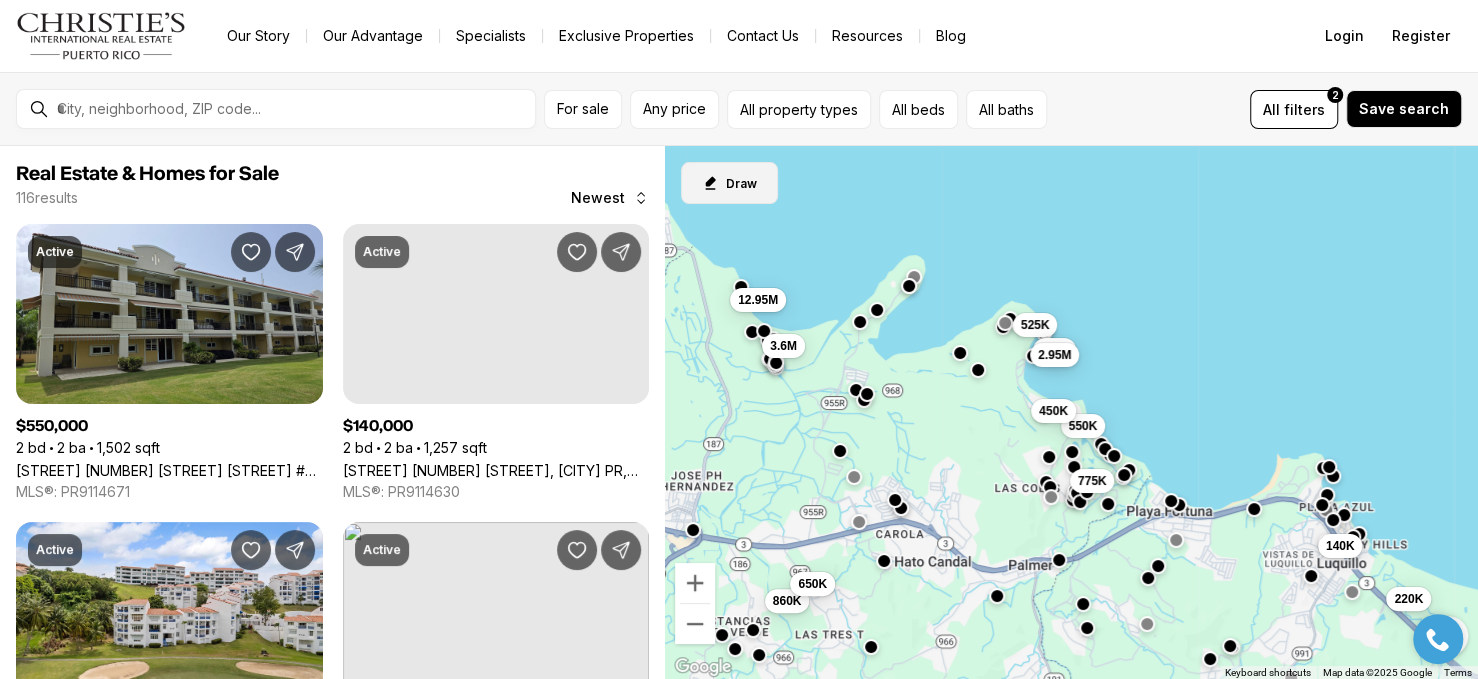 click on "Draw" at bounding box center (729, 183) 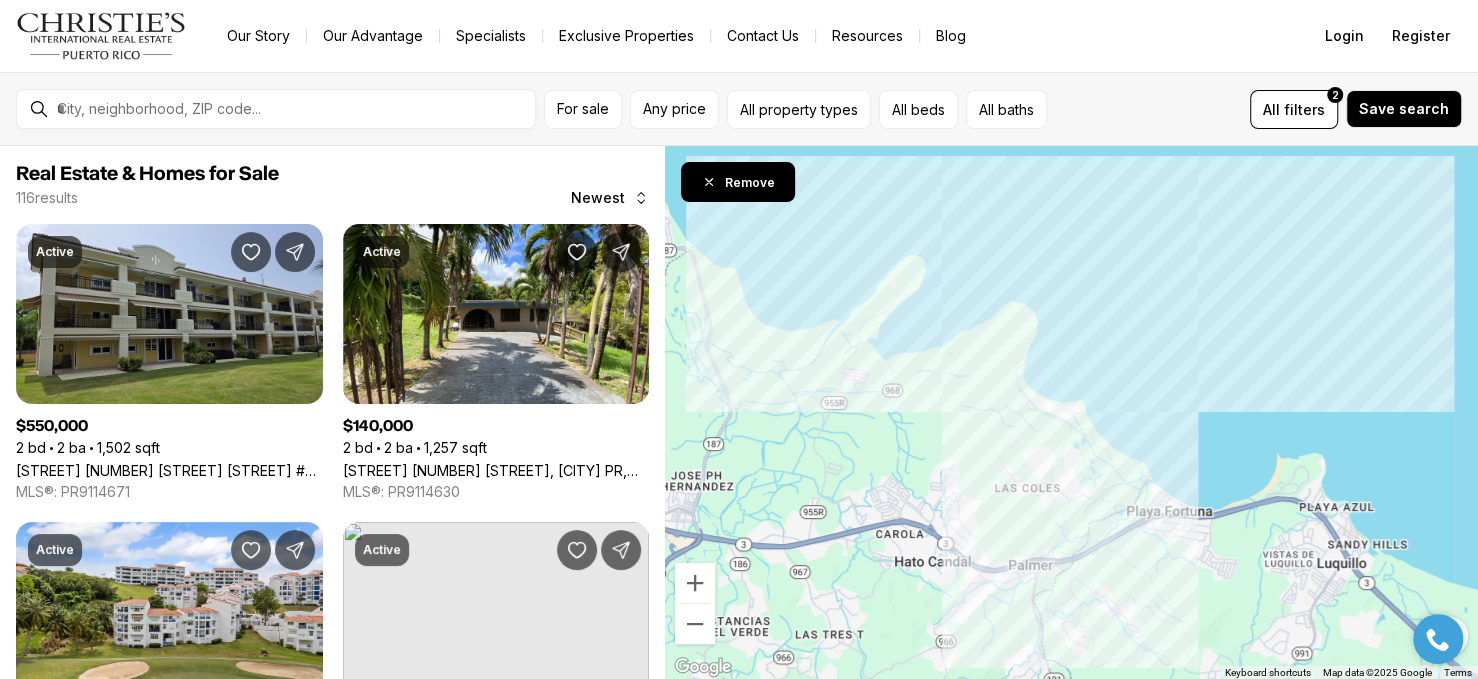 click on "To navigate, press the arrow keys." at bounding box center (1071, 413) 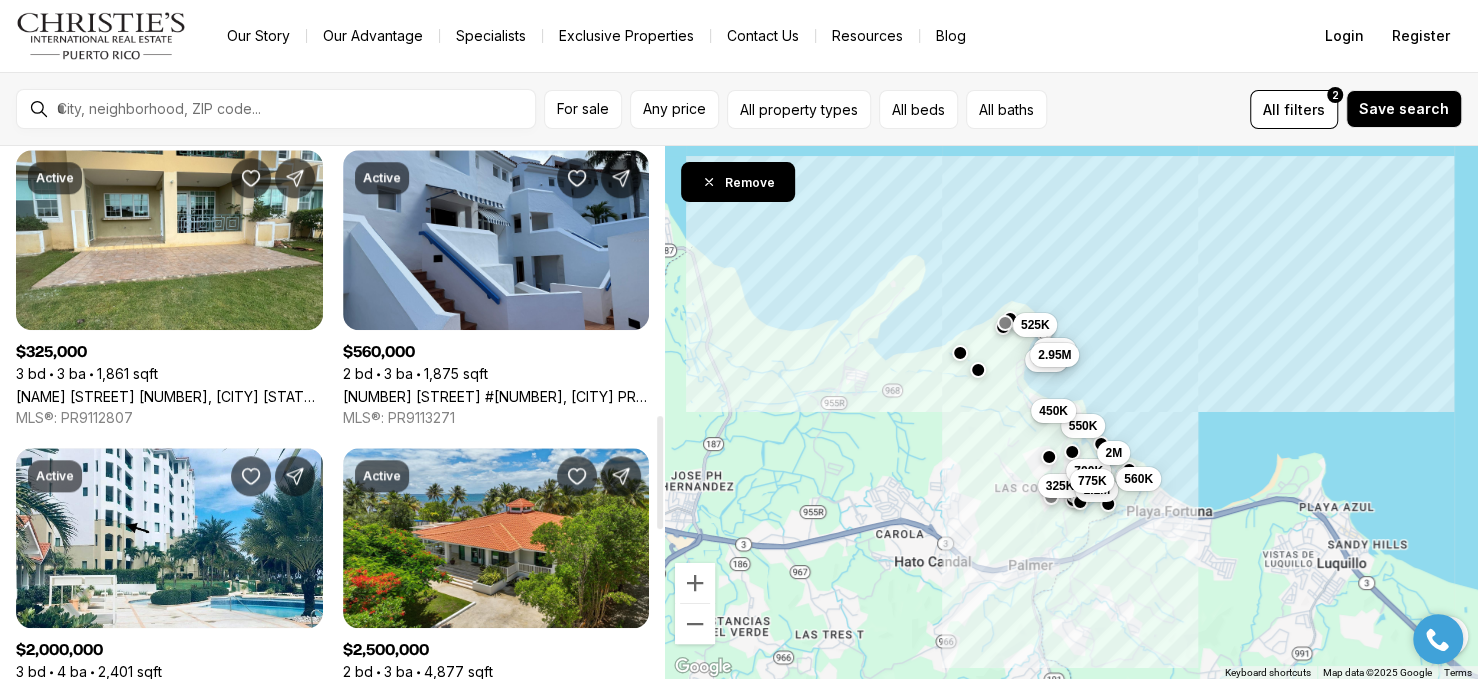scroll, scrollTop: 1466, scrollLeft: 0, axis: vertical 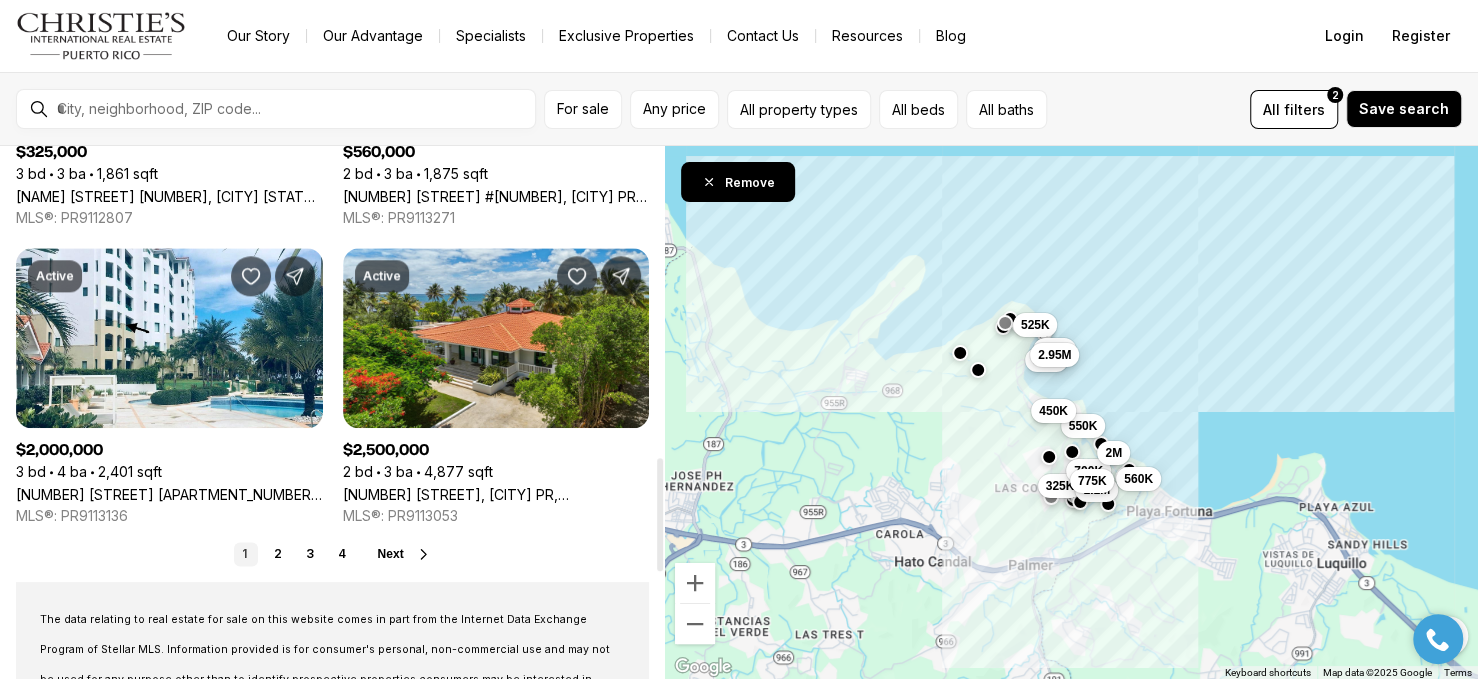 click on "Next" at bounding box center (391, 554) 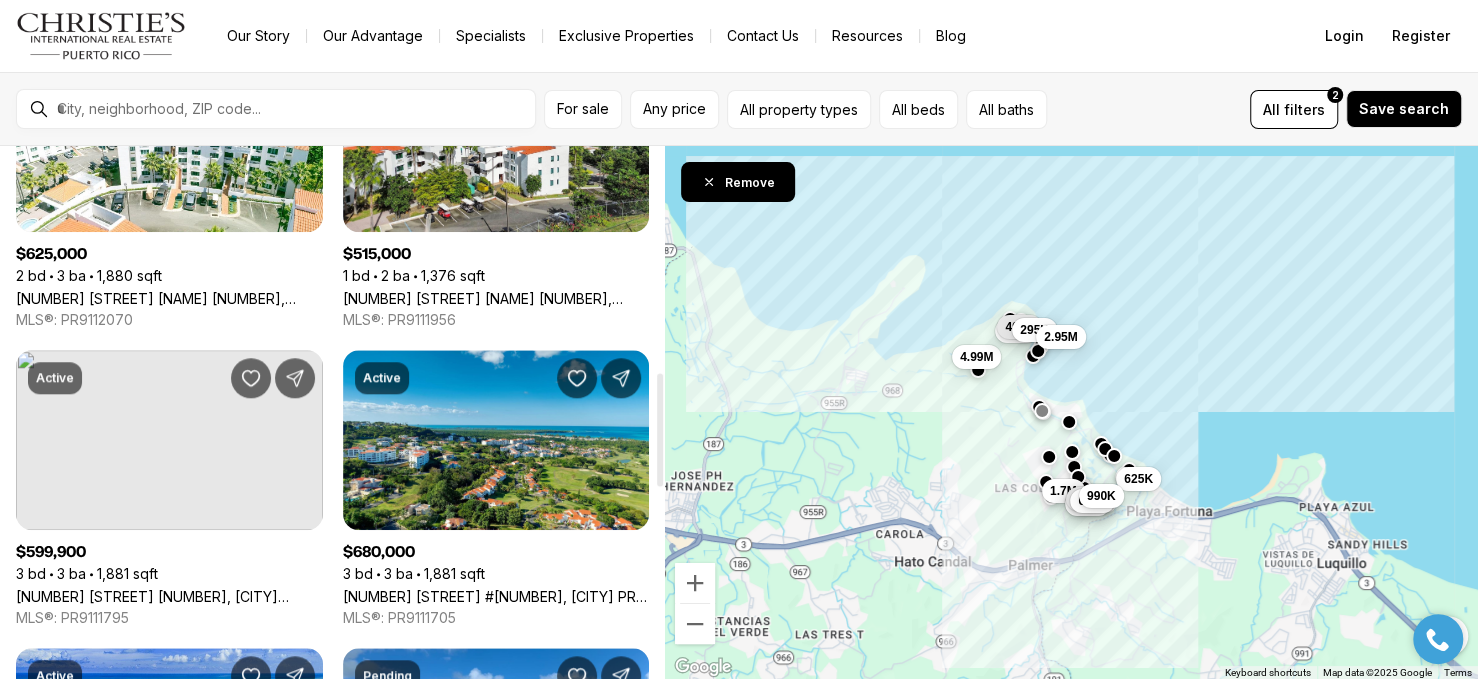 scroll, scrollTop: 1466, scrollLeft: 0, axis: vertical 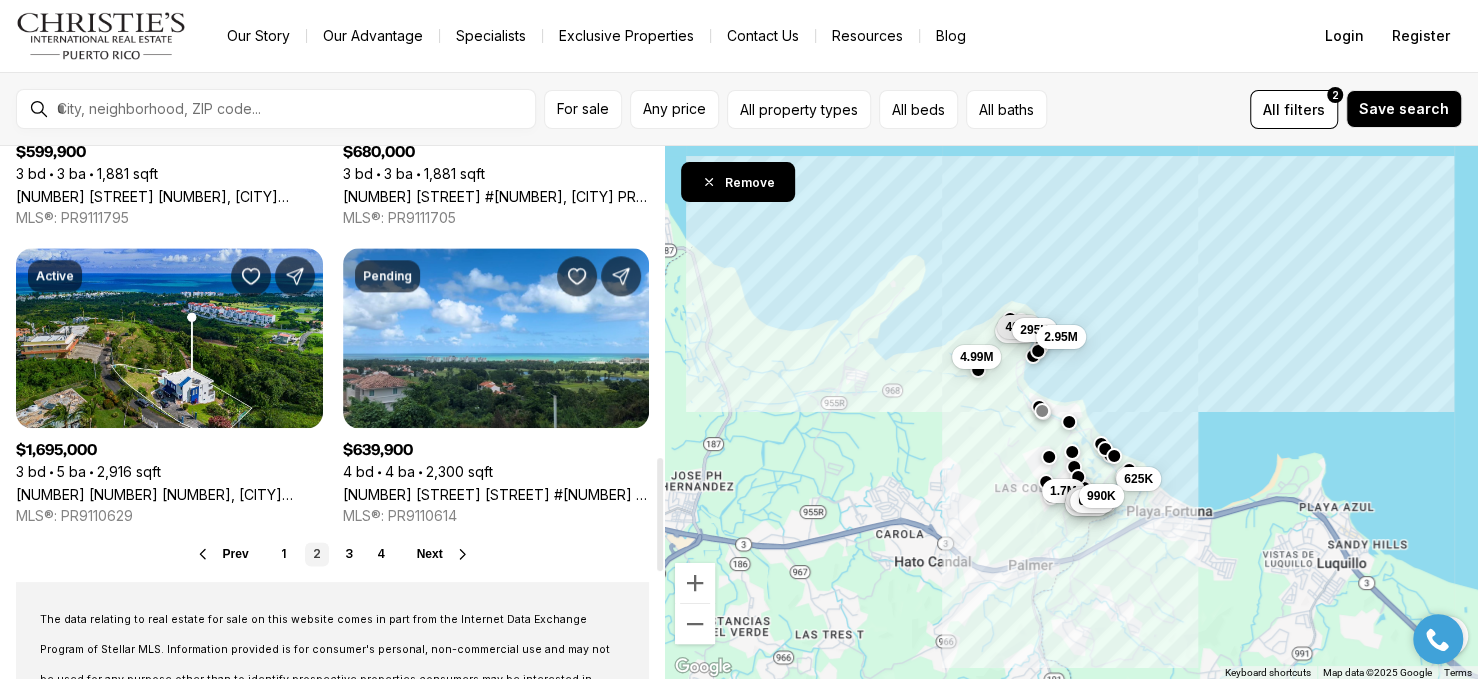 click on "Next" at bounding box center (430, 554) 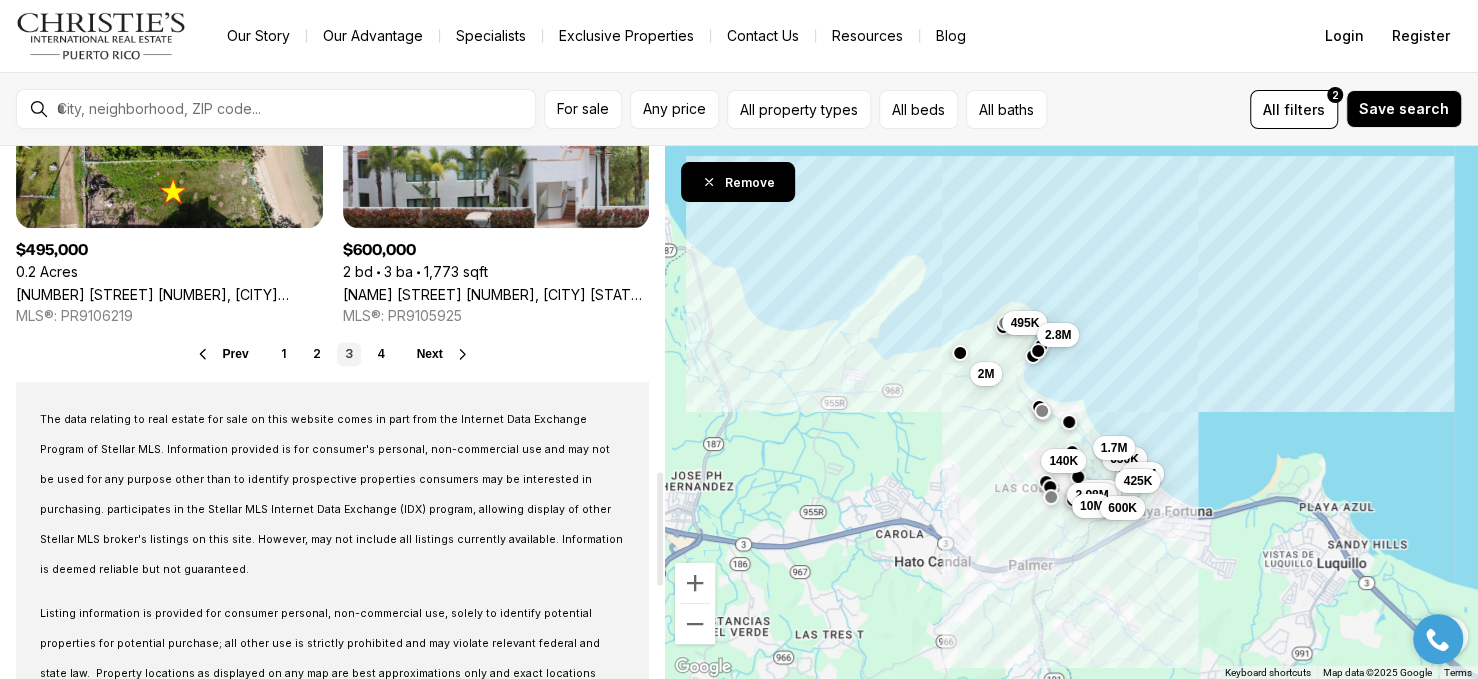scroll, scrollTop: 1400, scrollLeft: 0, axis: vertical 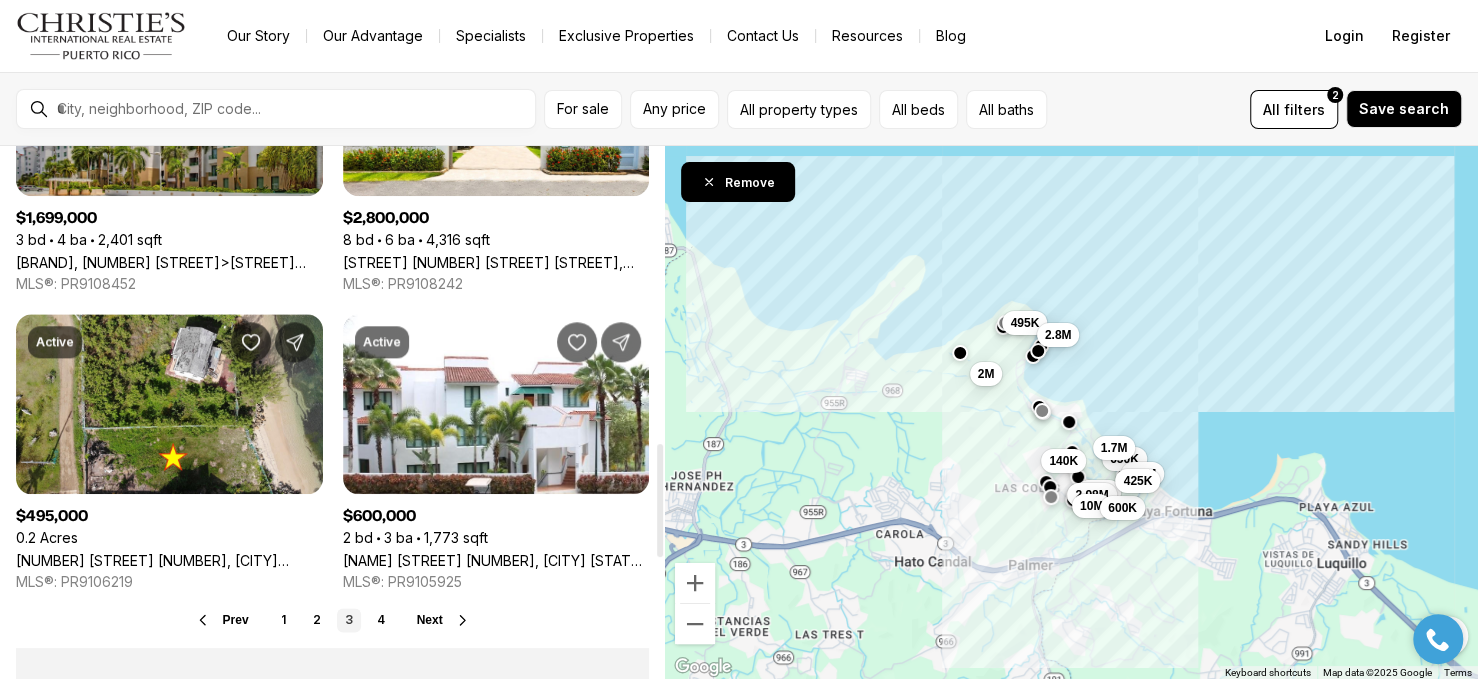 click on "Next" at bounding box center [444, 620] 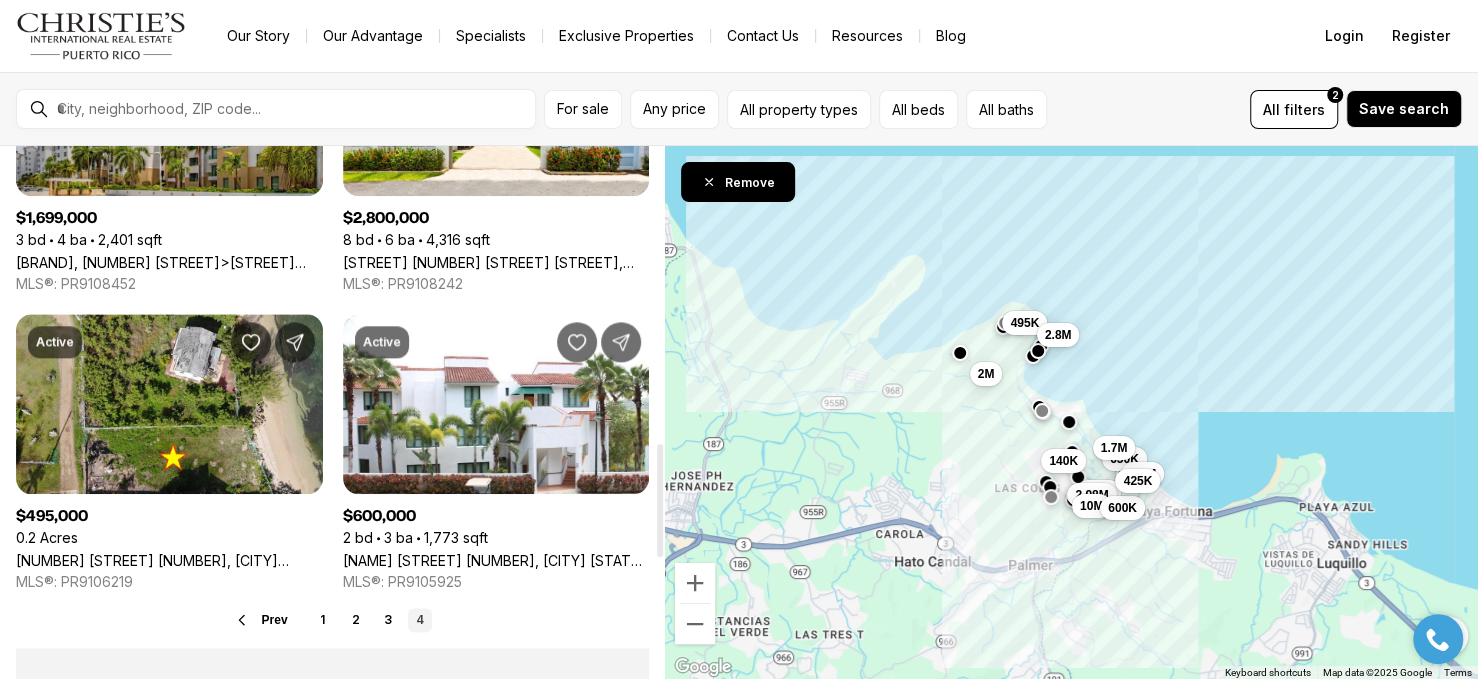 scroll, scrollTop: 0, scrollLeft: 0, axis: both 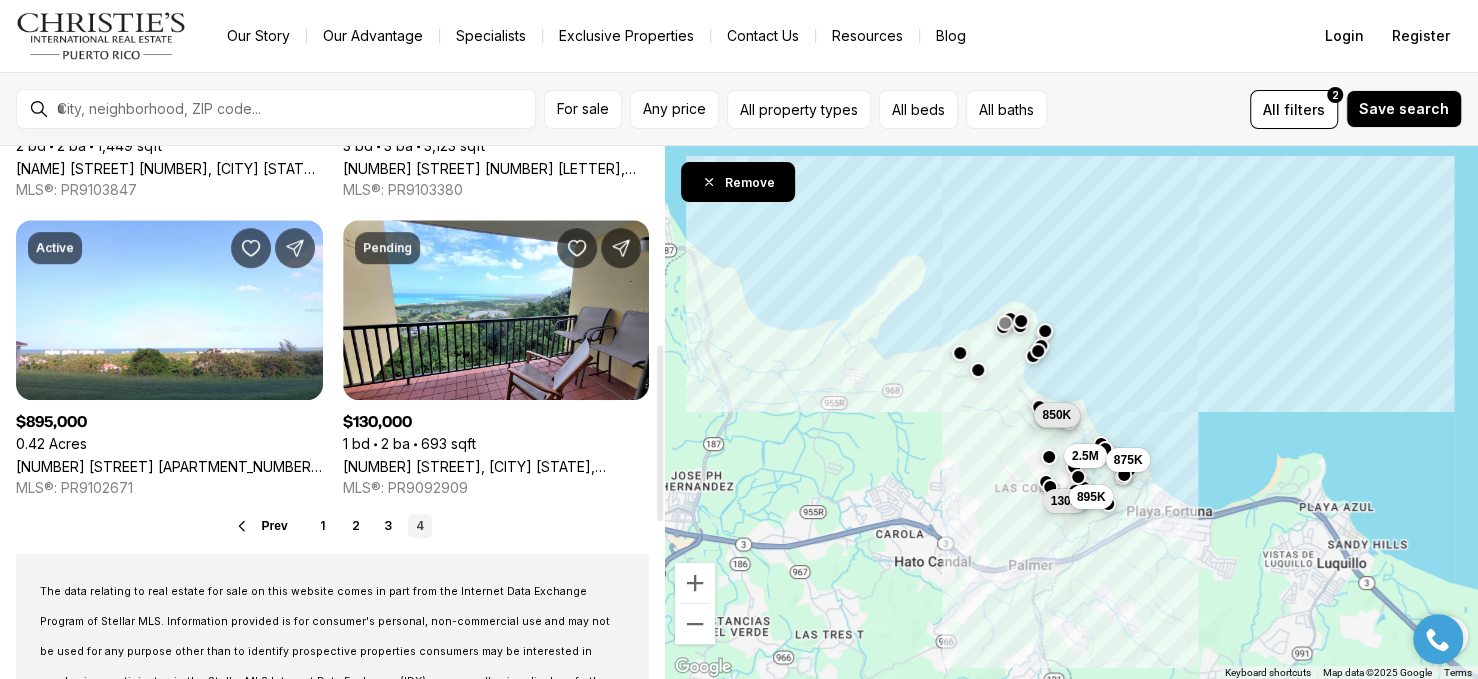 click on "4" at bounding box center (420, 526) 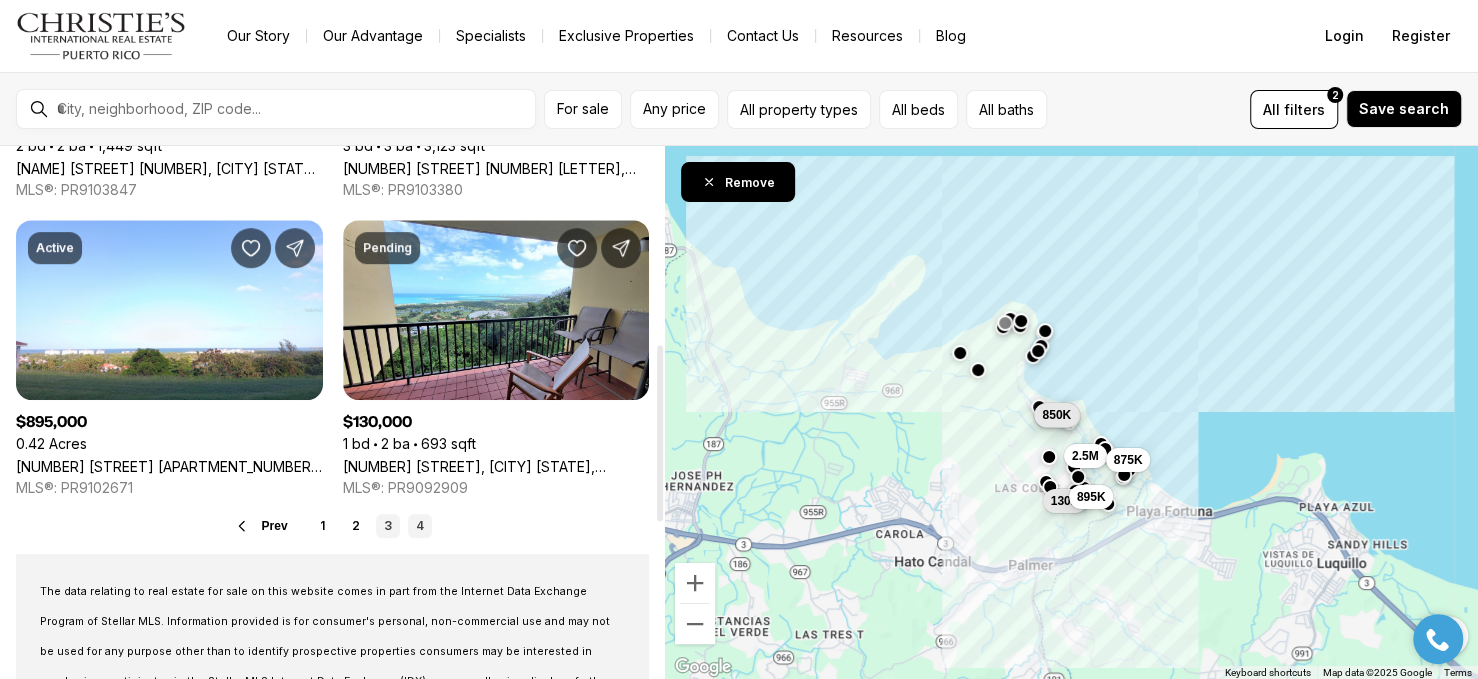 click on "3" at bounding box center [388, 526] 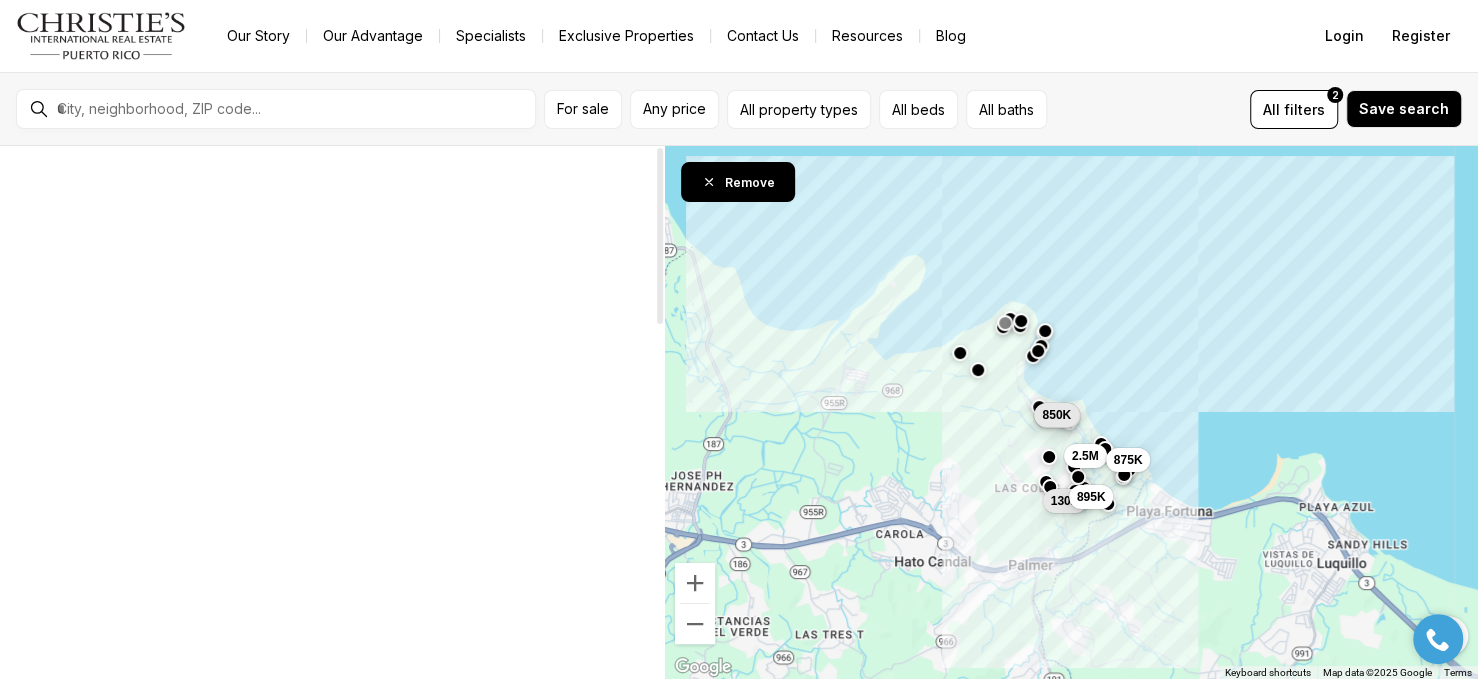 scroll, scrollTop: 0, scrollLeft: 0, axis: both 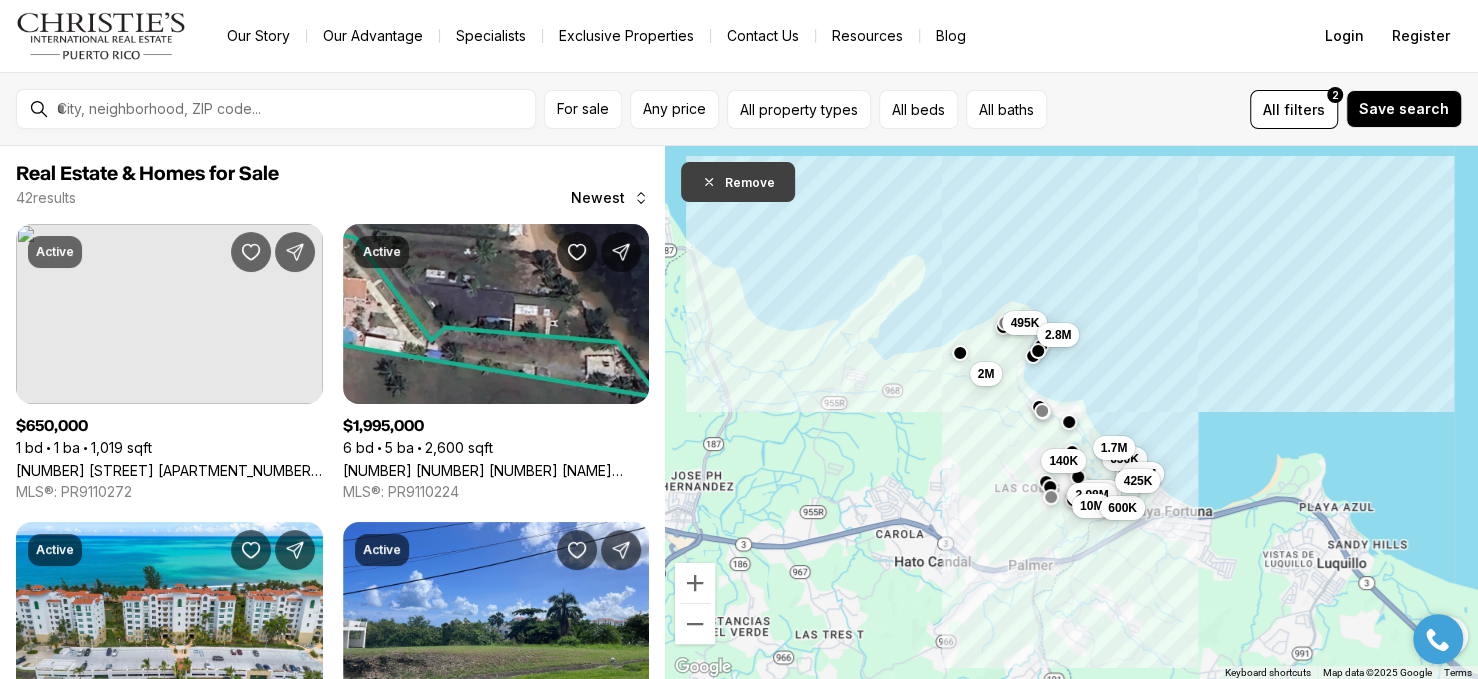 click on "Remove" at bounding box center (738, 182) 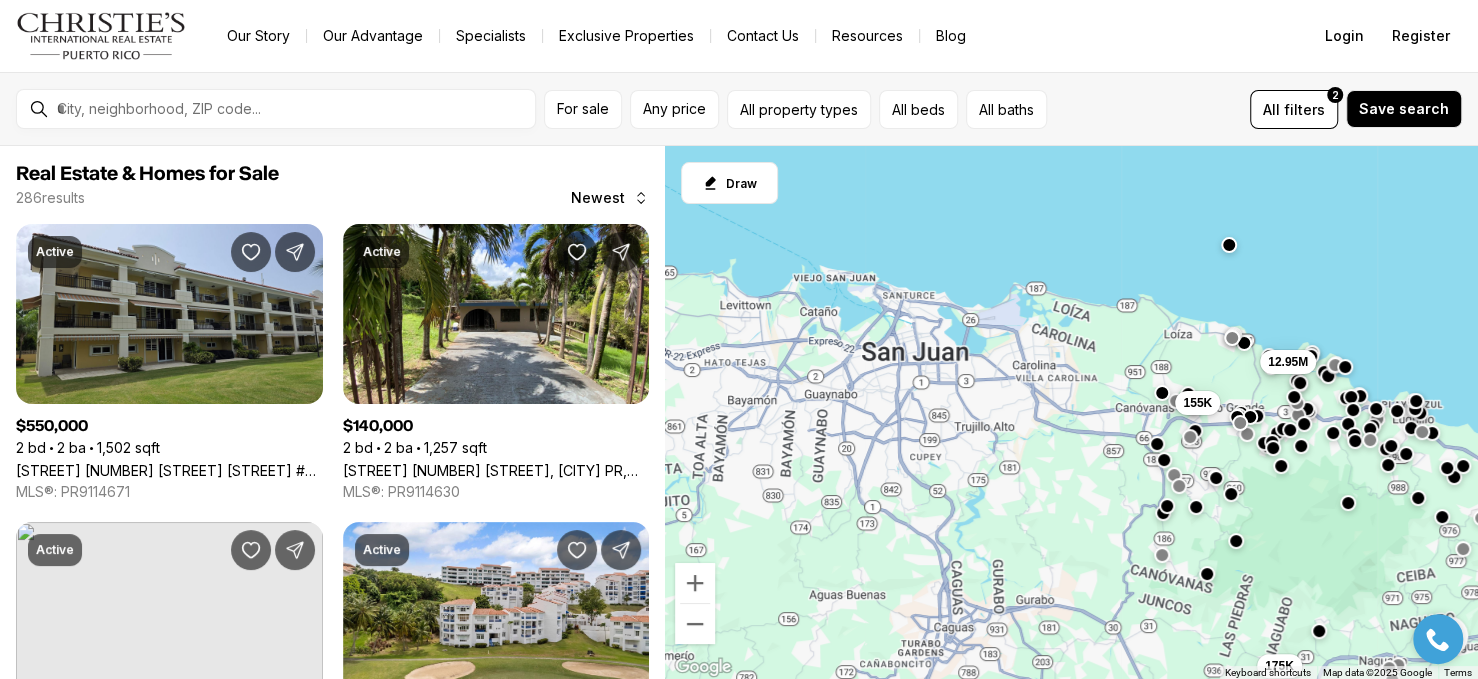 drag, startPoint x: 757, startPoint y: 313, endPoint x: 1222, endPoint y: 378, distance: 469.52103 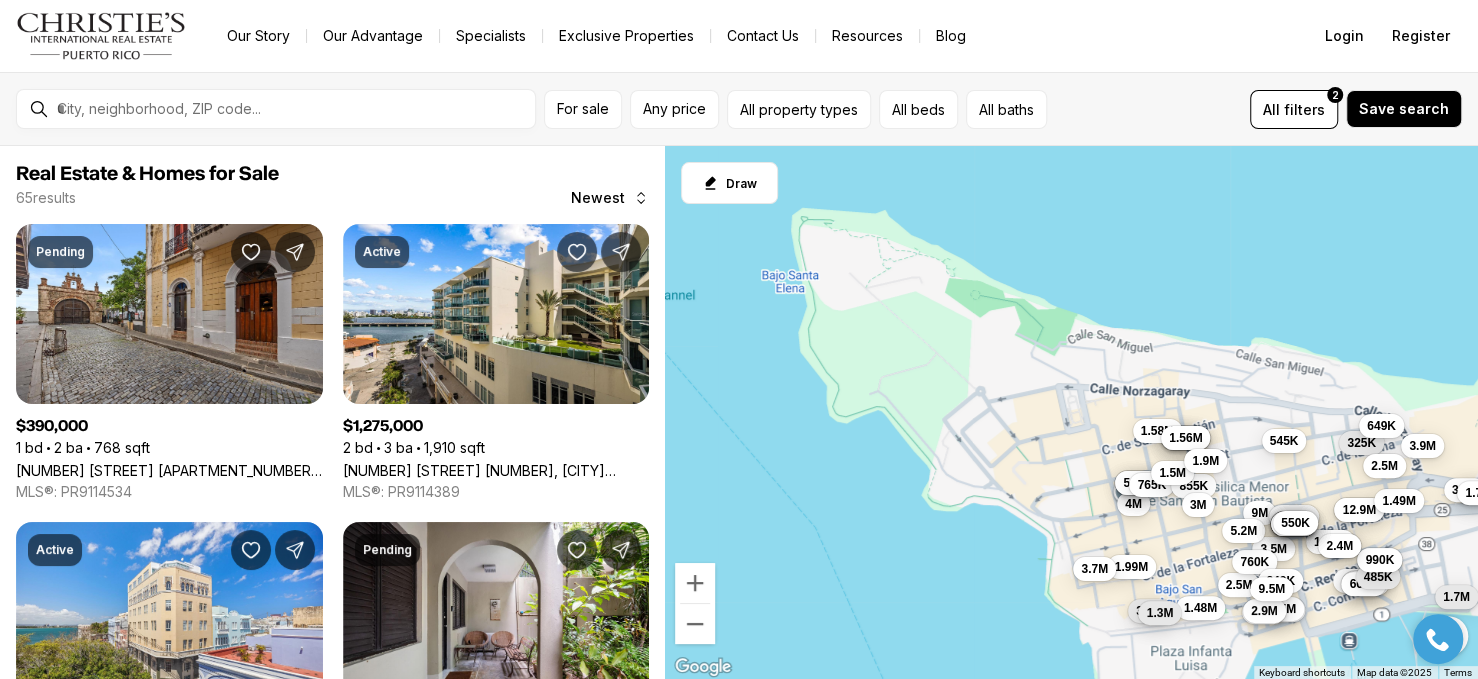 drag, startPoint x: 965, startPoint y: 372, endPoint x: 1280, endPoint y: 473, distance: 330.79602 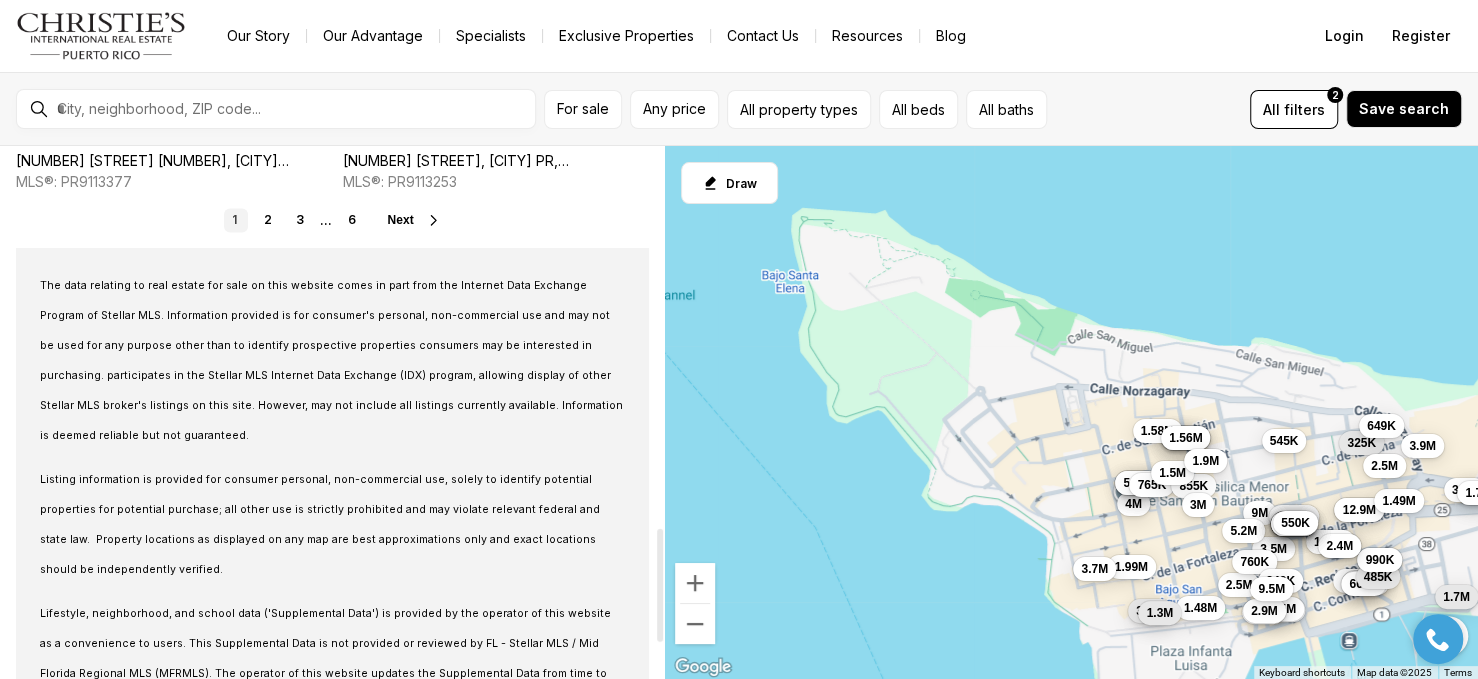 scroll, scrollTop: 1533, scrollLeft: 0, axis: vertical 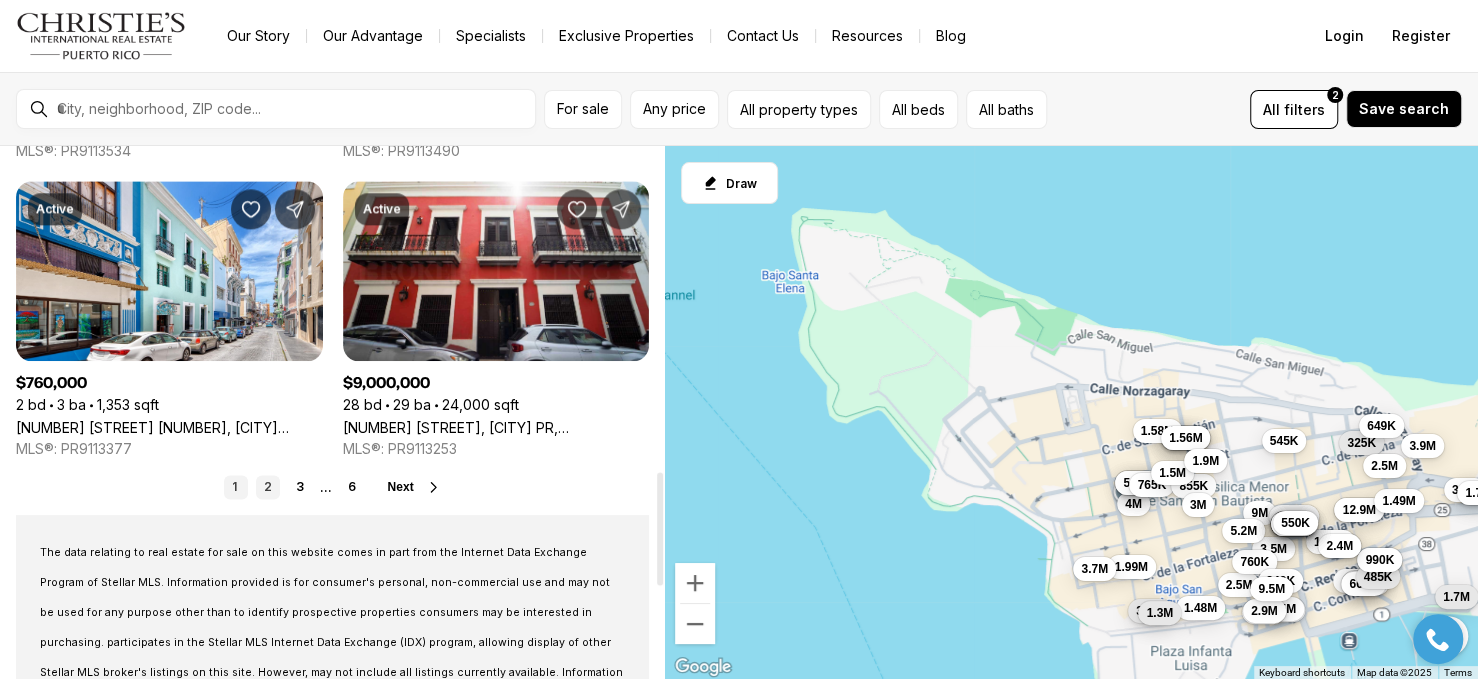 click on "2" at bounding box center [268, 487] 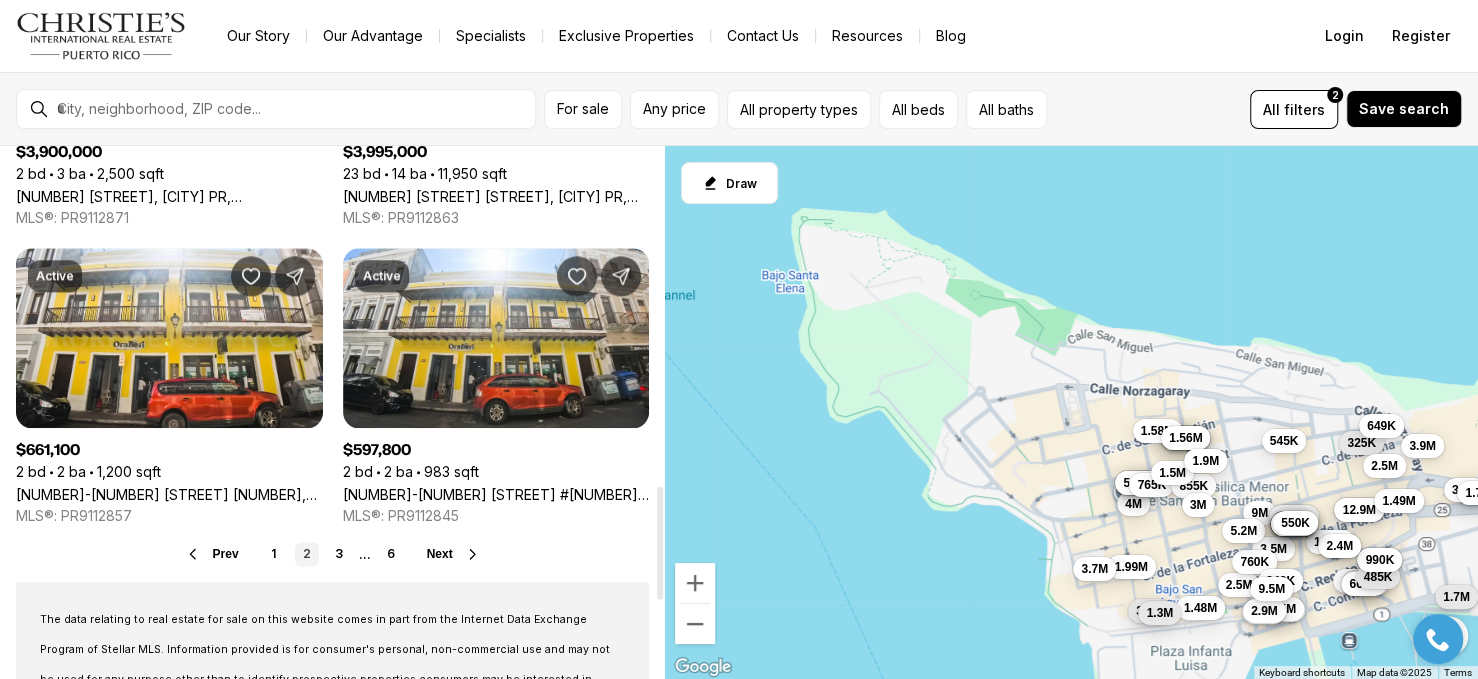 scroll, scrollTop: 1600, scrollLeft: 0, axis: vertical 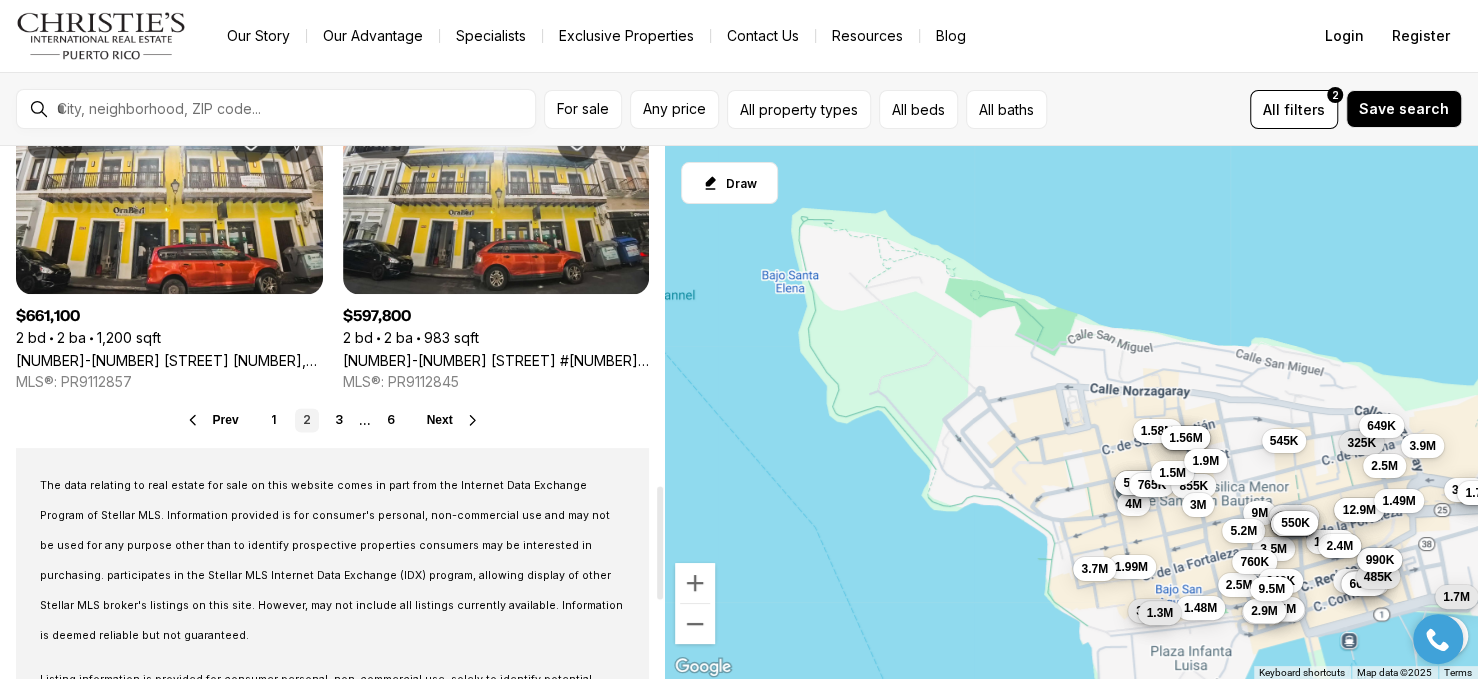 click on "2" at bounding box center [307, 420] 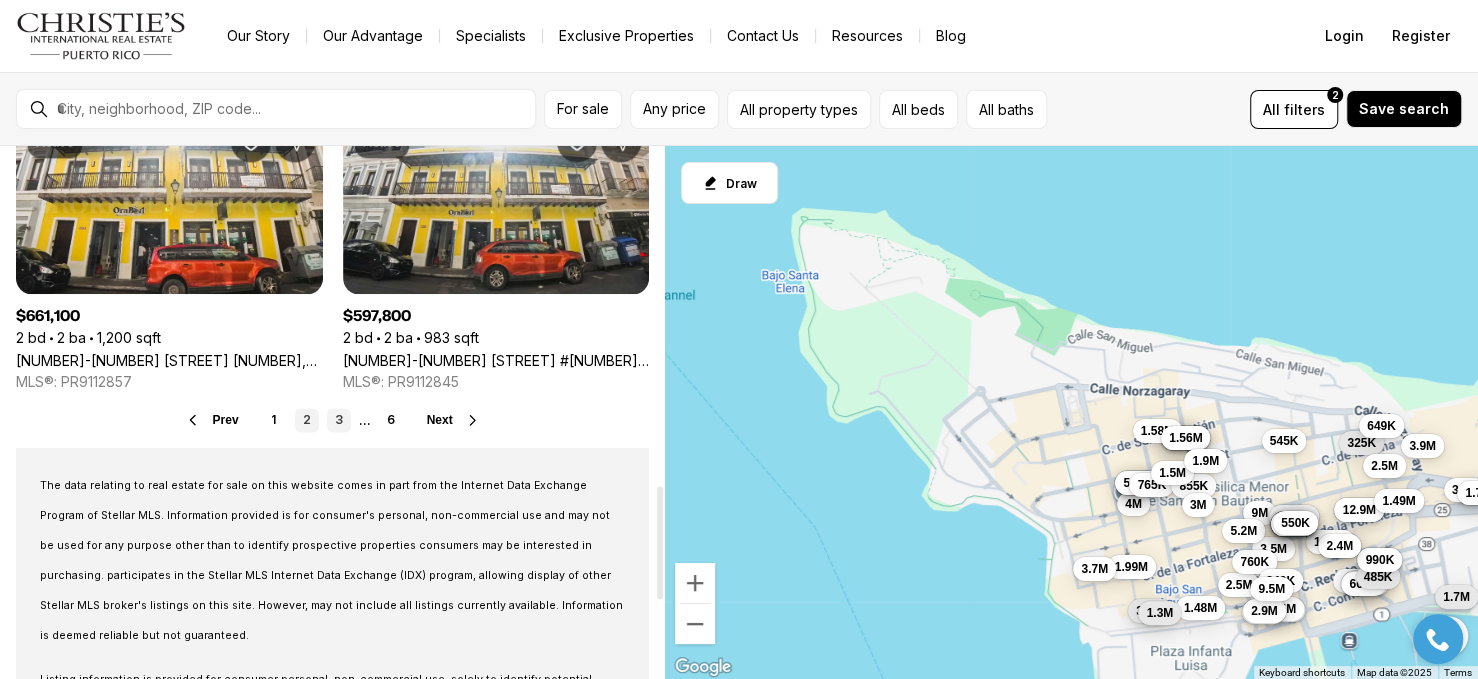 click on "3" at bounding box center [339, 420] 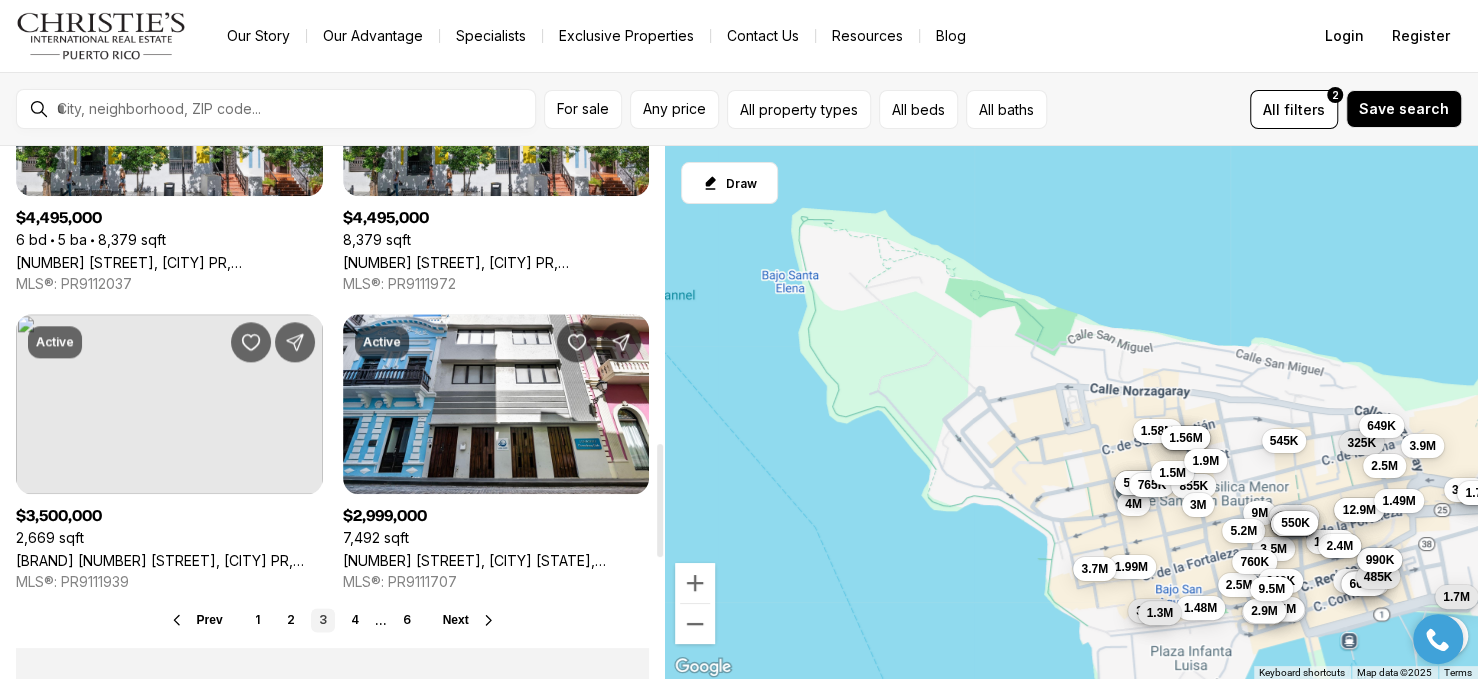 scroll, scrollTop: 1533, scrollLeft: 0, axis: vertical 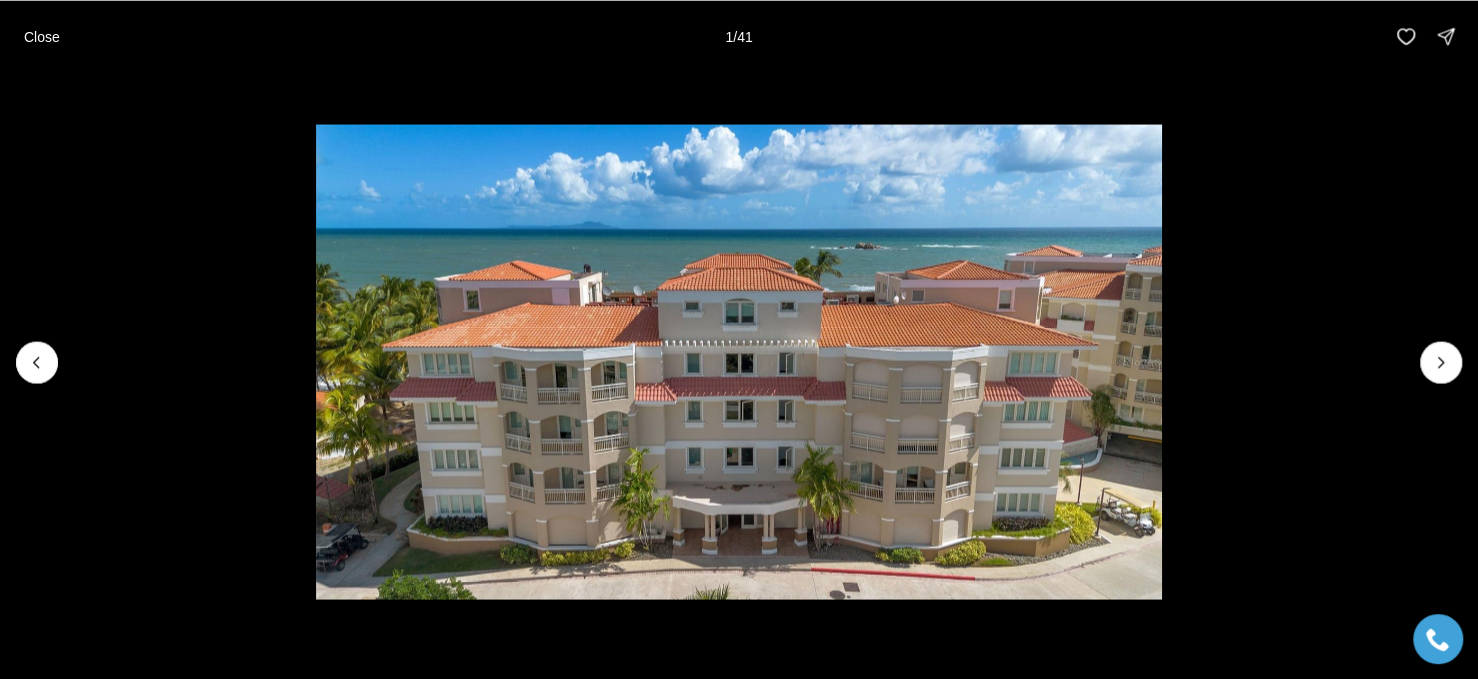type 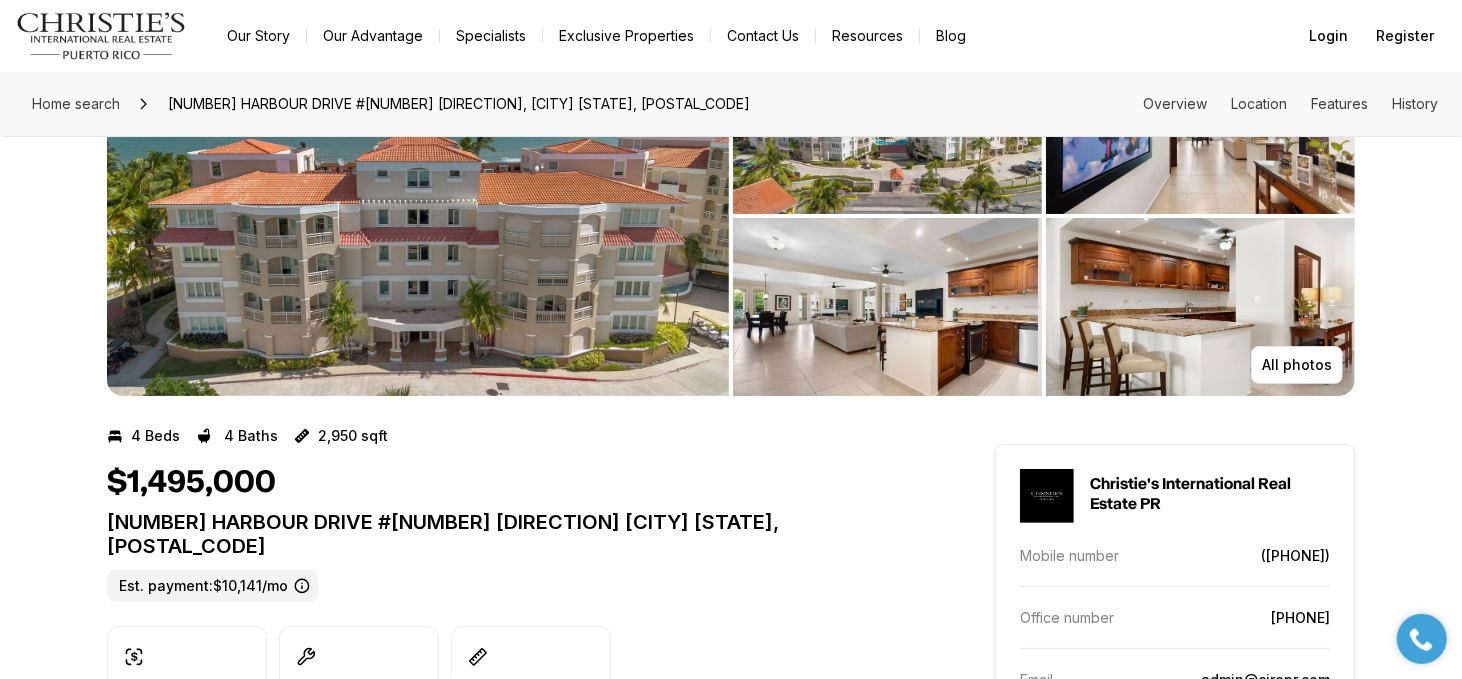 scroll, scrollTop: 0, scrollLeft: 0, axis: both 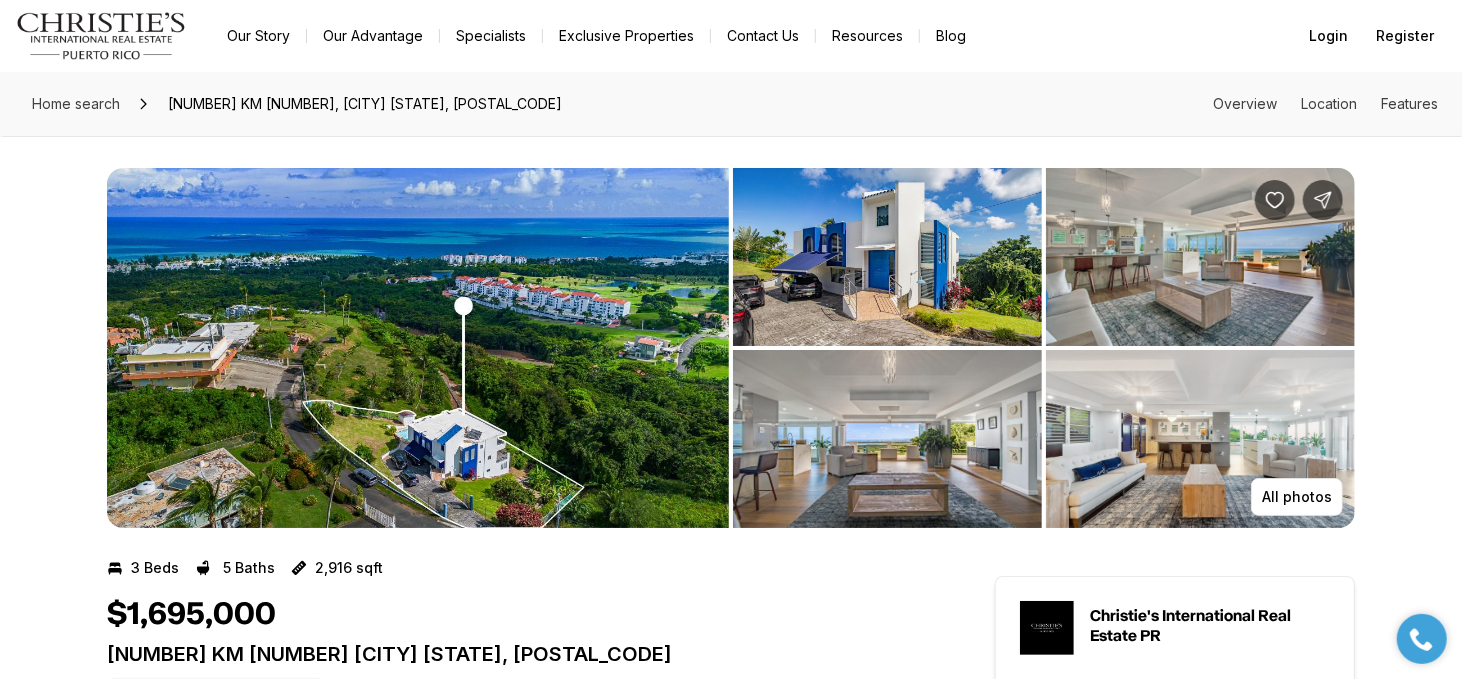 click at bounding box center [418, 348] 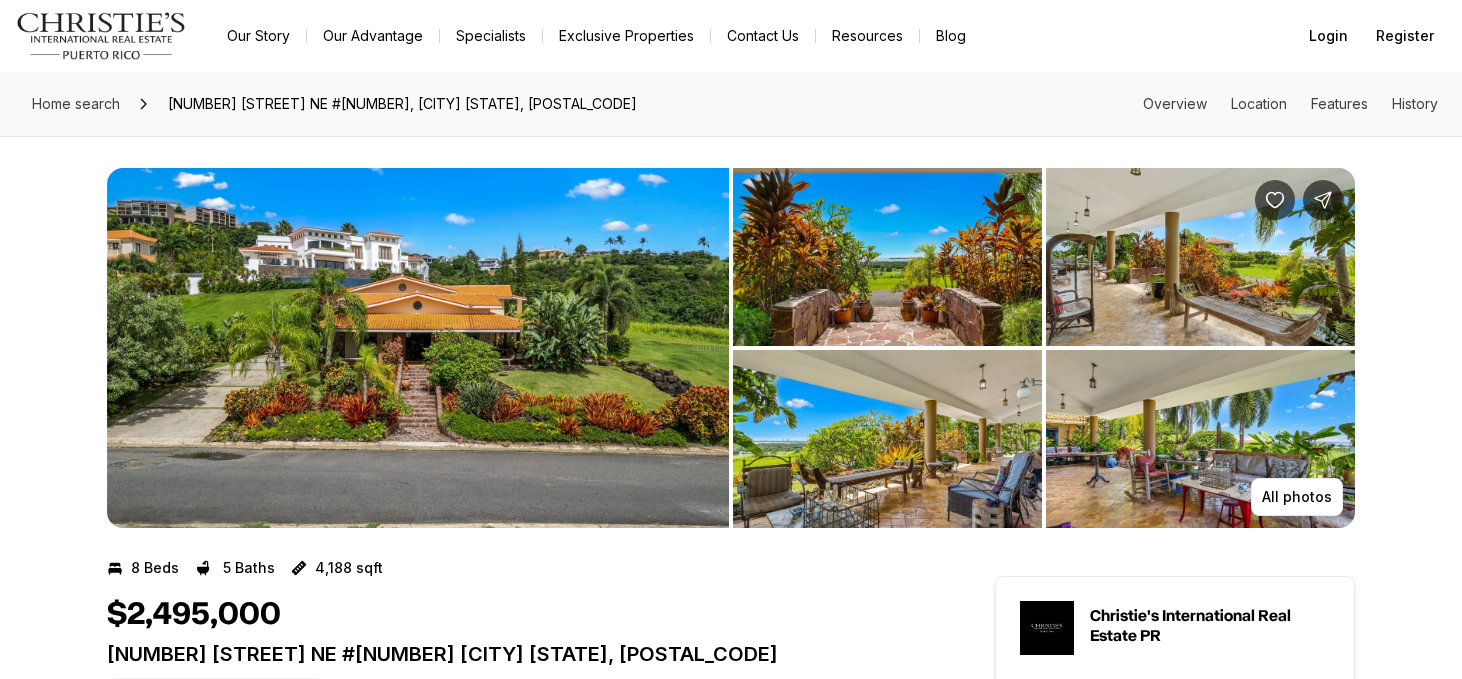 scroll, scrollTop: 0, scrollLeft: 0, axis: both 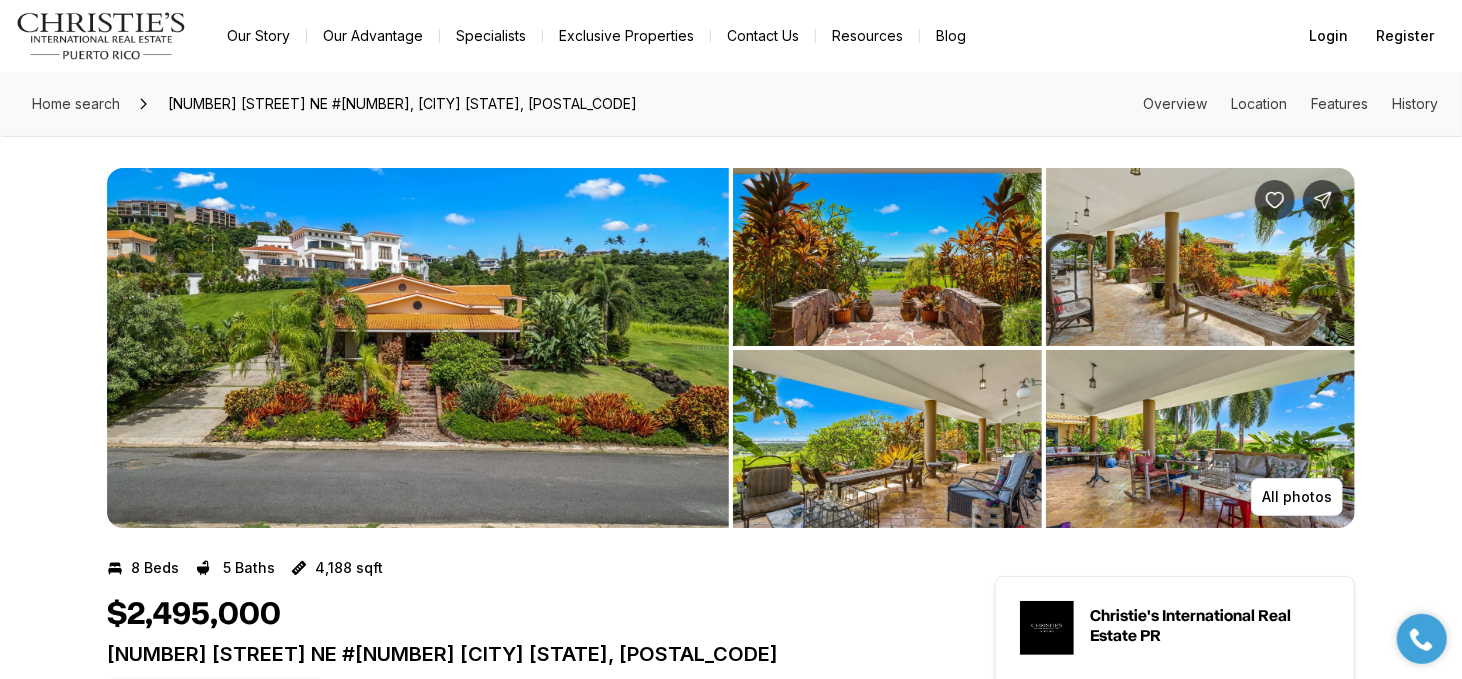 click at bounding box center [418, 348] 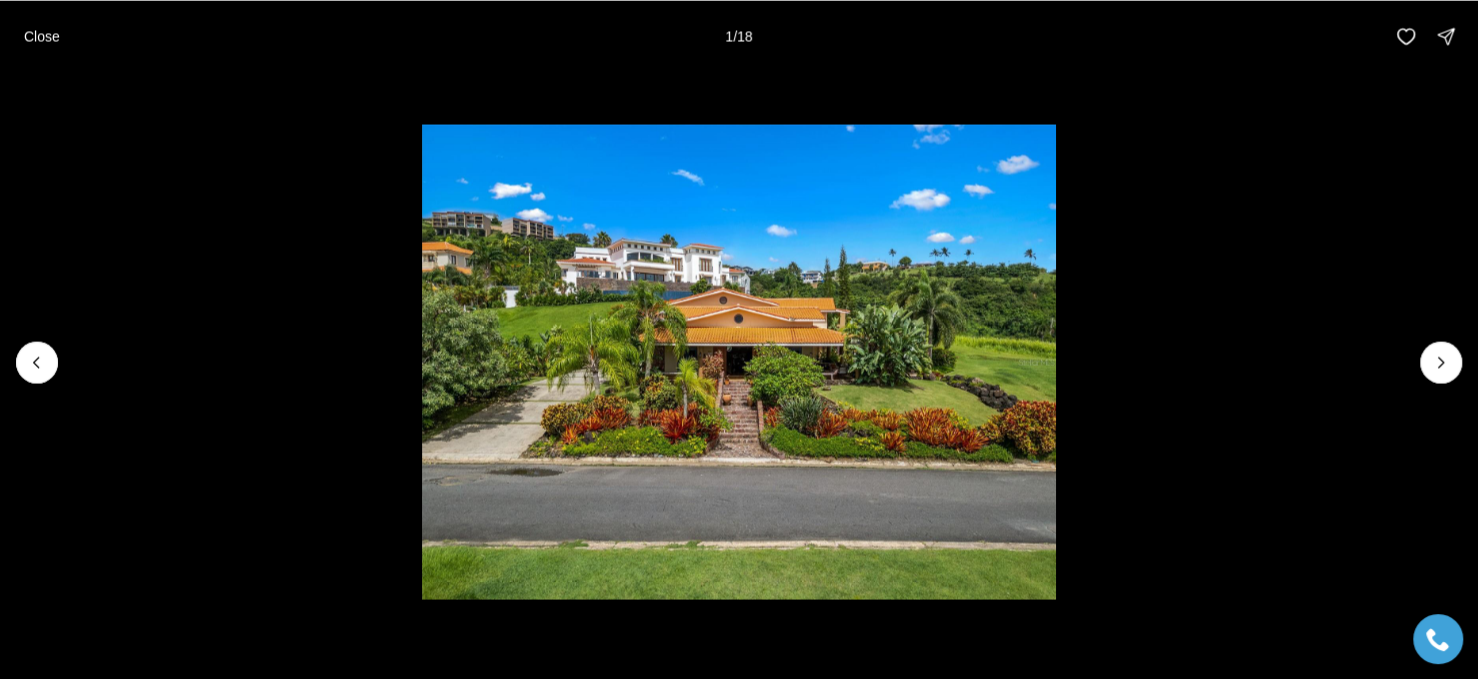 type 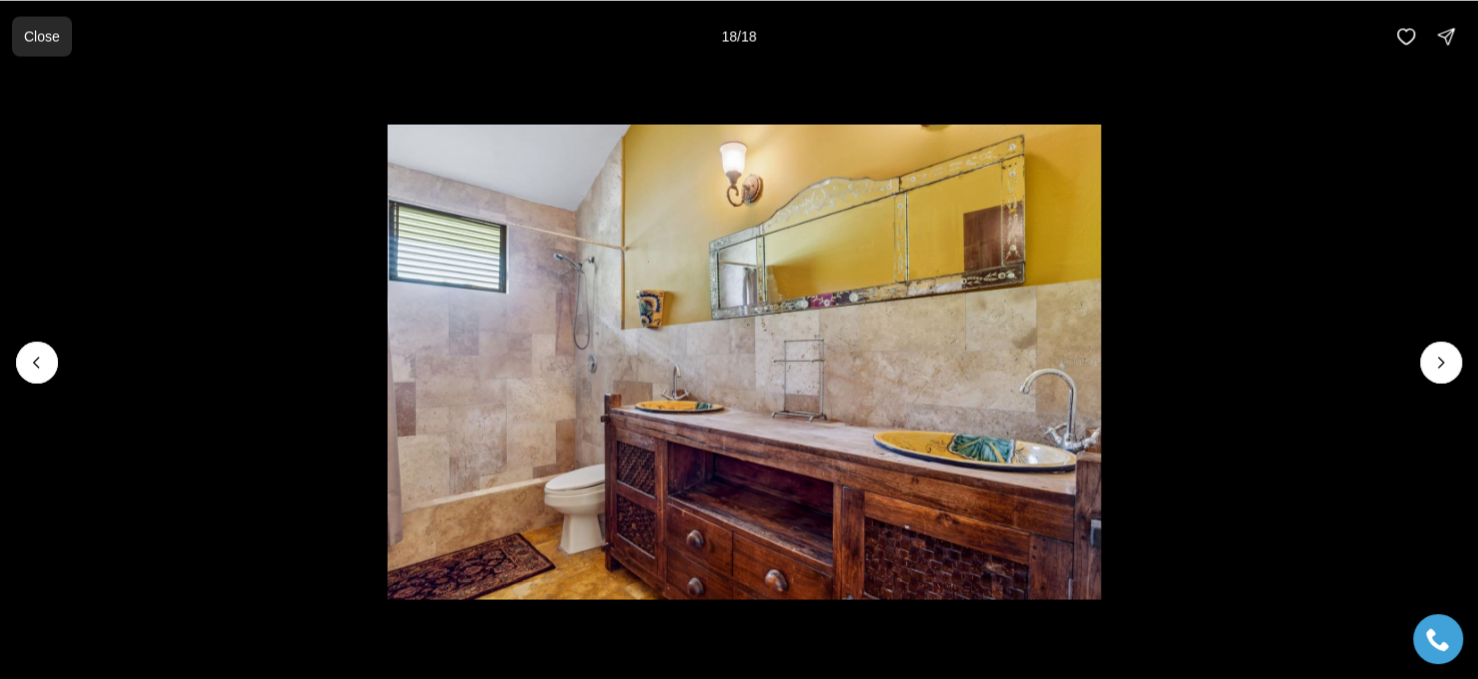 click on "Close" at bounding box center [42, 36] 